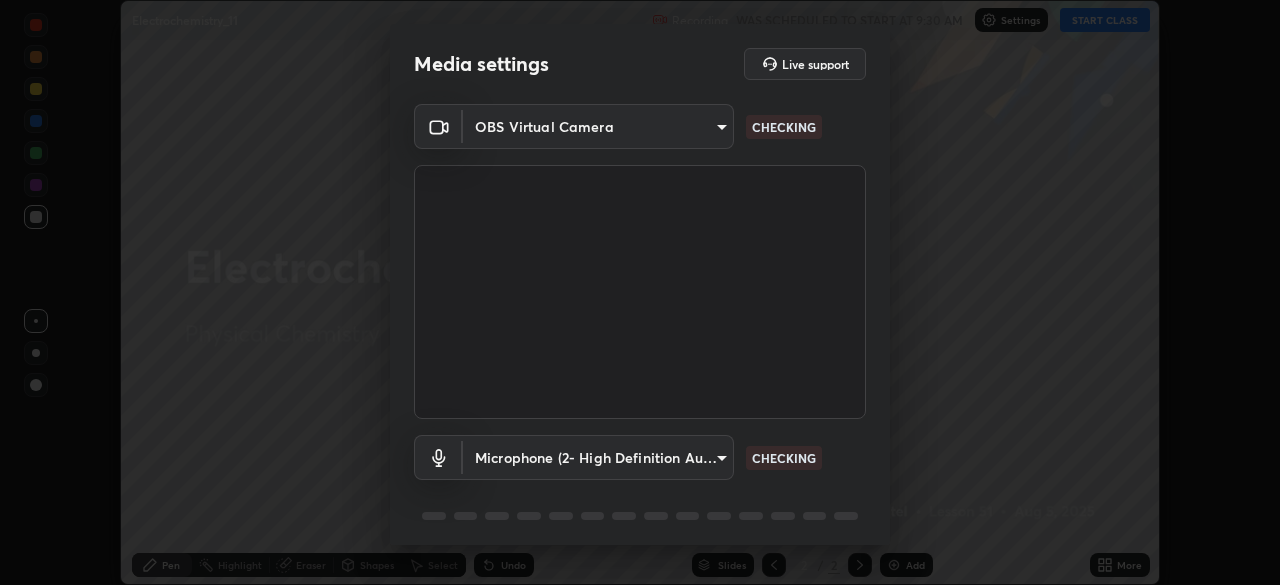 scroll, scrollTop: 0, scrollLeft: 0, axis: both 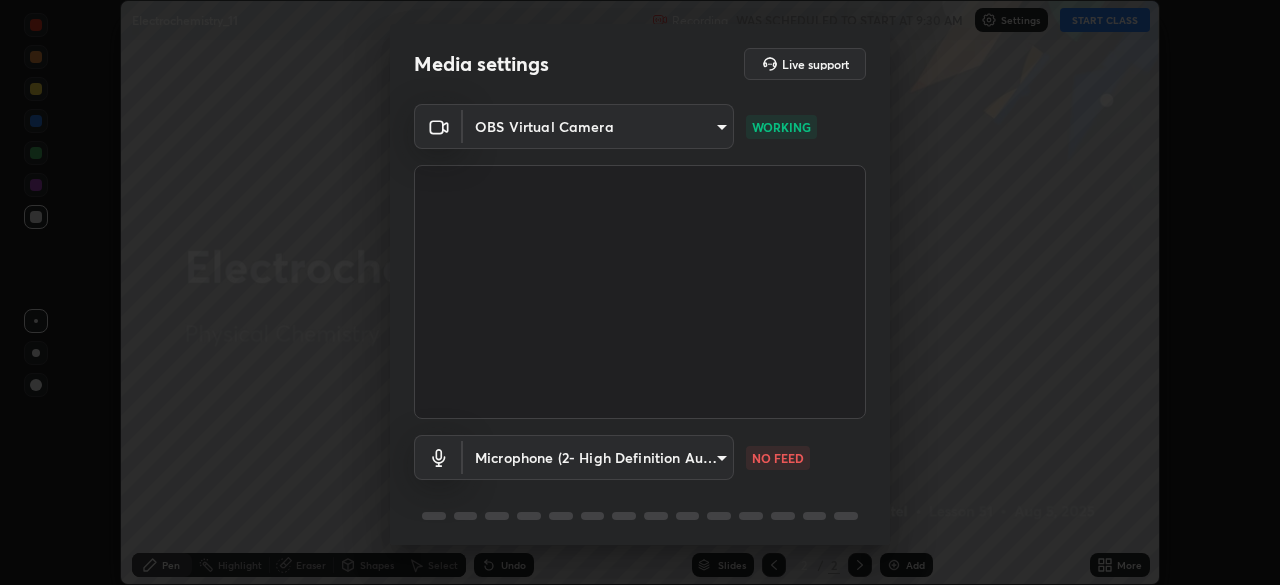 click on "Erase all Electrochemistry_11 Recording WAS SCHEDULED TO START AT  9:30 AM Settings START CLASS Setting up your live class Electrochemistry_11 • L51 of Physical Chemistry [FIRST] [LAST] Pen Highlight Eraser Shapes Select Undo Slides 2 / 2 Add More No doubts shared Encourage your learners to ask a doubt for better clarity Report an issue Reason for reporting Buffering Chat not working Audio - Video sync issue Educator video quality low ​ Attach an image Report Media settings Live support OBS Virtual Camera [HASH] WORKING Microphone (2- High Definition Audio Device) [HASH] NO FEED 1 / 5 Next" at bounding box center (640, 292) 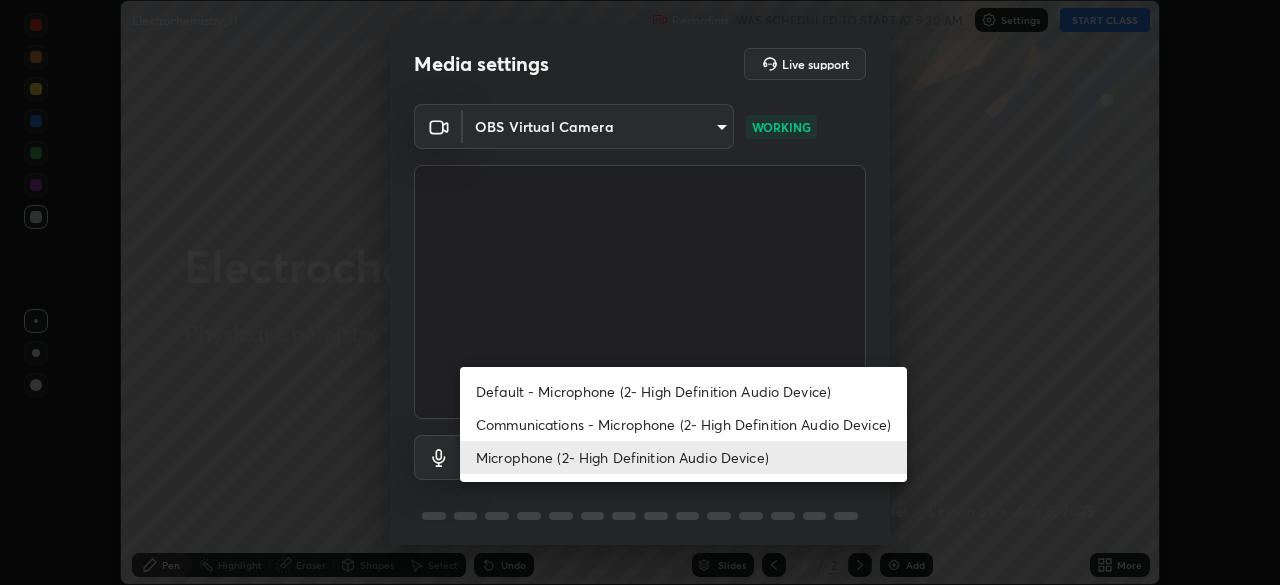 click on "Communications - Microphone (2- High Definition Audio Device)" at bounding box center [683, 424] 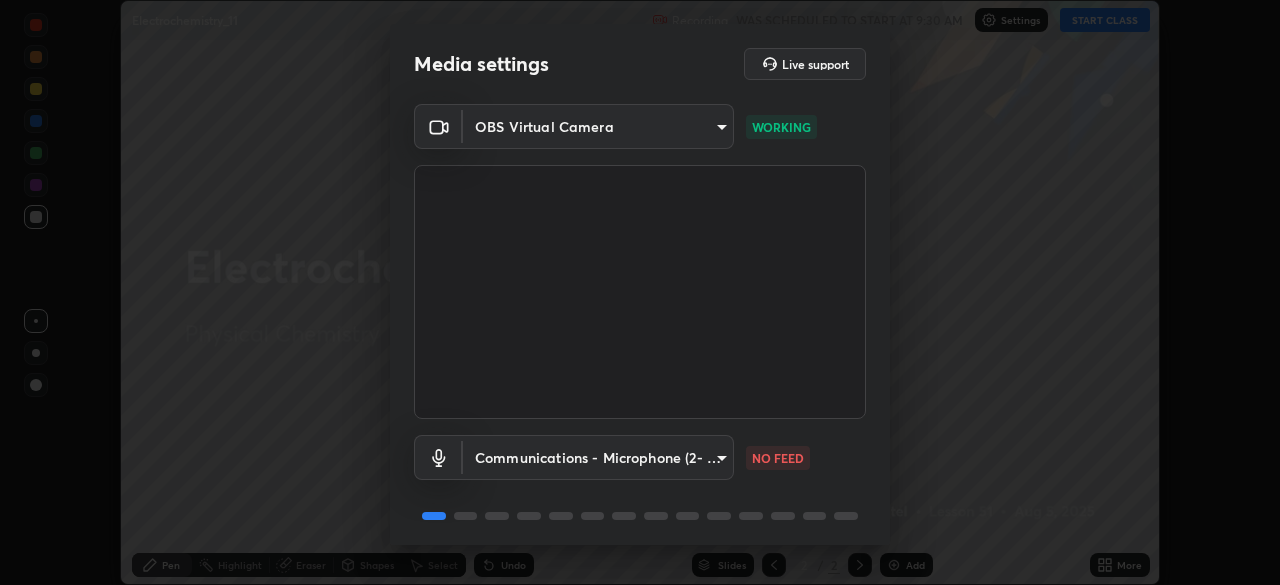 click on "Erase all Electrochemistry_11 Recording WAS SCHEDULED TO START AT  9:30 AM Settings START CLASS Setting up your live class Electrochemistry_11 • L51 of Physical Chemistry [FIRST] [LAST] Pen Highlight Eraser Shapes Select Undo Slides 2 / 2 Add More No doubts shared Encourage your learners to ask a doubt for better clarity Report an issue Reason for reporting Buffering Chat not working Audio - Video sync issue Educator video quality low ​ Attach an image Report Media settings Live support OBS Virtual Camera [HASH] WORKING Communications - Microphone (2- High Definition Audio Device) communications NO FEED 1 / 5 Next" at bounding box center (640, 292) 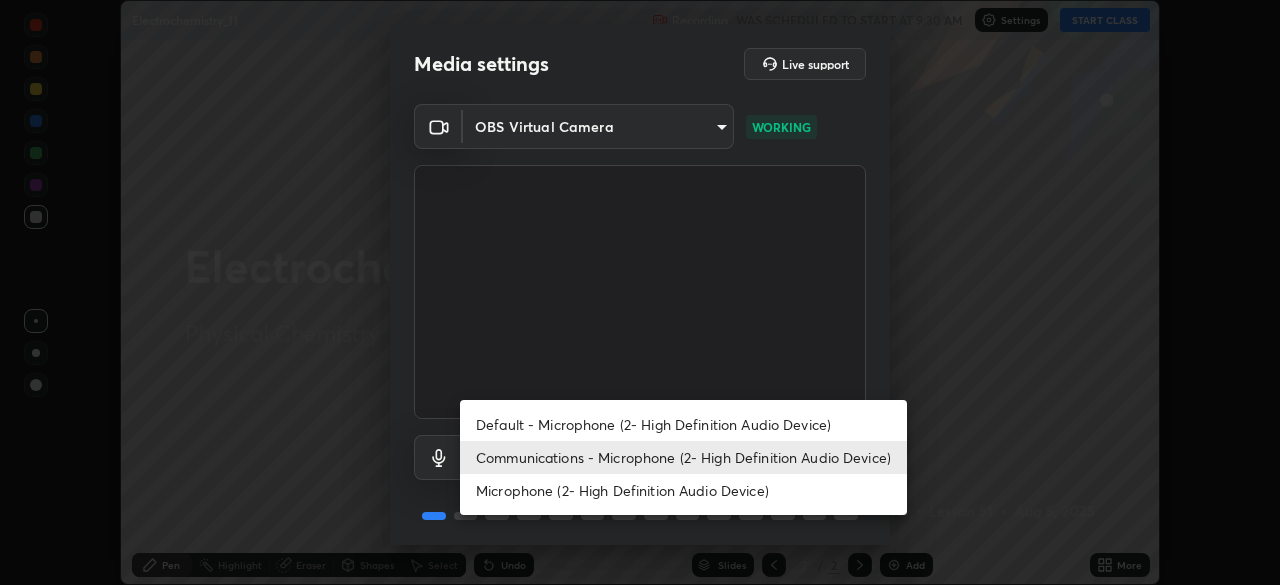 click on "Microphone (2- High Definition Audio Device)" at bounding box center [683, 490] 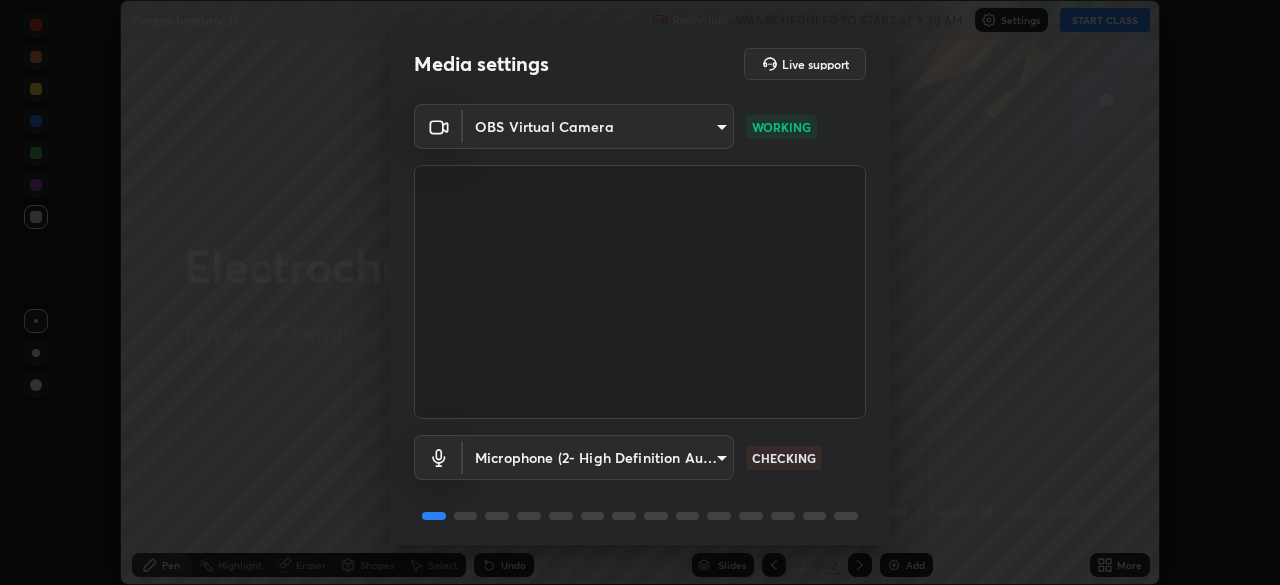 scroll, scrollTop: 71, scrollLeft: 0, axis: vertical 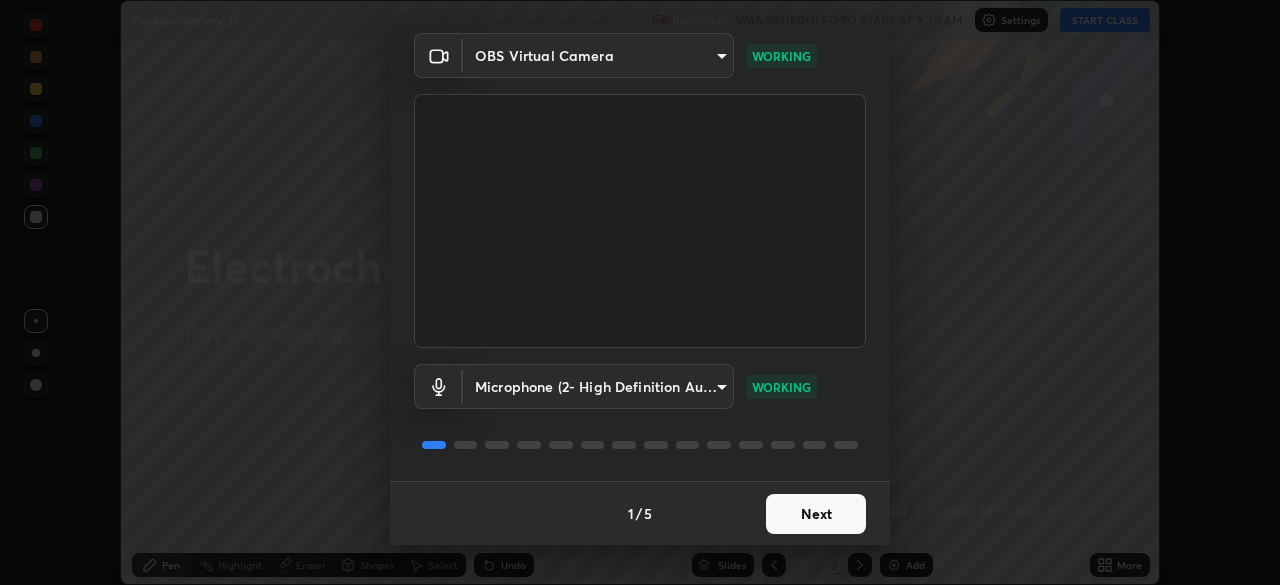 click on "Next" at bounding box center [816, 514] 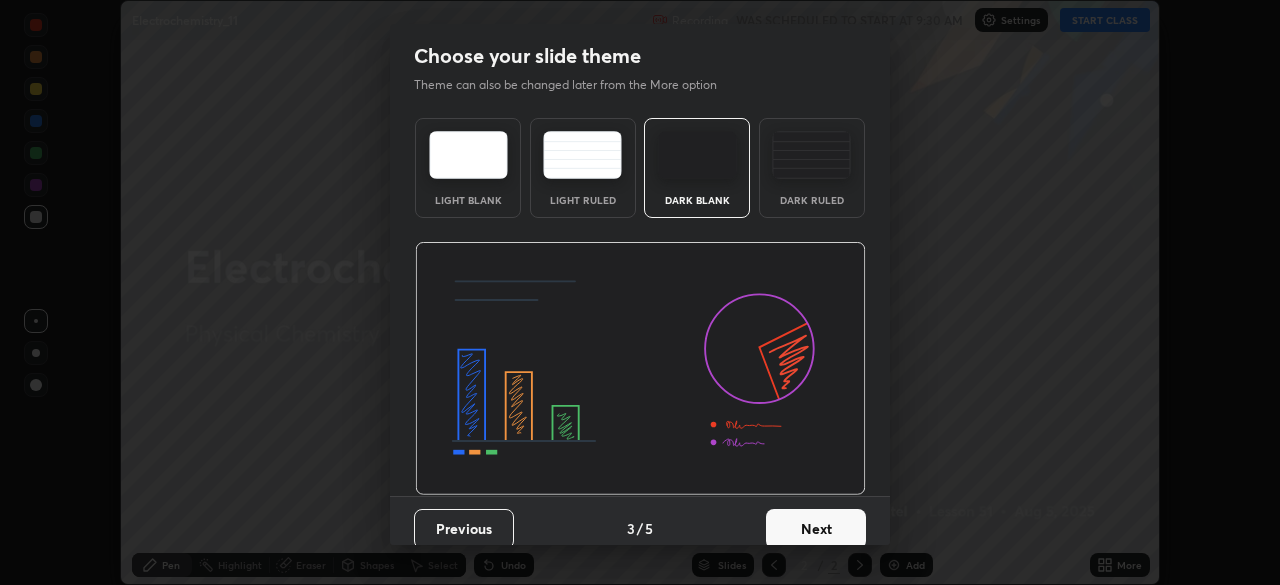 click on "Next" at bounding box center [816, 529] 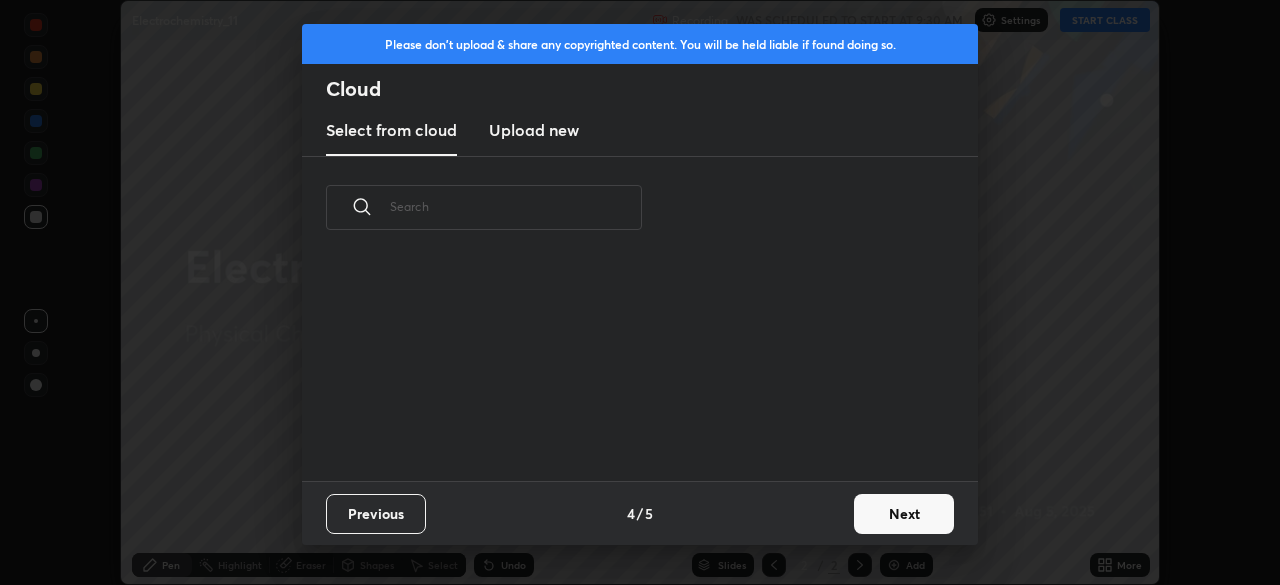 click on "Next" at bounding box center (904, 514) 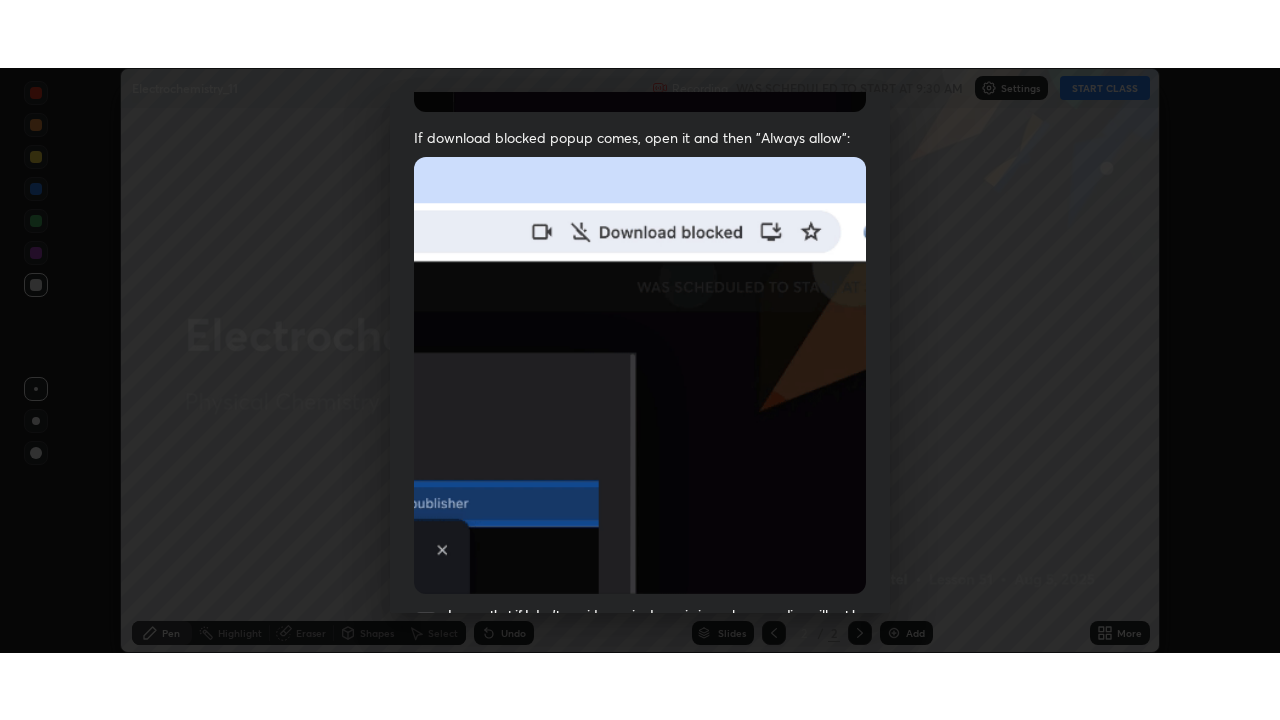 scroll, scrollTop: 479, scrollLeft: 0, axis: vertical 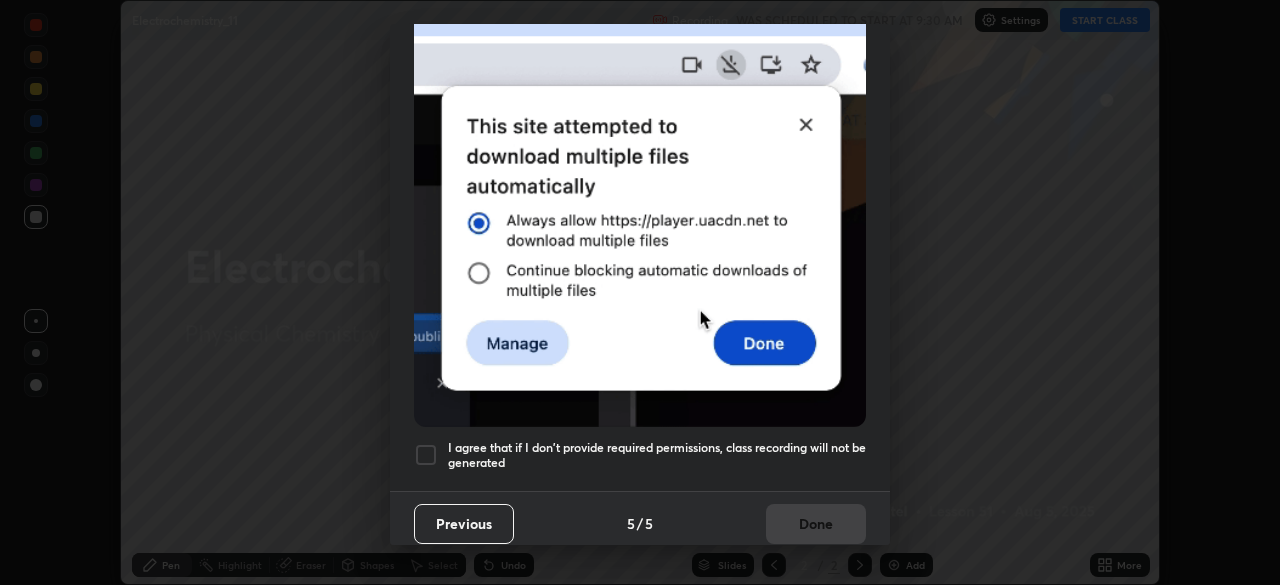 click on "I agree that if I don't provide required permissions, class recording will not be generated" at bounding box center (657, 455) 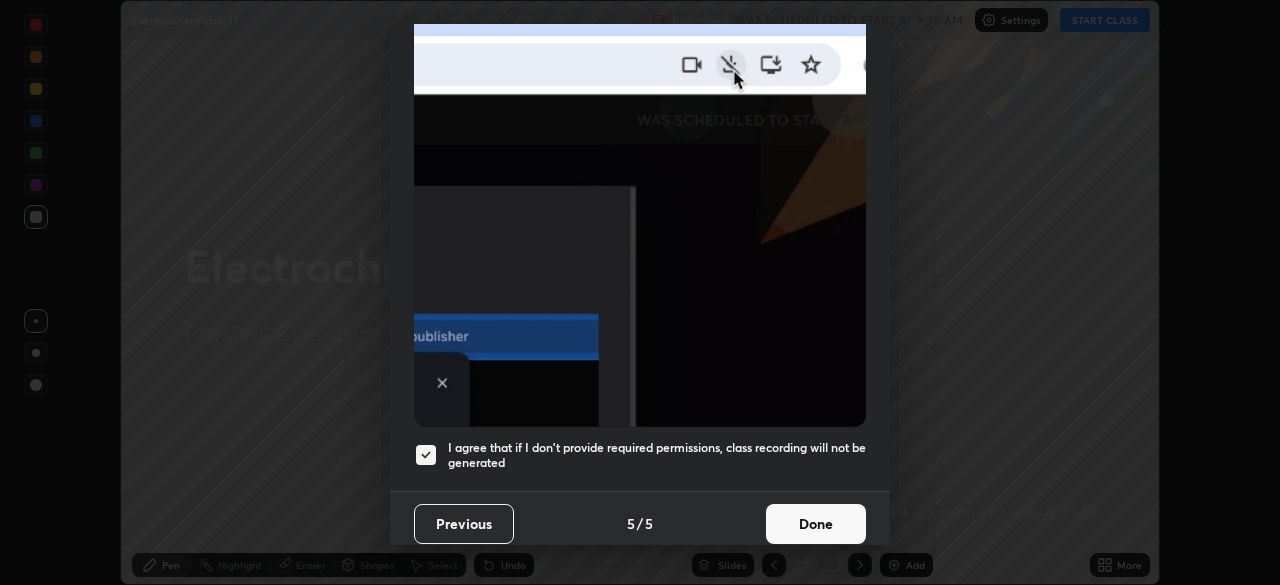 click on "Done" at bounding box center (816, 524) 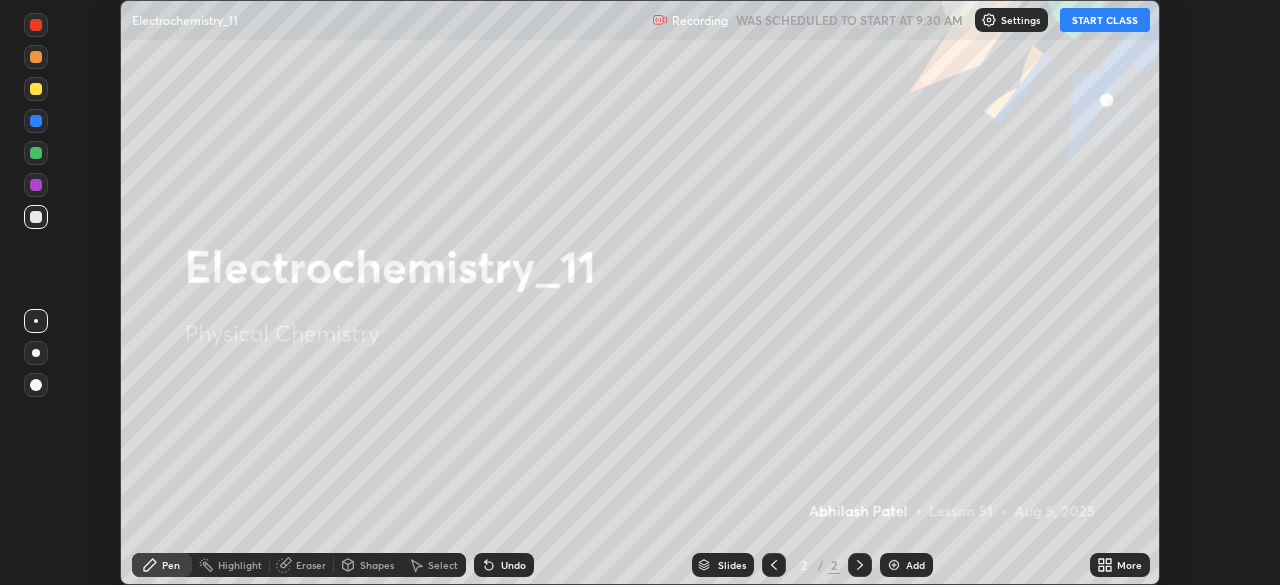 click on "More" at bounding box center [1129, 565] 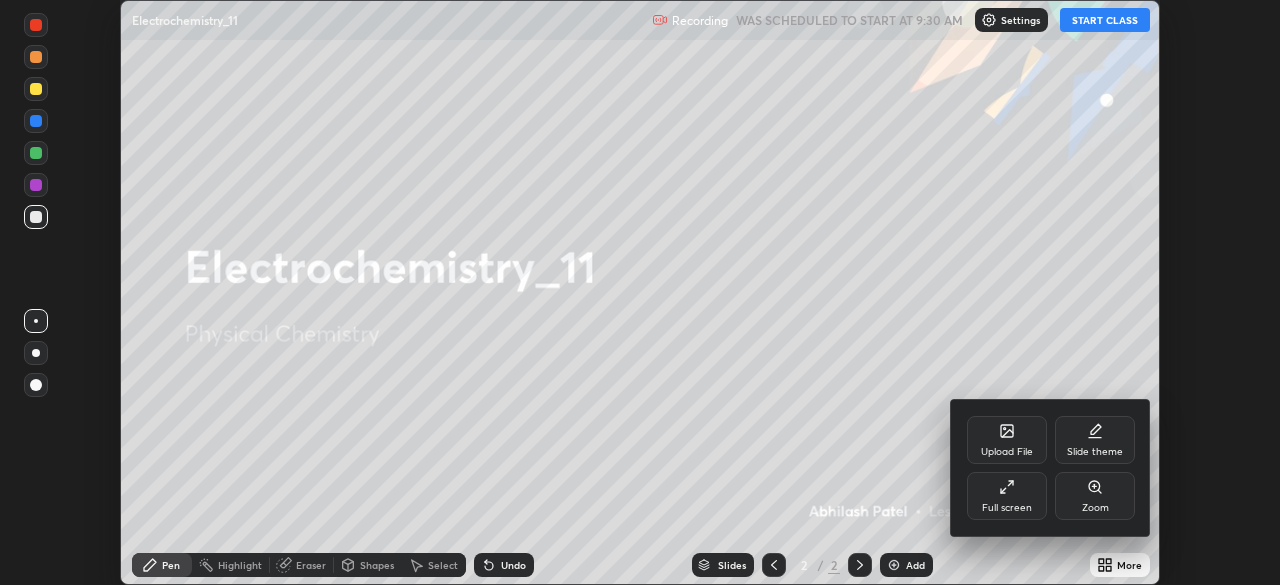 click on "Full screen" at bounding box center (1007, 508) 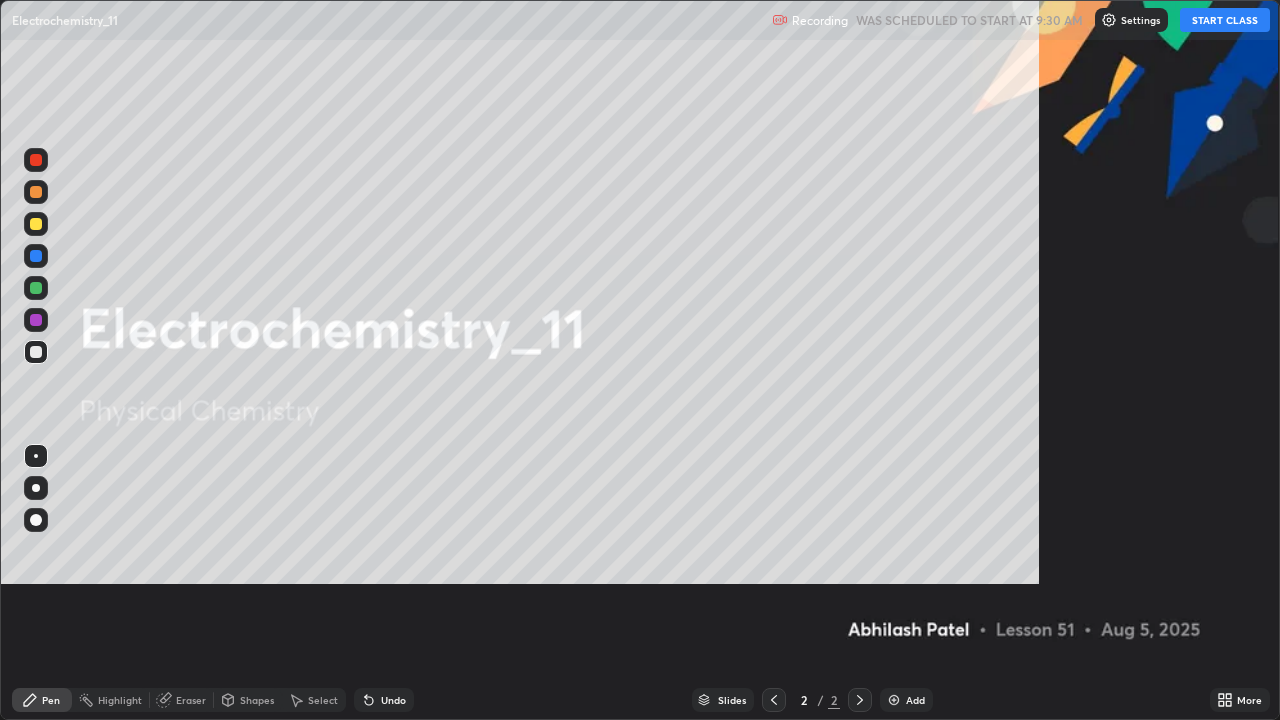 scroll, scrollTop: 99280, scrollLeft: 98720, axis: both 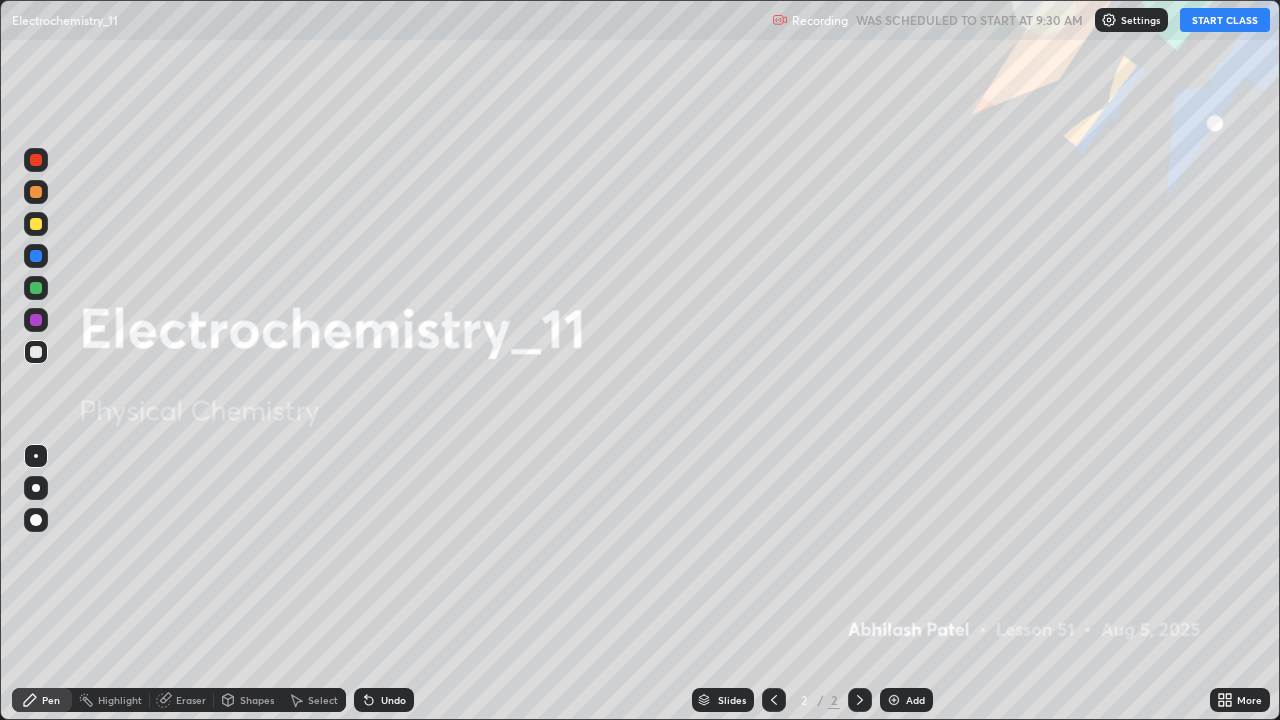 click on "Add" at bounding box center (915, 700) 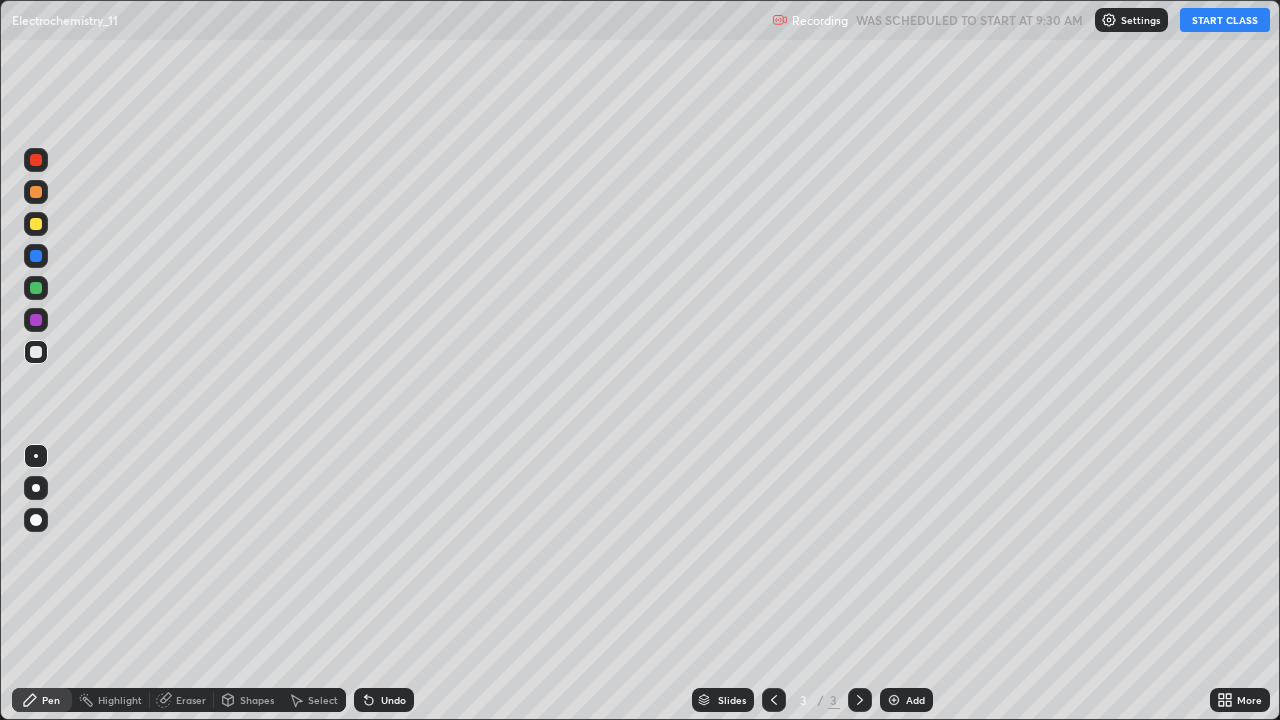 click on "START CLASS" at bounding box center [1225, 20] 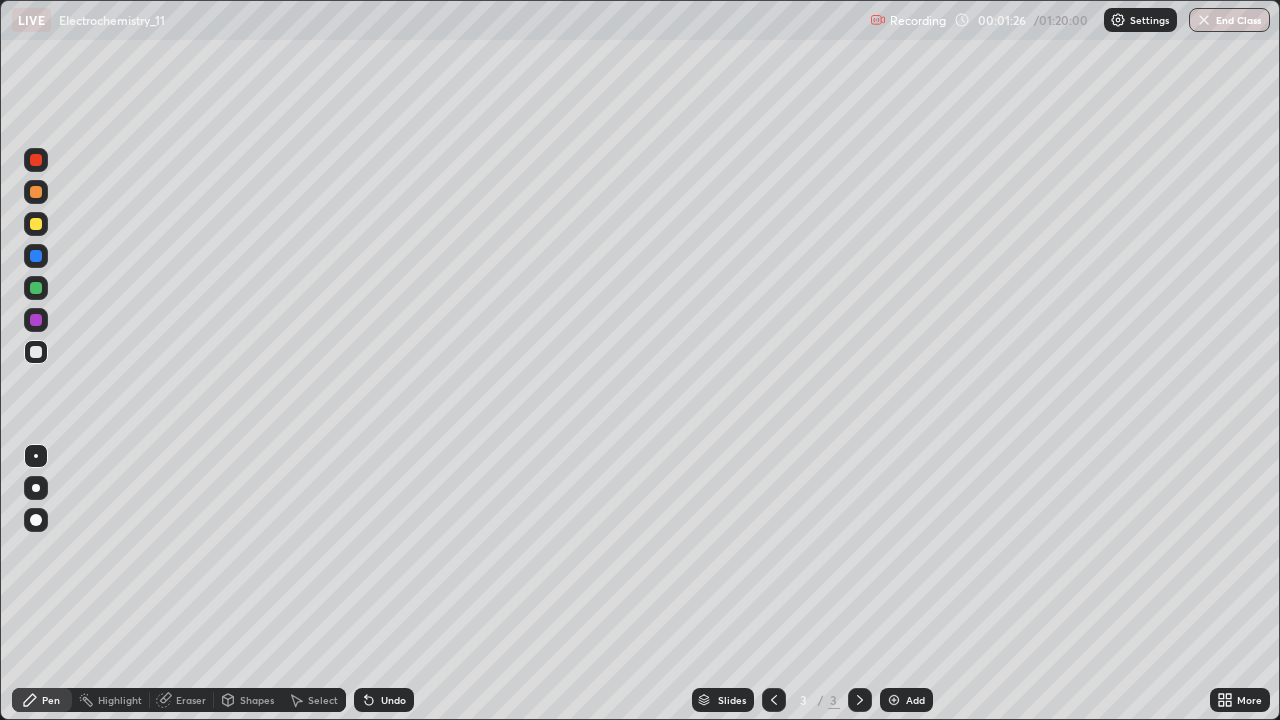 click at bounding box center [36, 488] 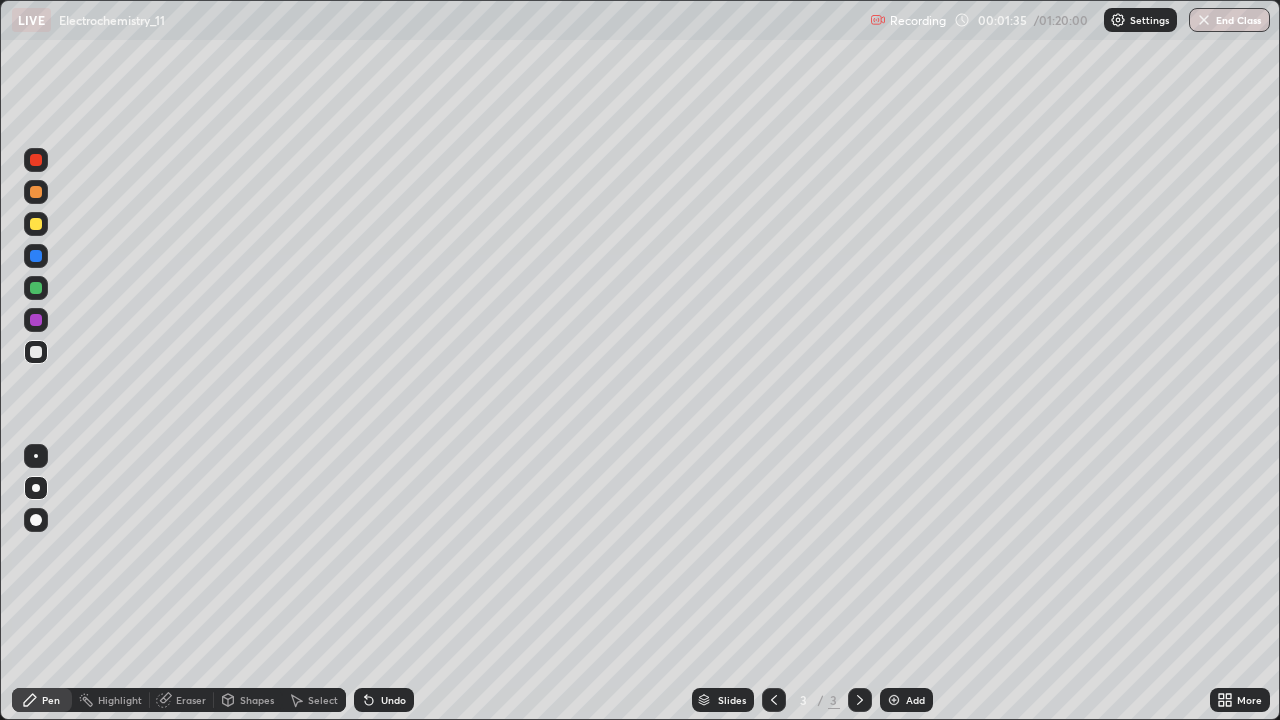 click on "Undo" at bounding box center (393, 700) 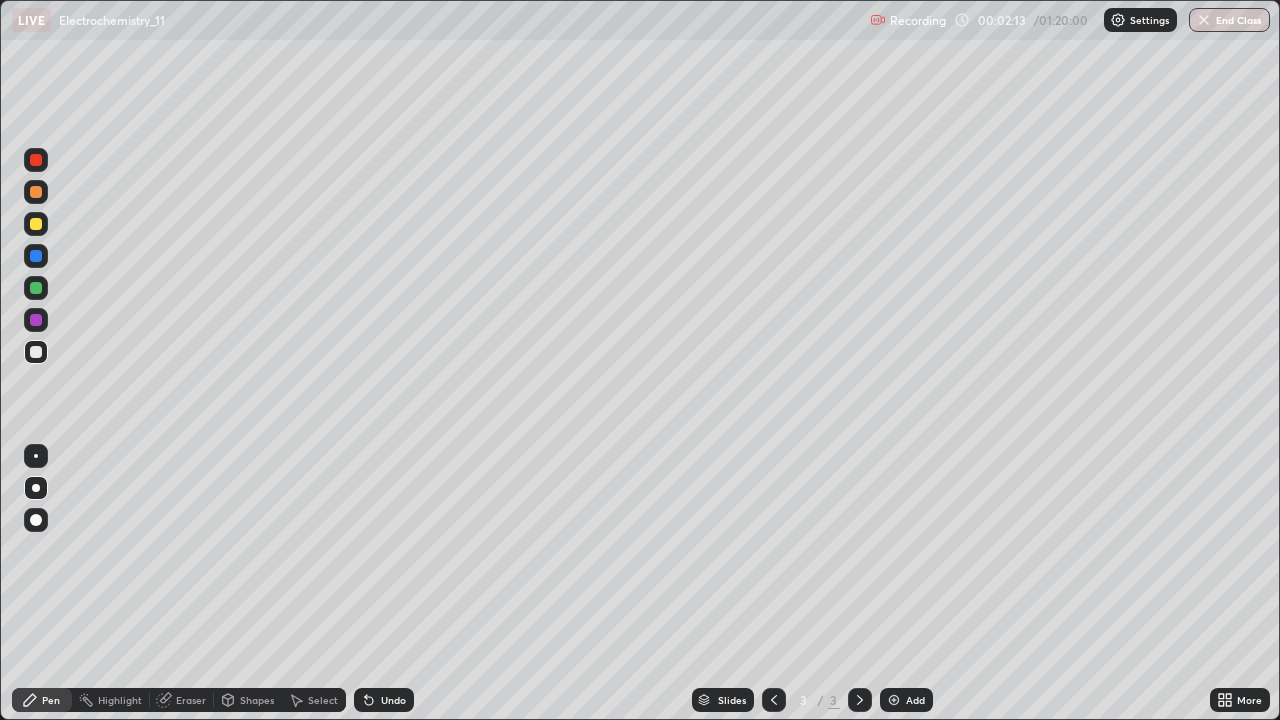 click on "Undo" at bounding box center (384, 700) 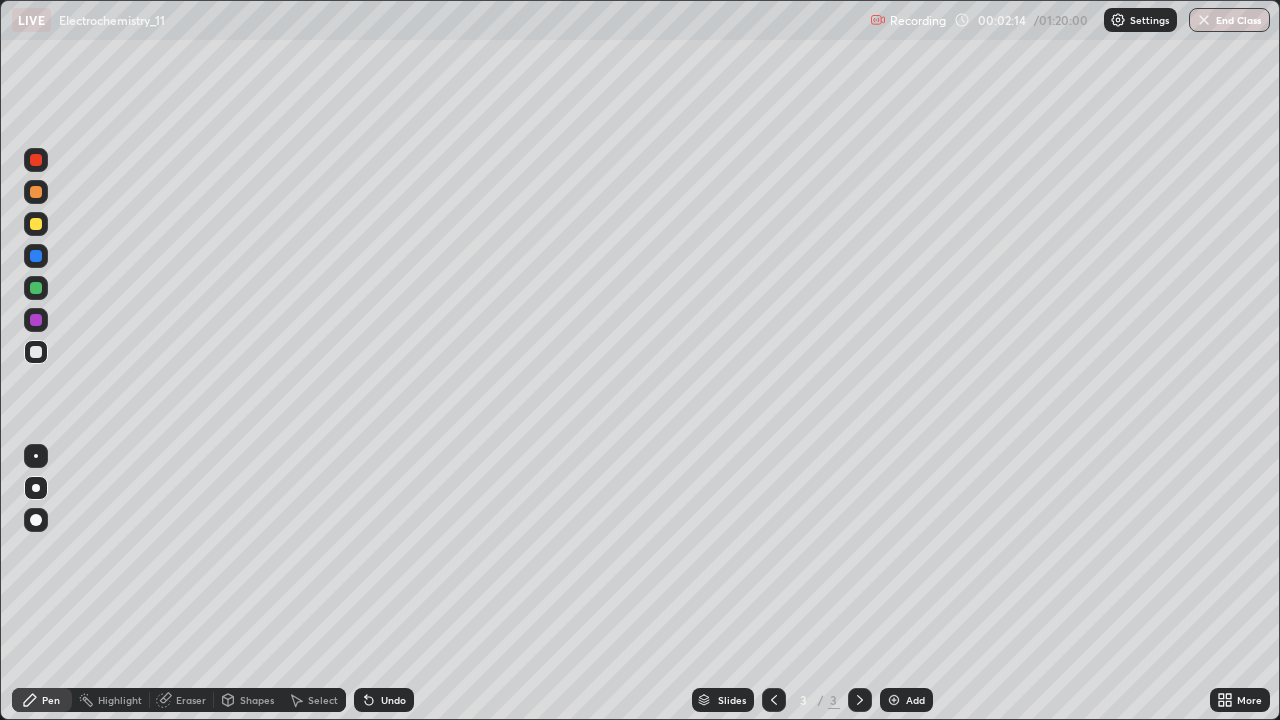 click on "Undo" at bounding box center [380, 700] 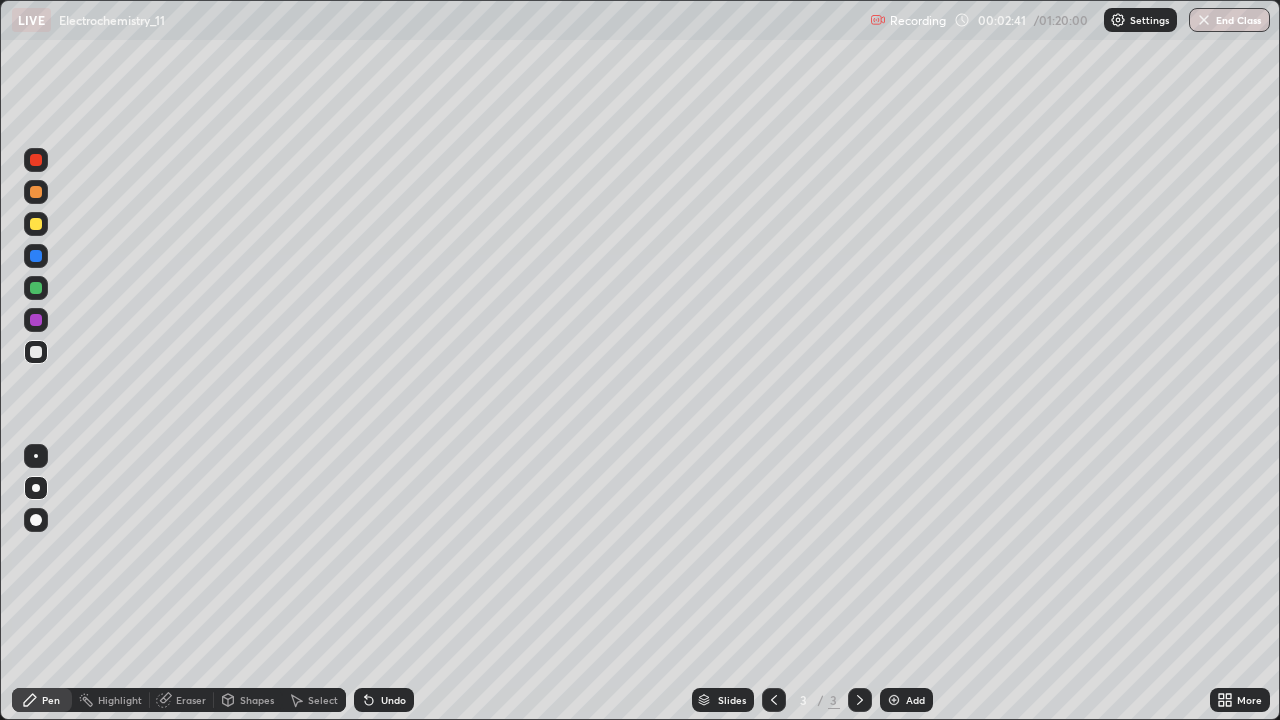 click on "Shapes" at bounding box center [248, 700] 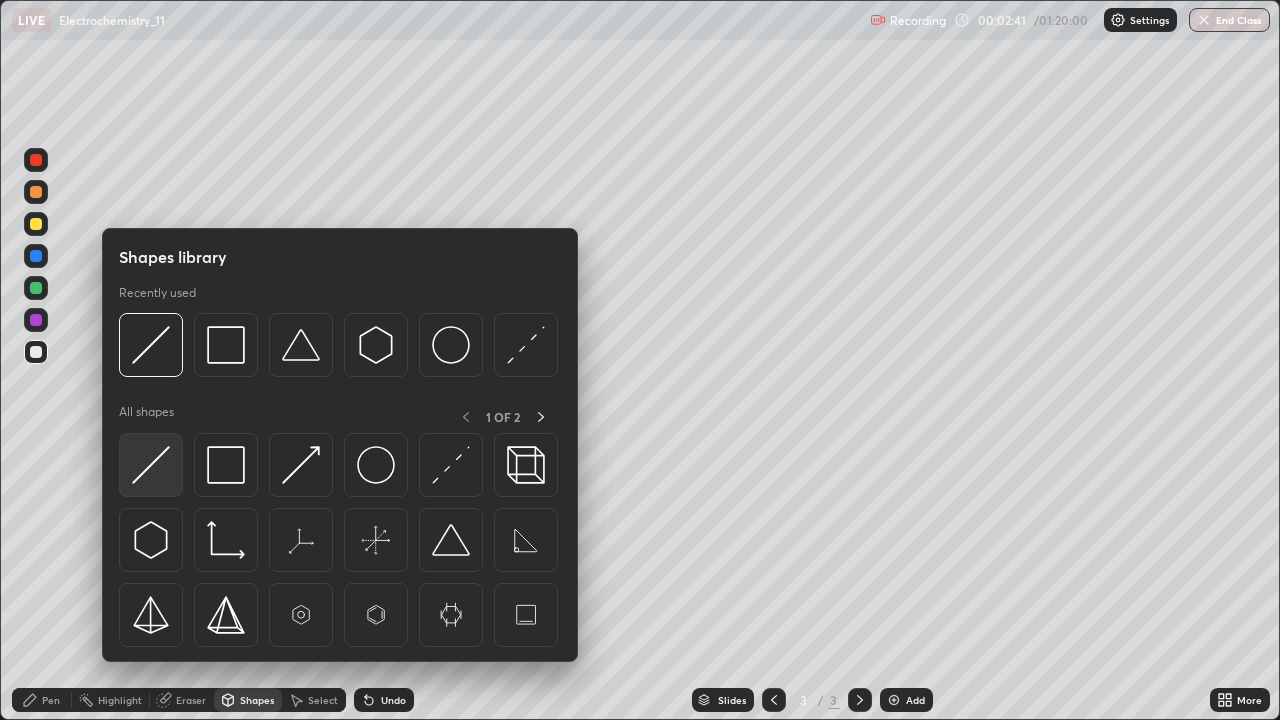 click at bounding box center (151, 465) 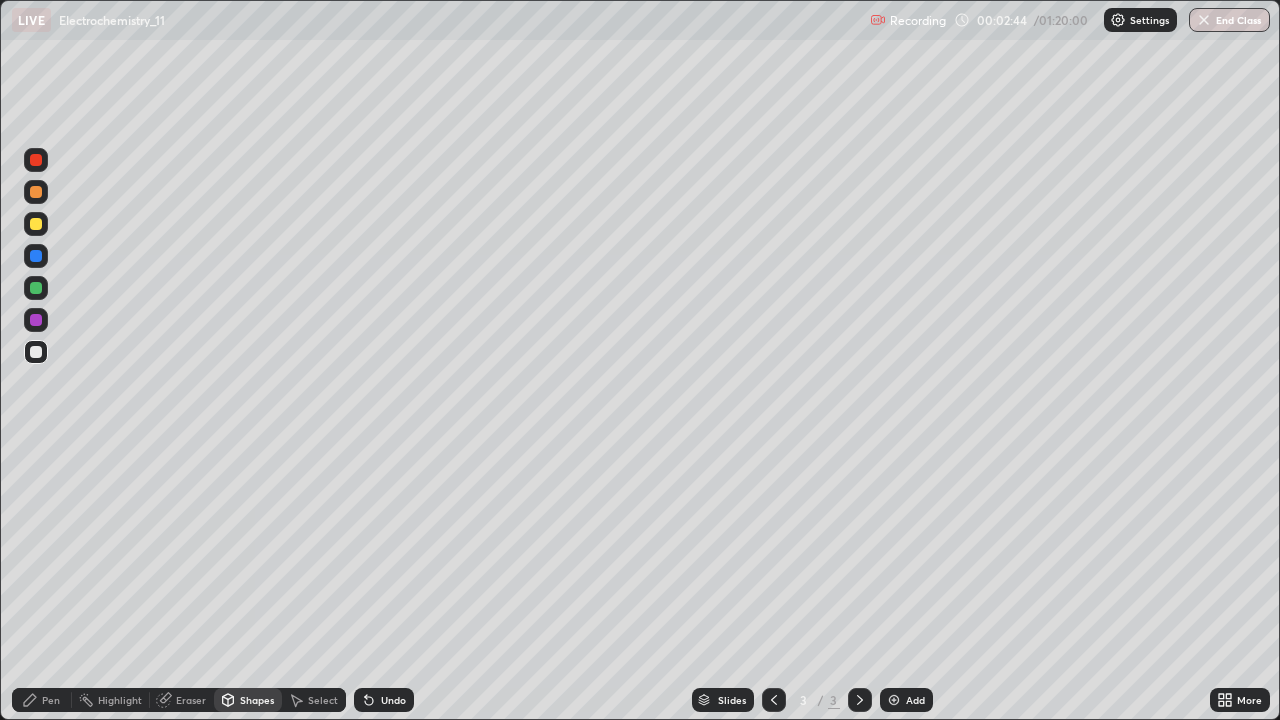 click on "Pen" at bounding box center [51, 700] 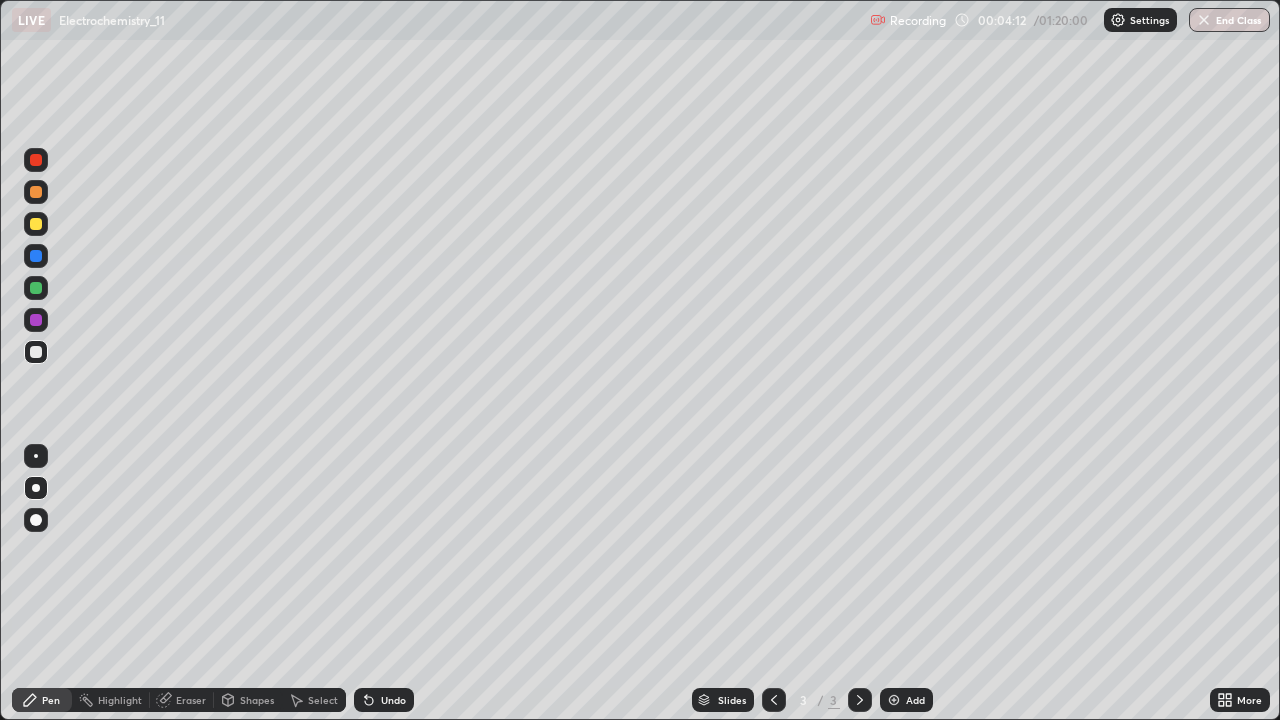 click on "Add" at bounding box center [906, 700] 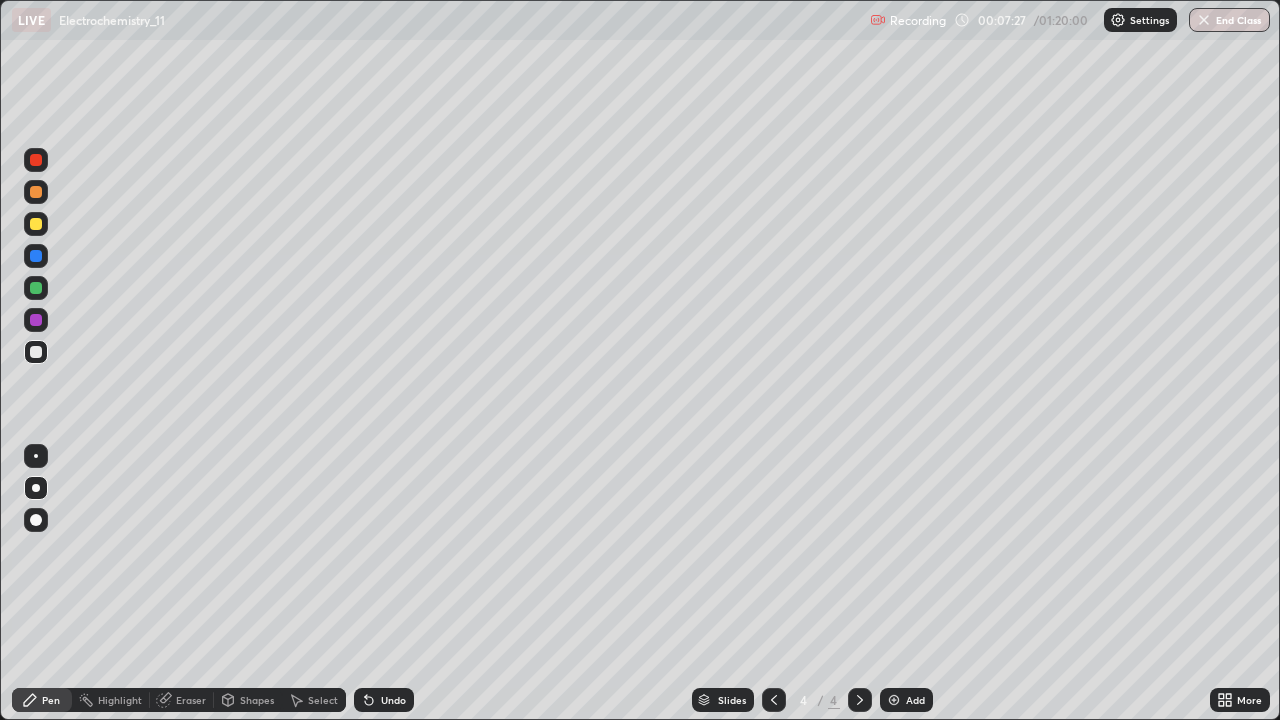 click on "Add" at bounding box center (906, 700) 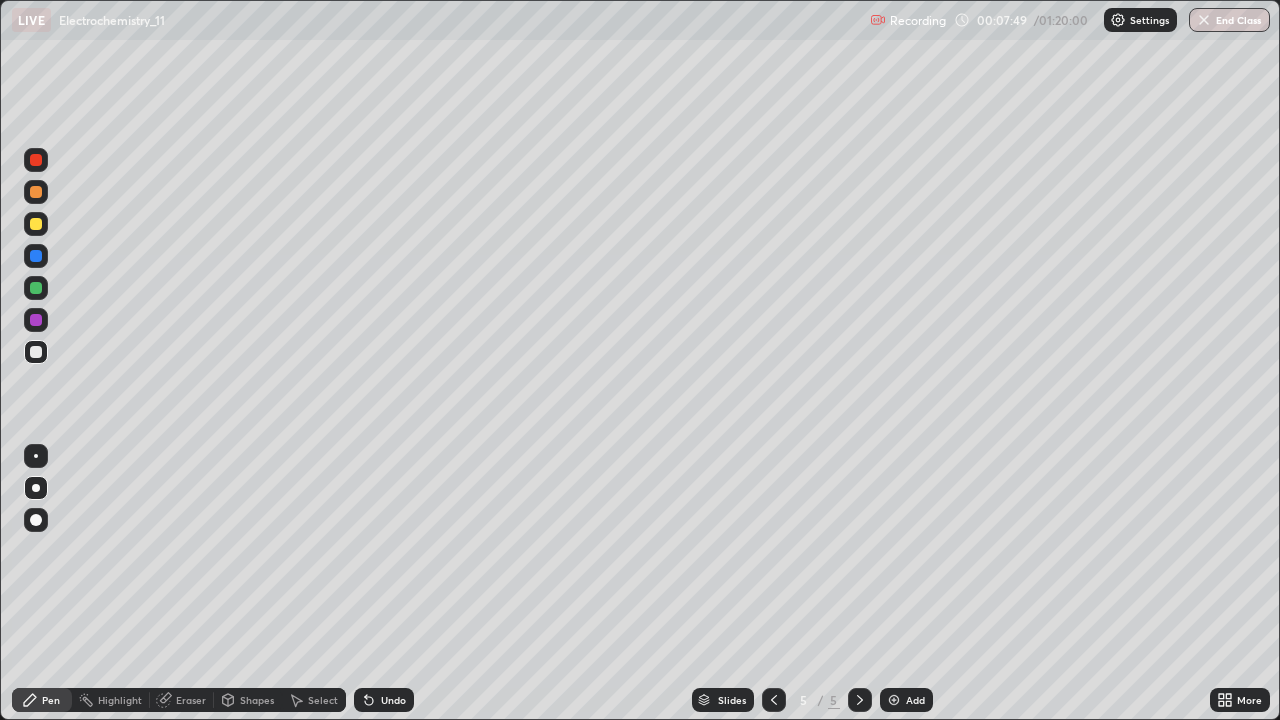 click on "Undo" at bounding box center [384, 700] 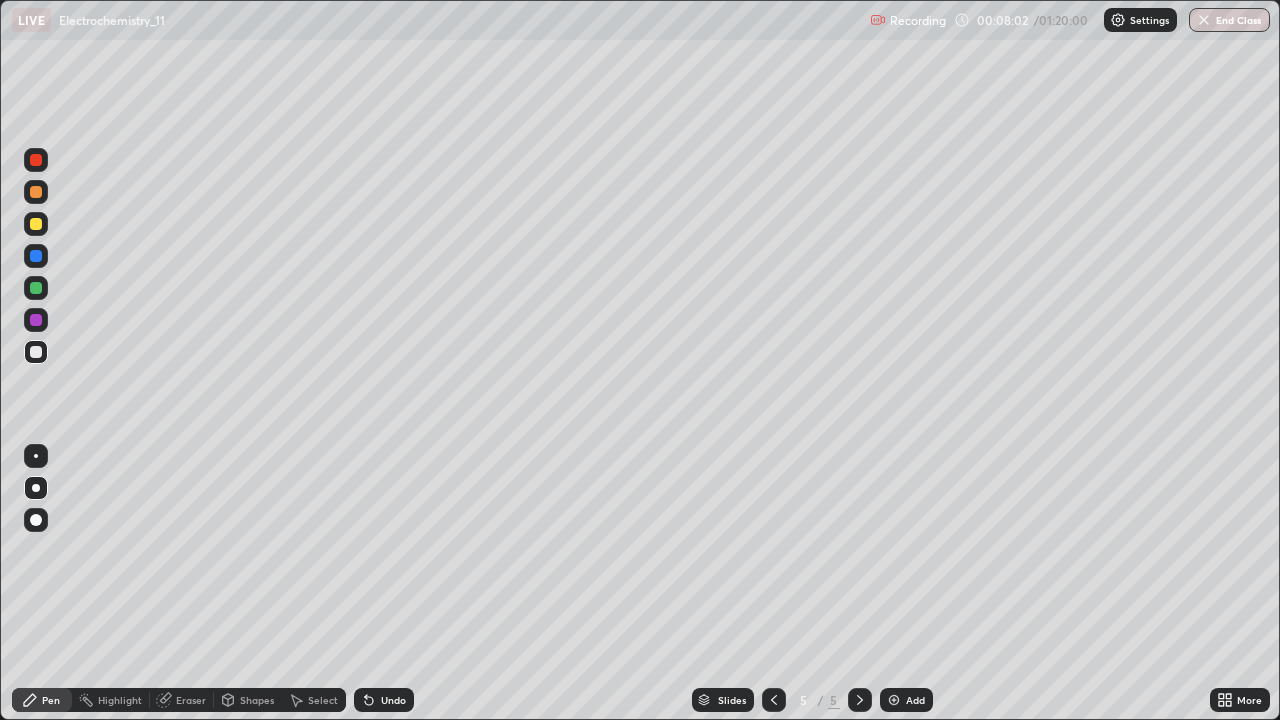 click on "Undo" at bounding box center (384, 700) 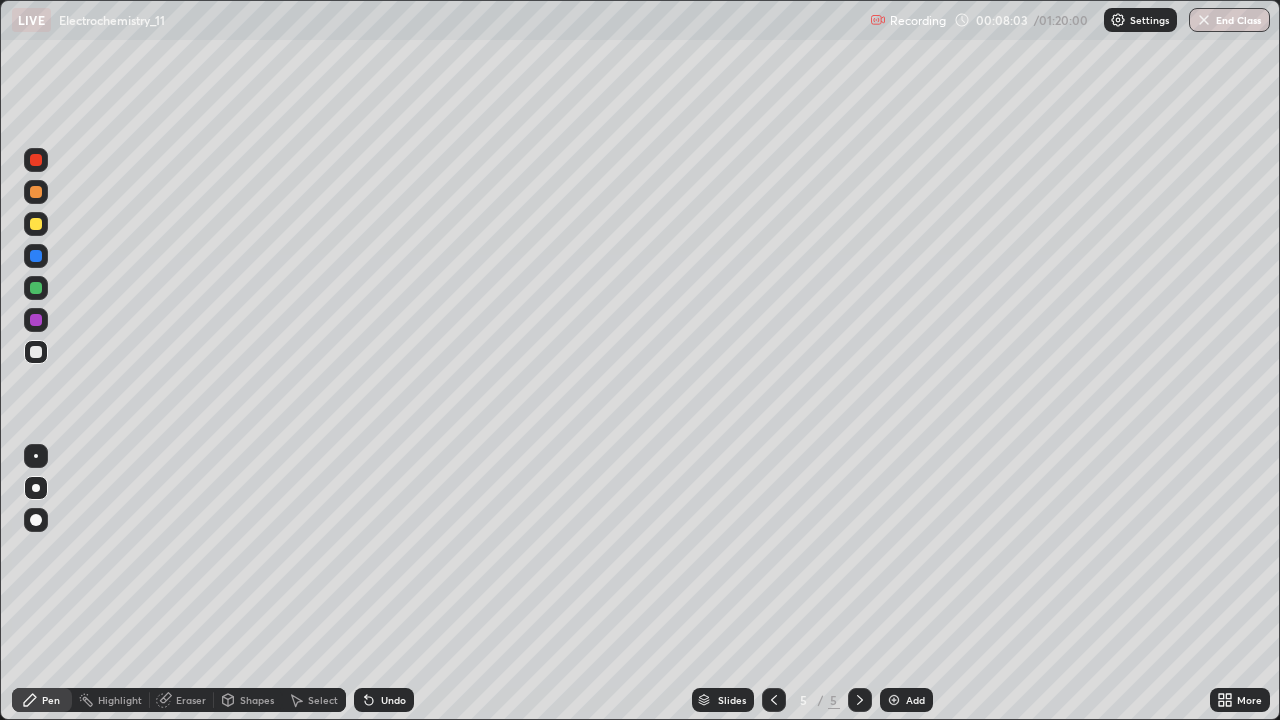 click on "Undo" at bounding box center (384, 700) 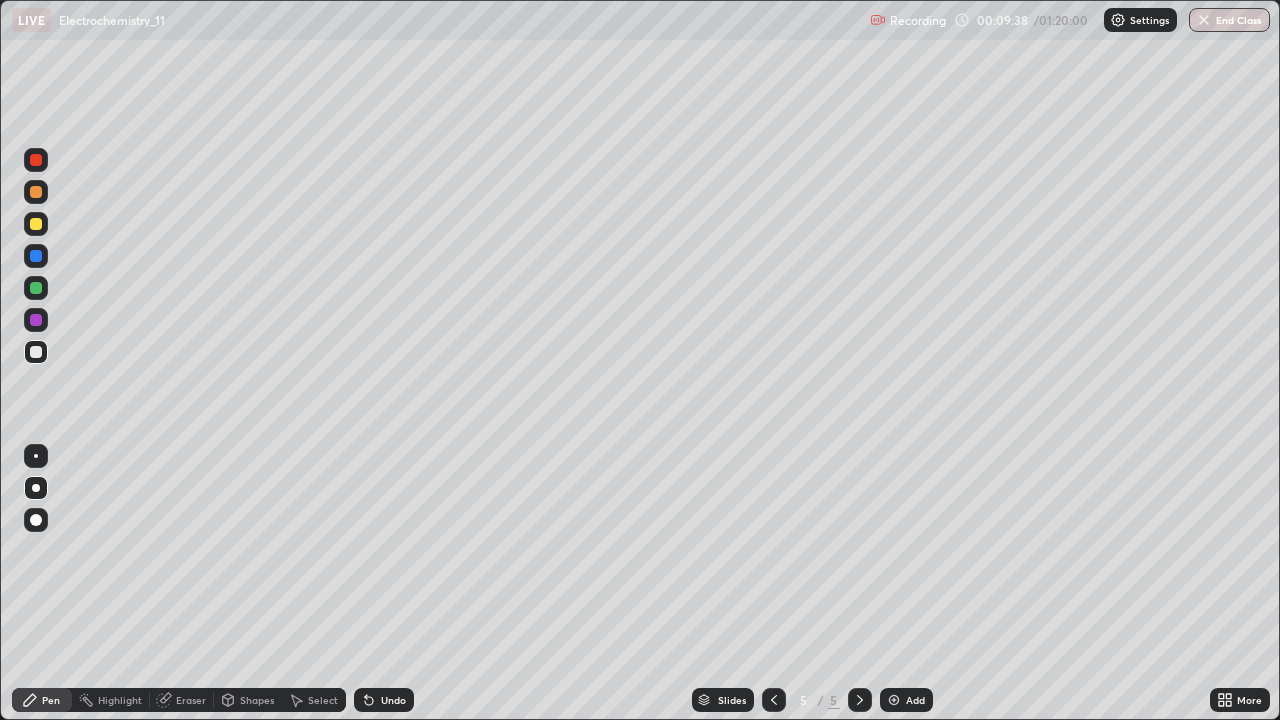 click on "Add" at bounding box center [906, 700] 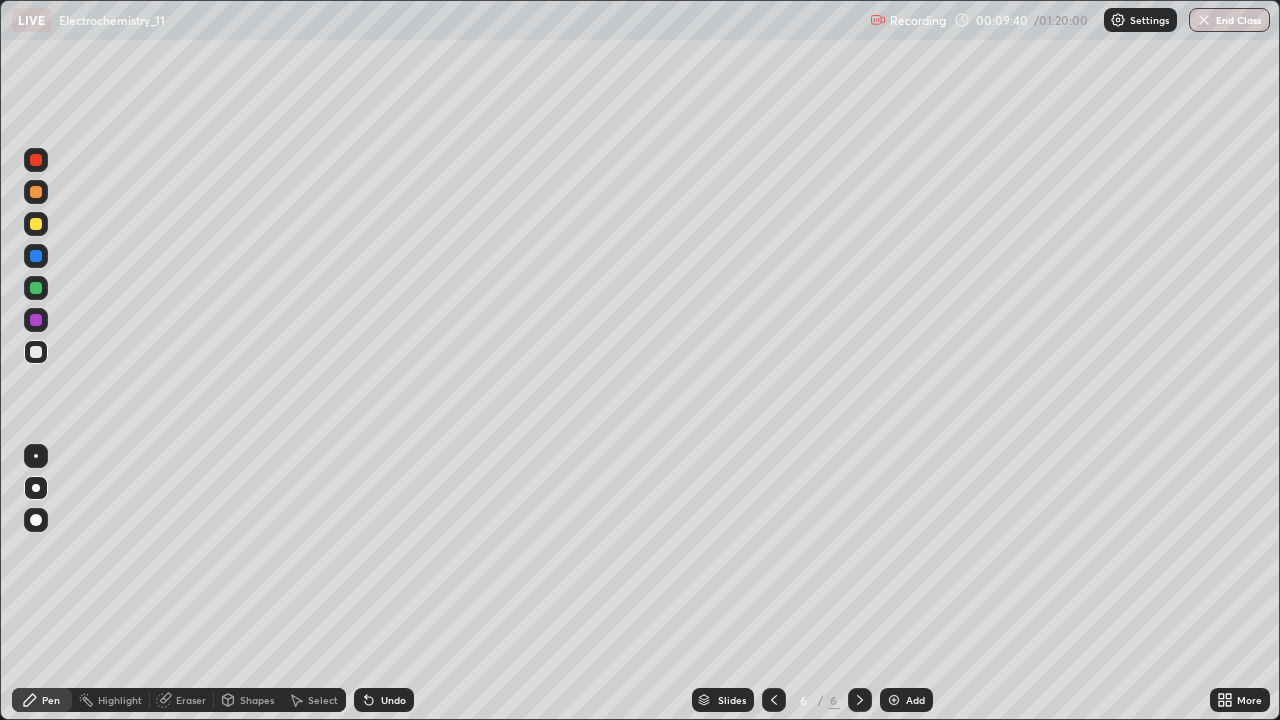 click 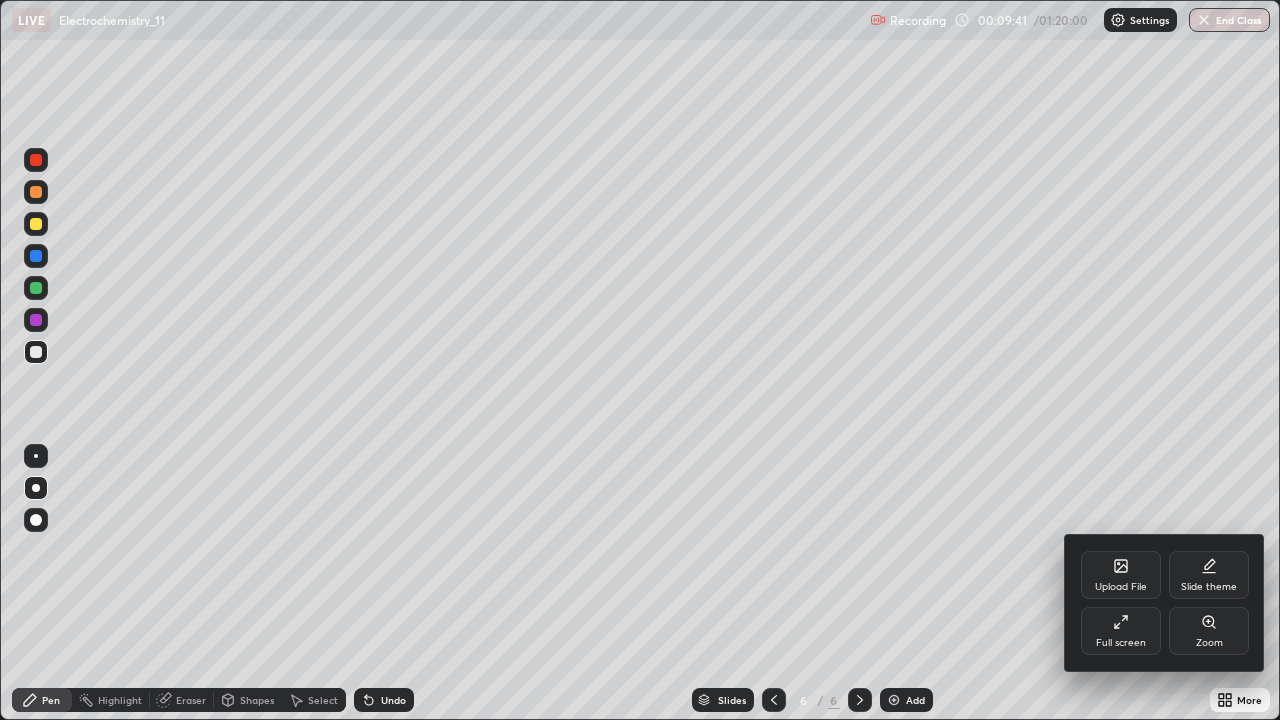 click on "Slide theme" at bounding box center [1209, 575] 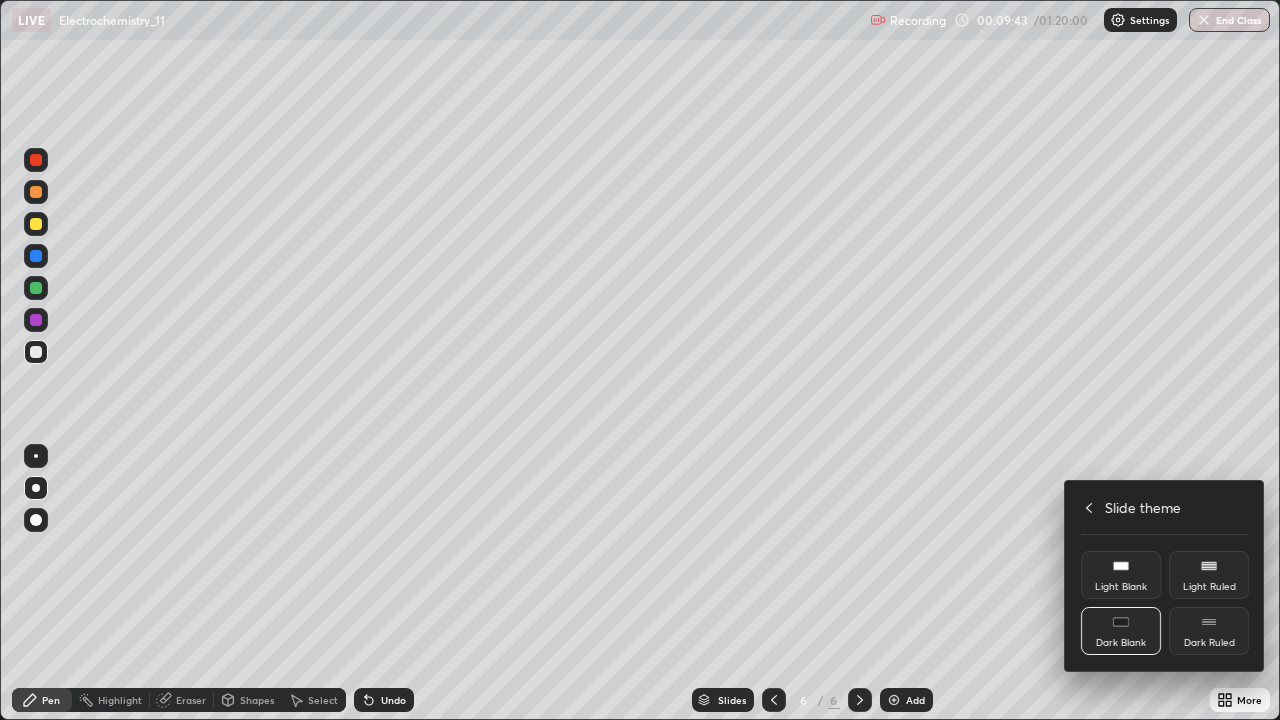 click 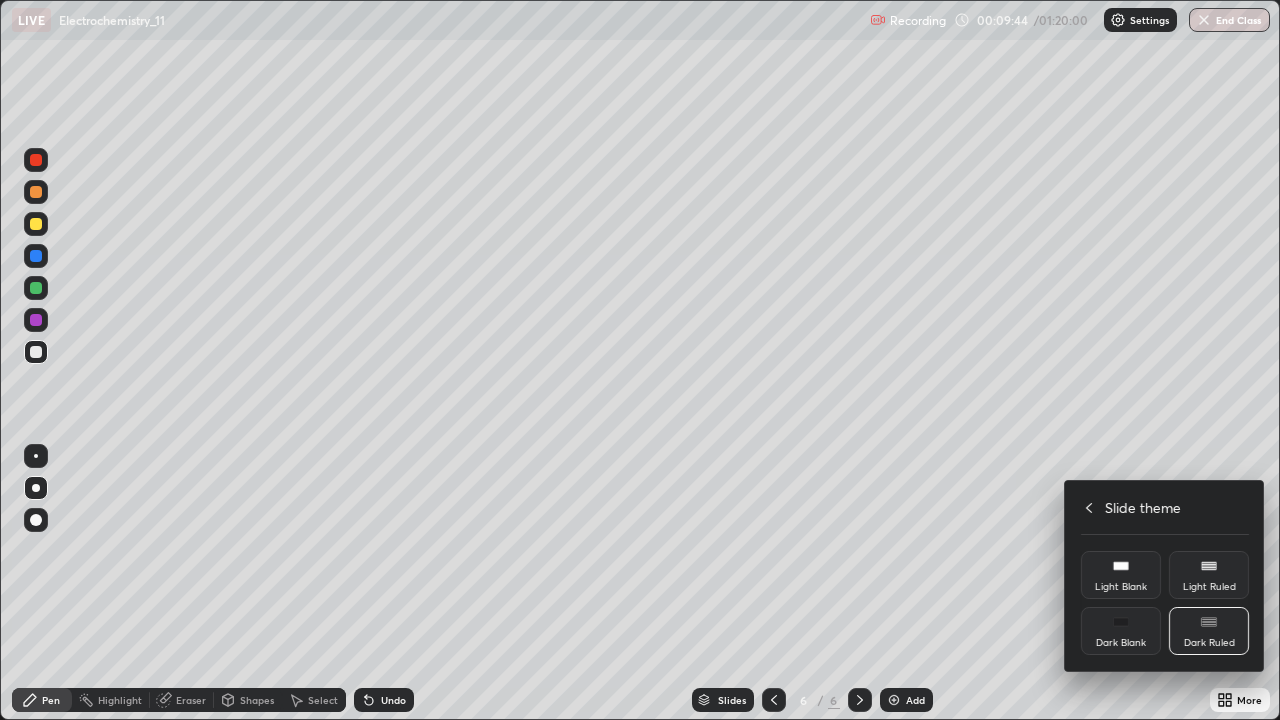 click at bounding box center [640, 360] 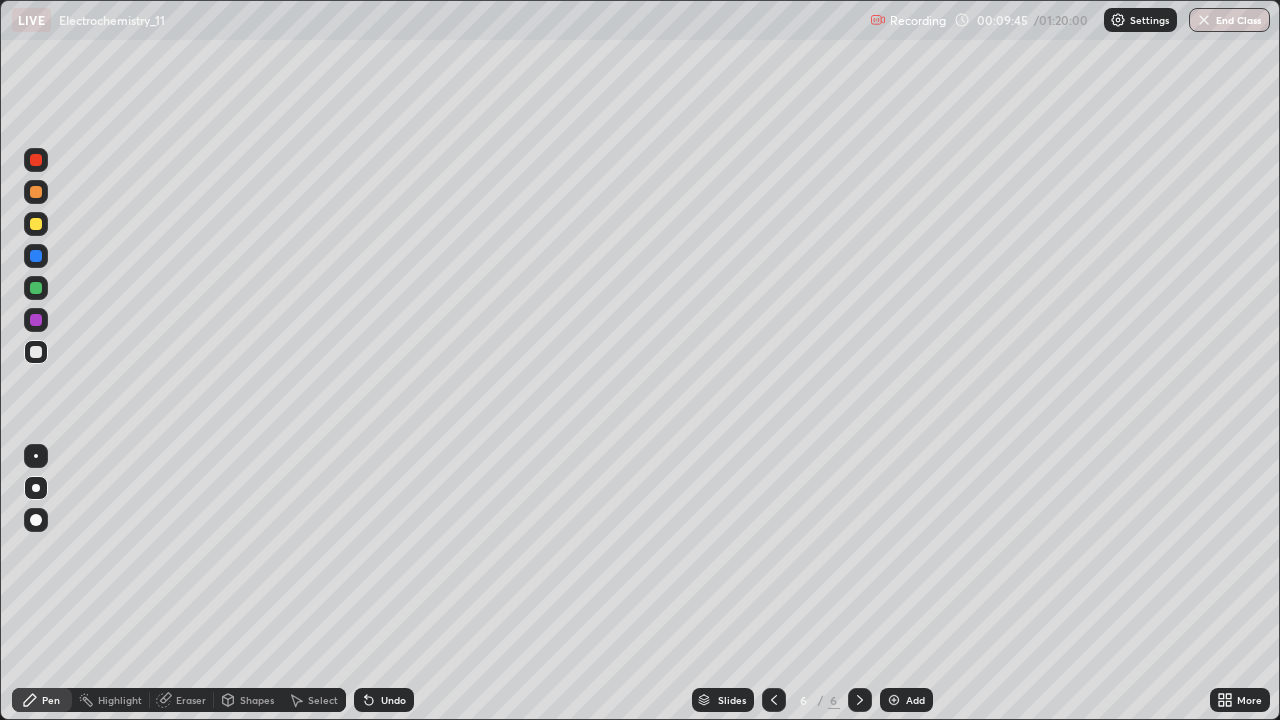 click on "Add" at bounding box center (906, 700) 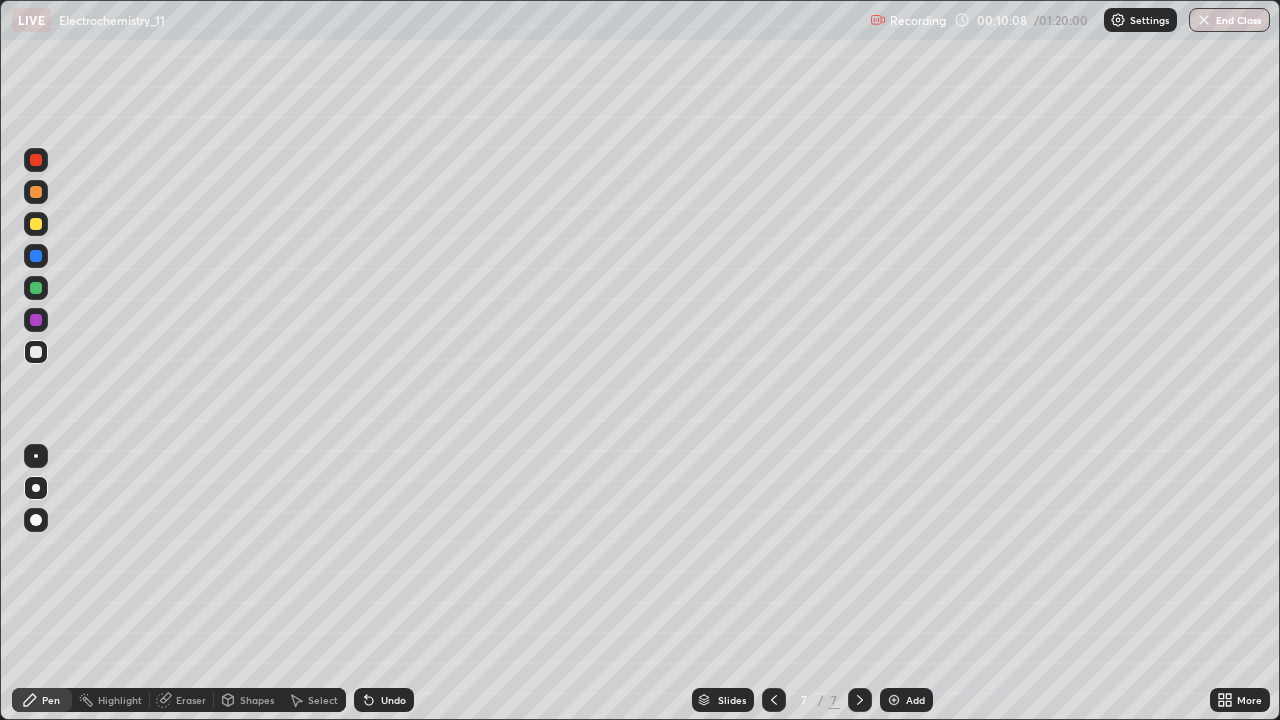 click on "Undo" at bounding box center [384, 700] 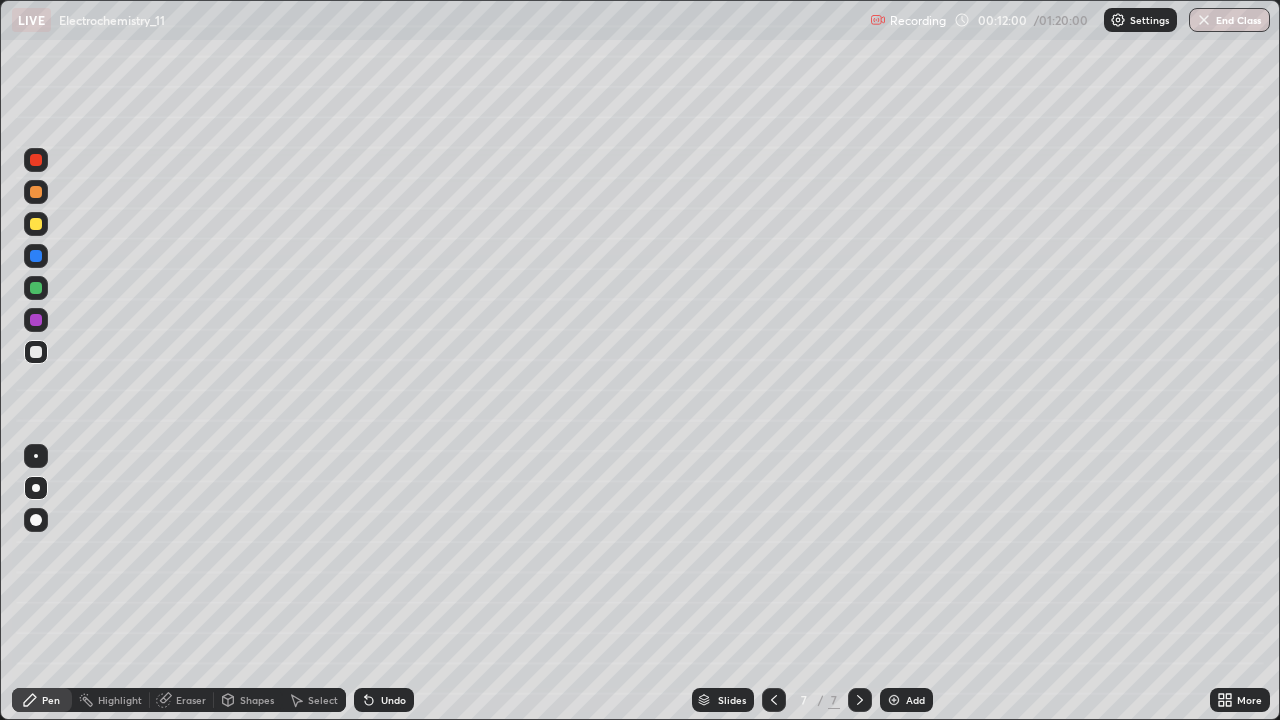click on "Undo" at bounding box center [384, 700] 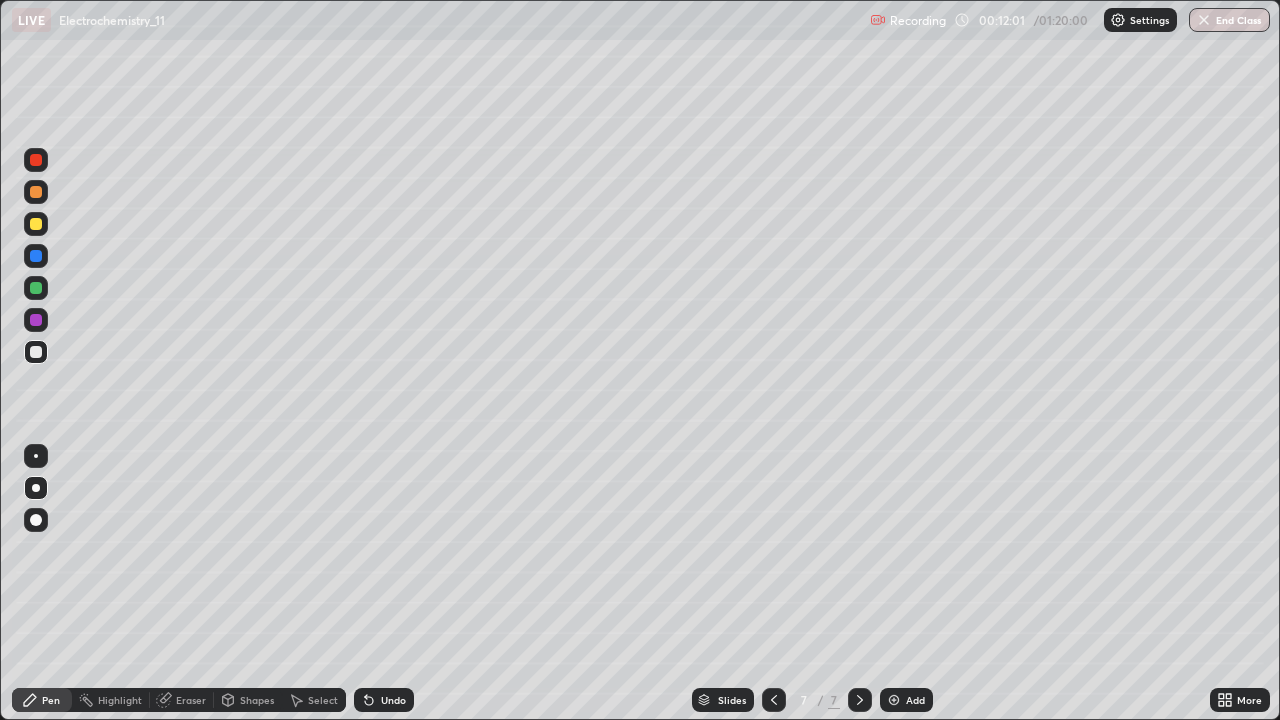 click on "Undo" at bounding box center (384, 700) 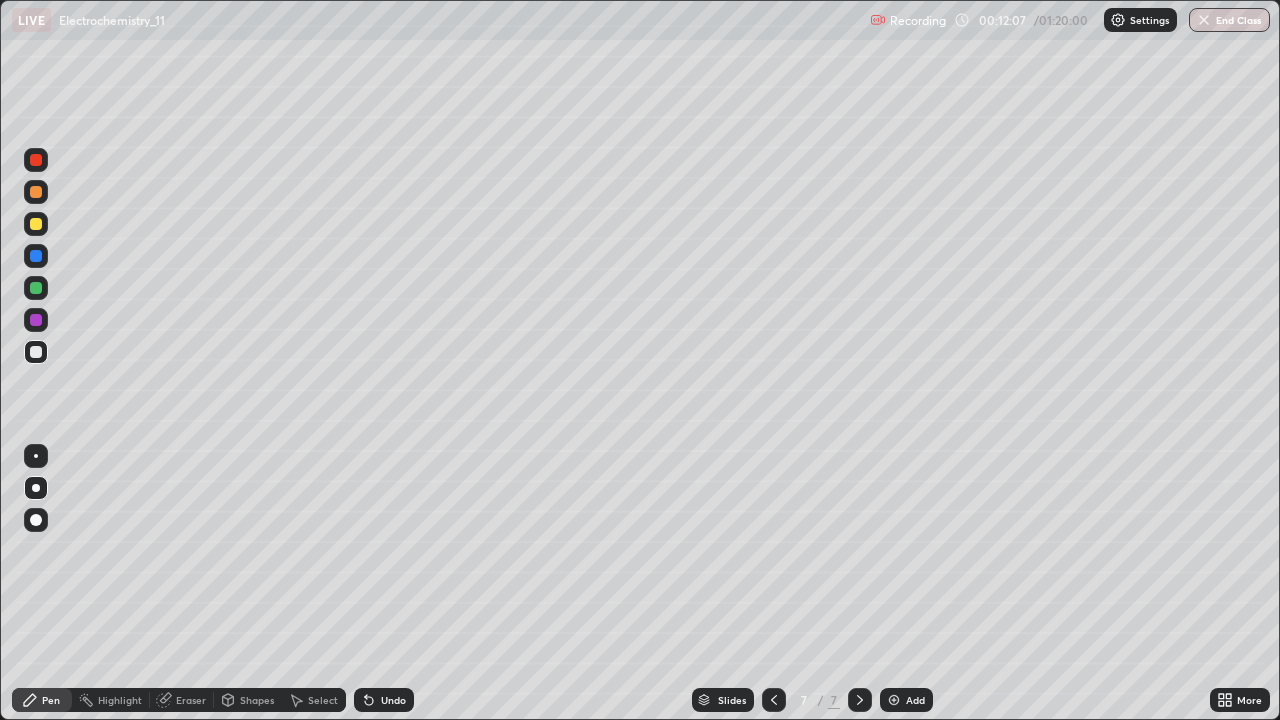 click on "Undo" at bounding box center [384, 700] 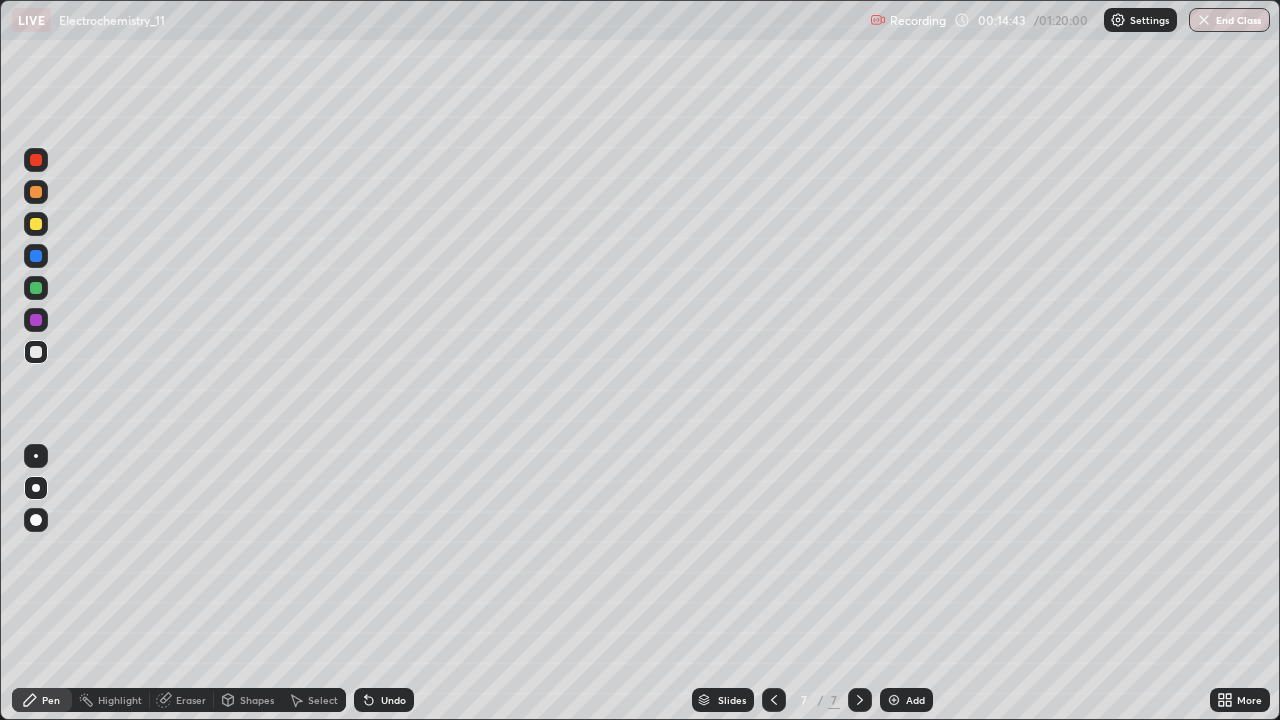 click on "Add" at bounding box center (906, 700) 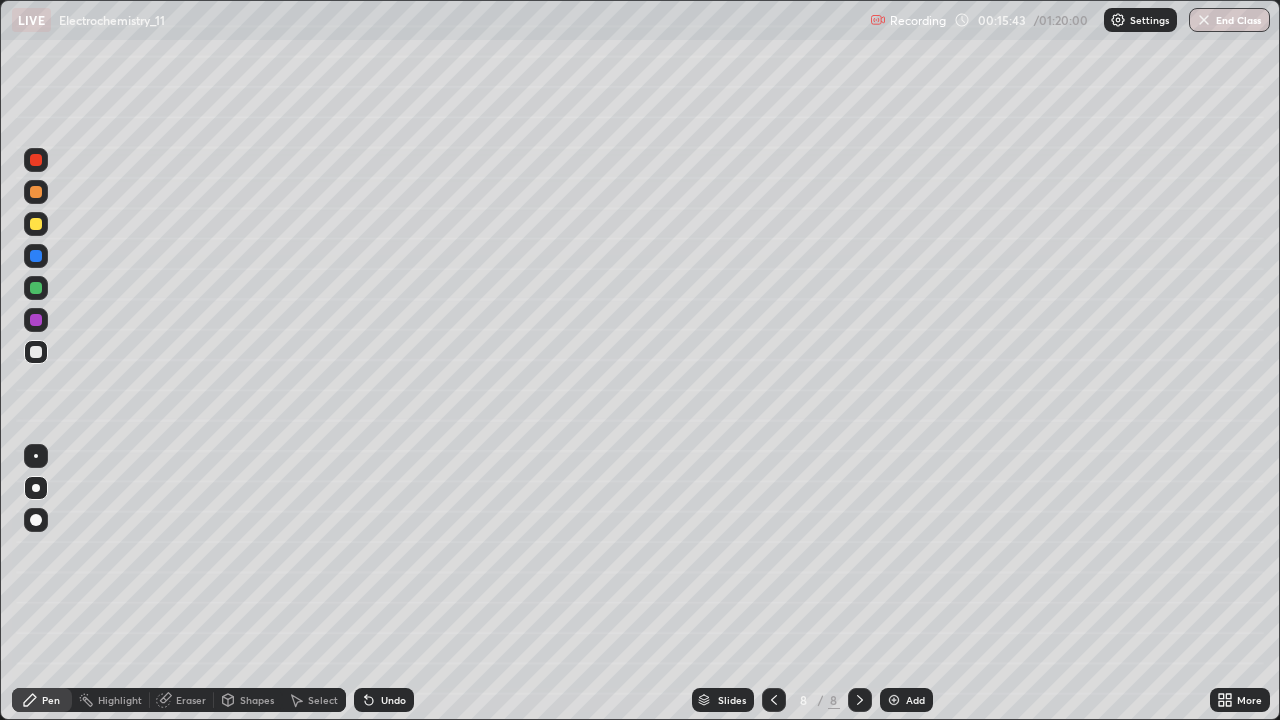 click at bounding box center [774, 700] 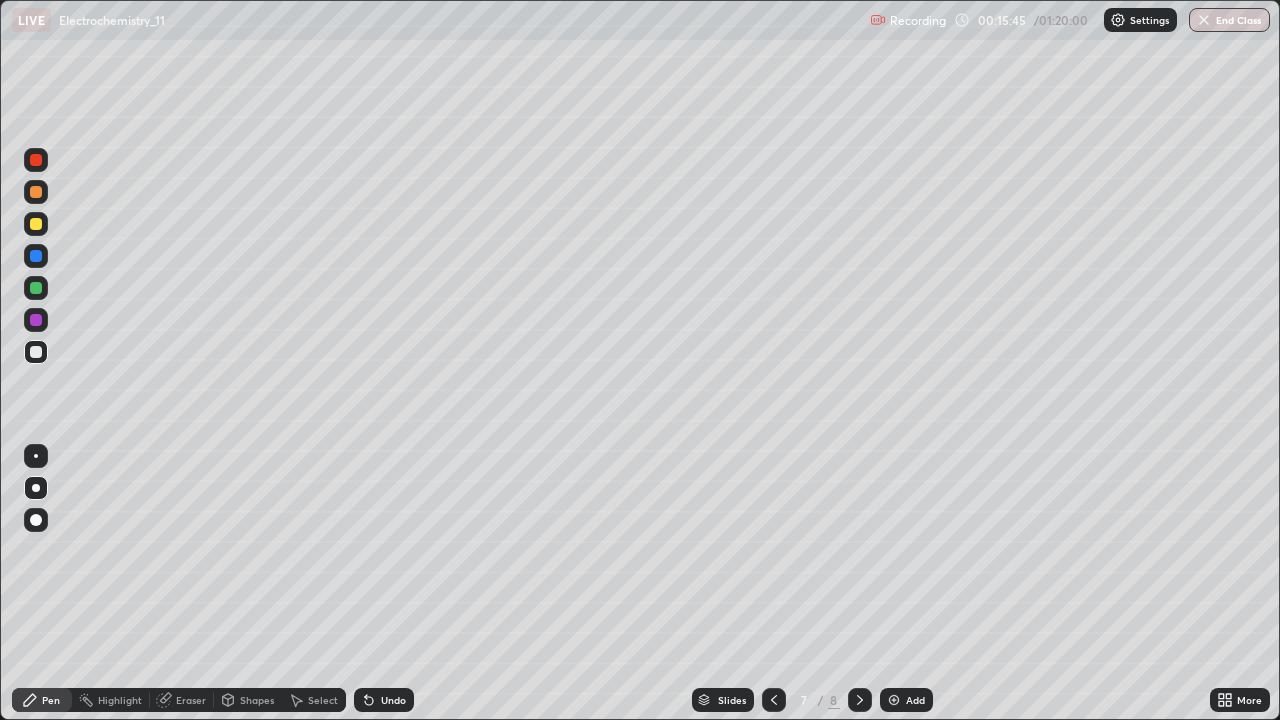 click at bounding box center (860, 700) 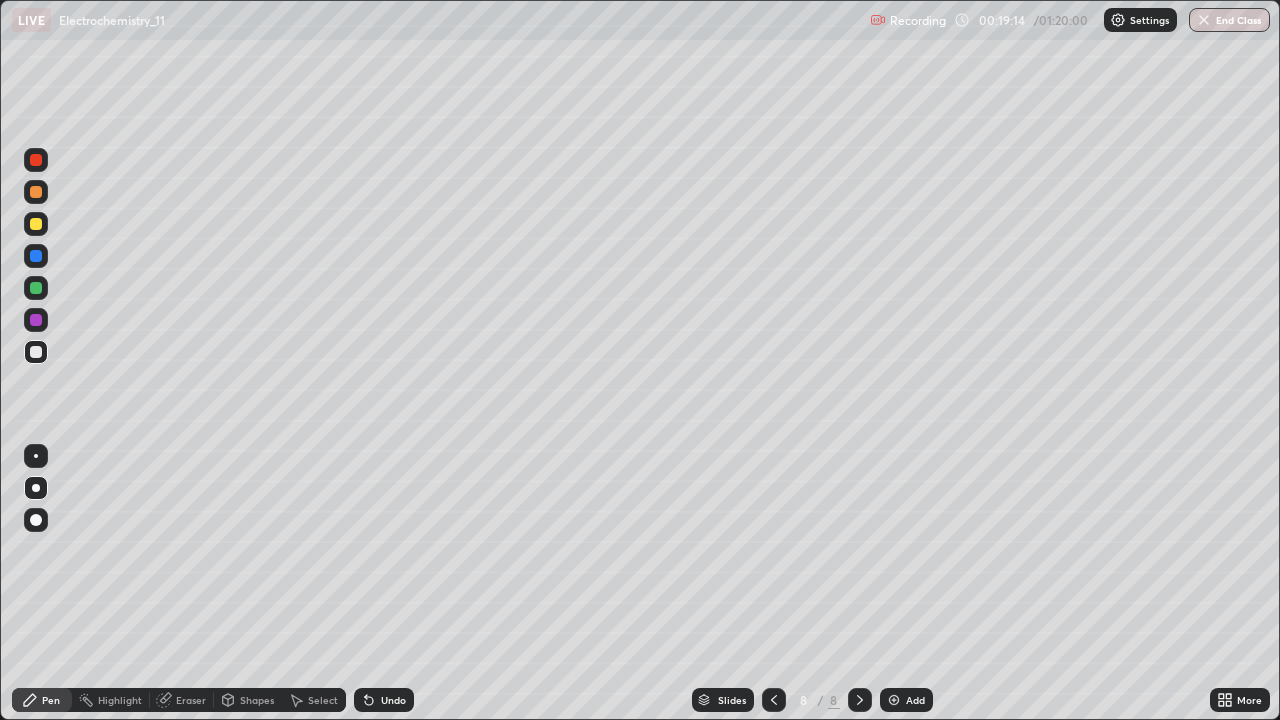 click on "Add" at bounding box center (906, 700) 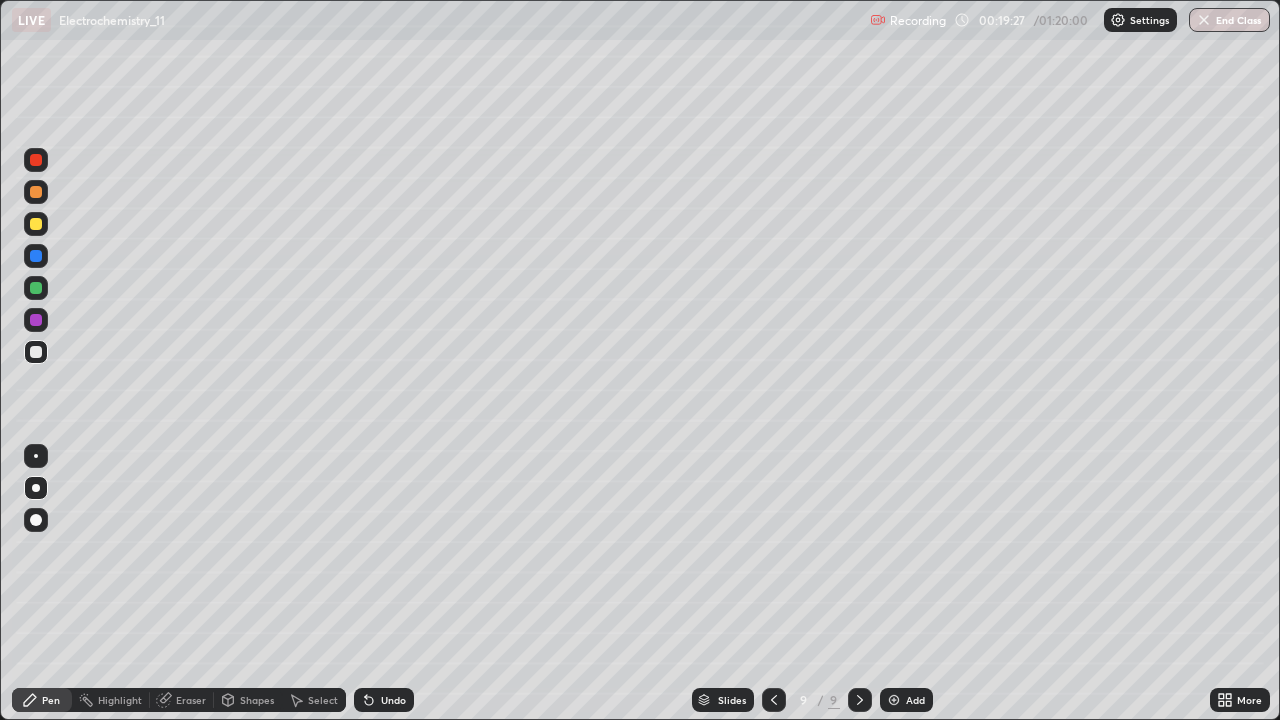 click on "Undo" at bounding box center [384, 700] 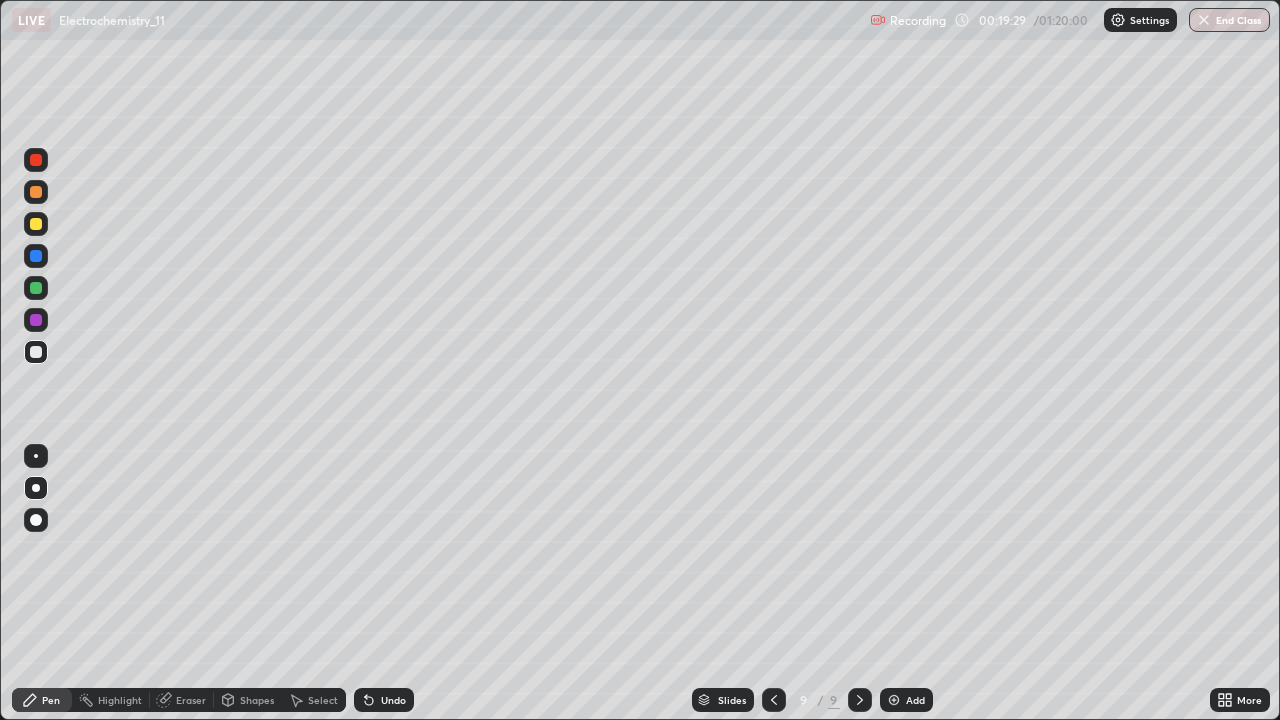 click on "Undo" at bounding box center (384, 700) 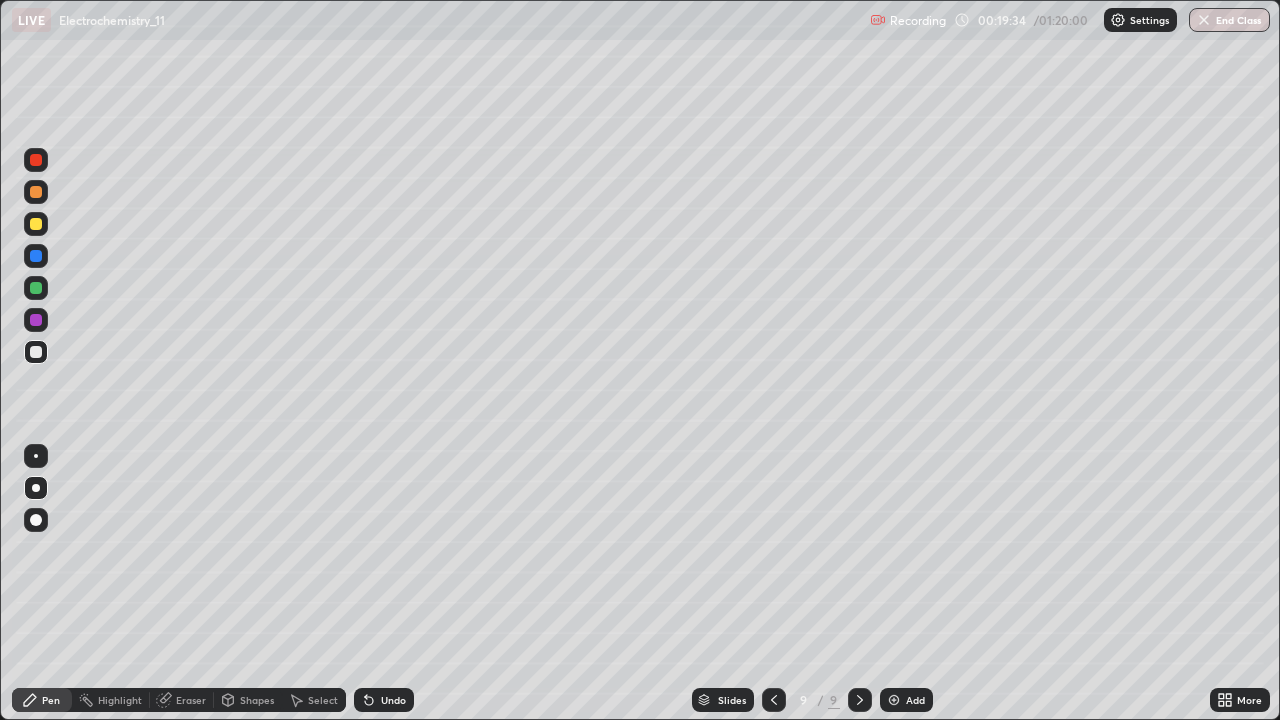 click on "Select" at bounding box center (314, 700) 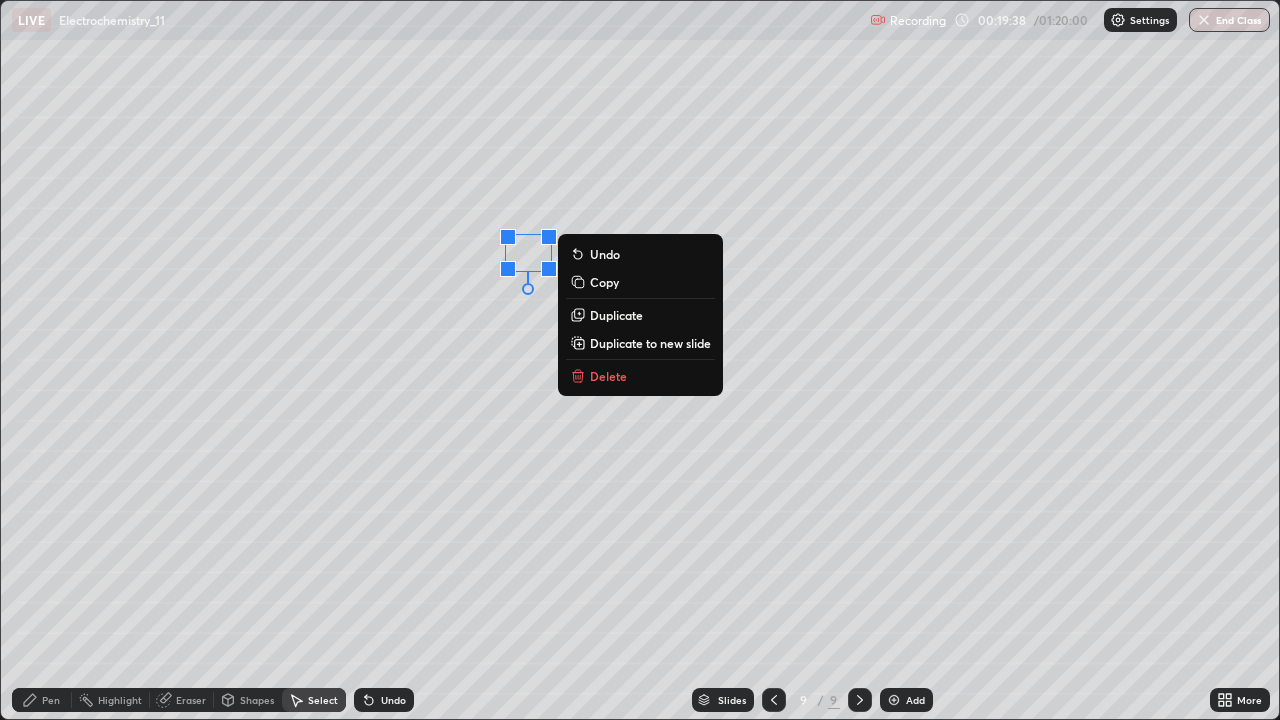 click on "0 ° Undo Copy Duplicate Duplicate to new slide Delete" at bounding box center [640, 360] 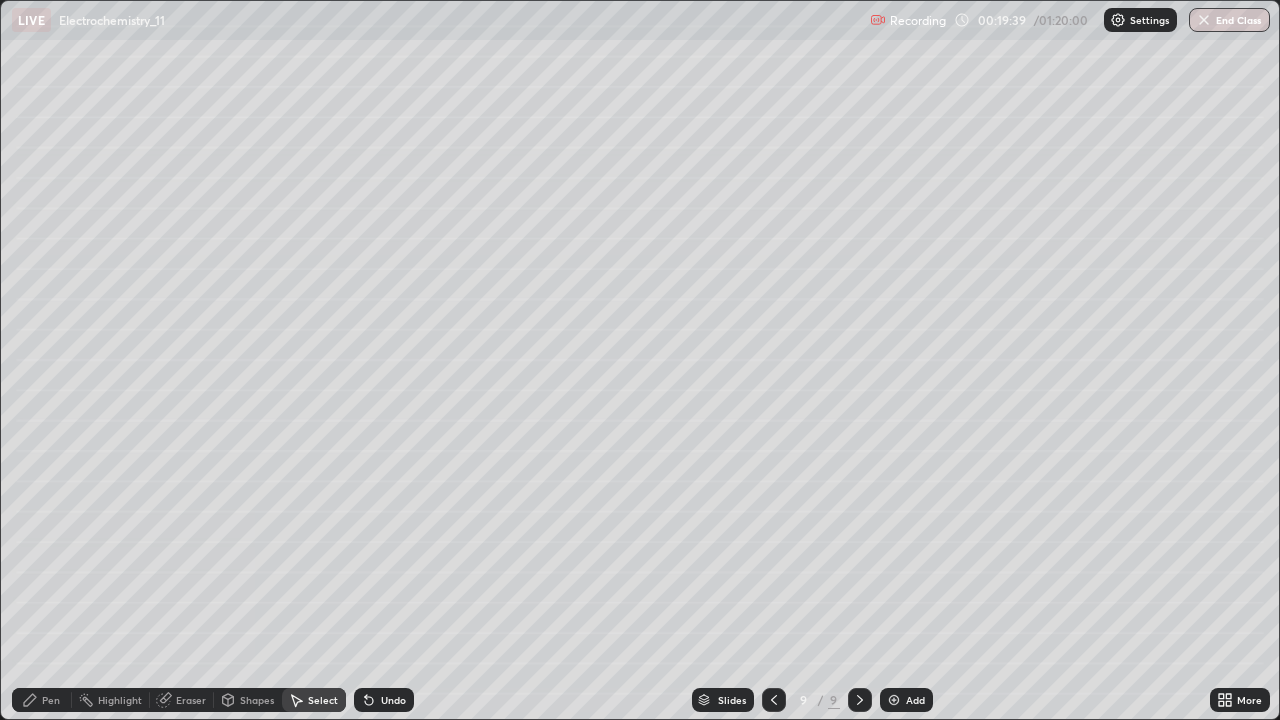 click on "Pen" at bounding box center (51, 700) 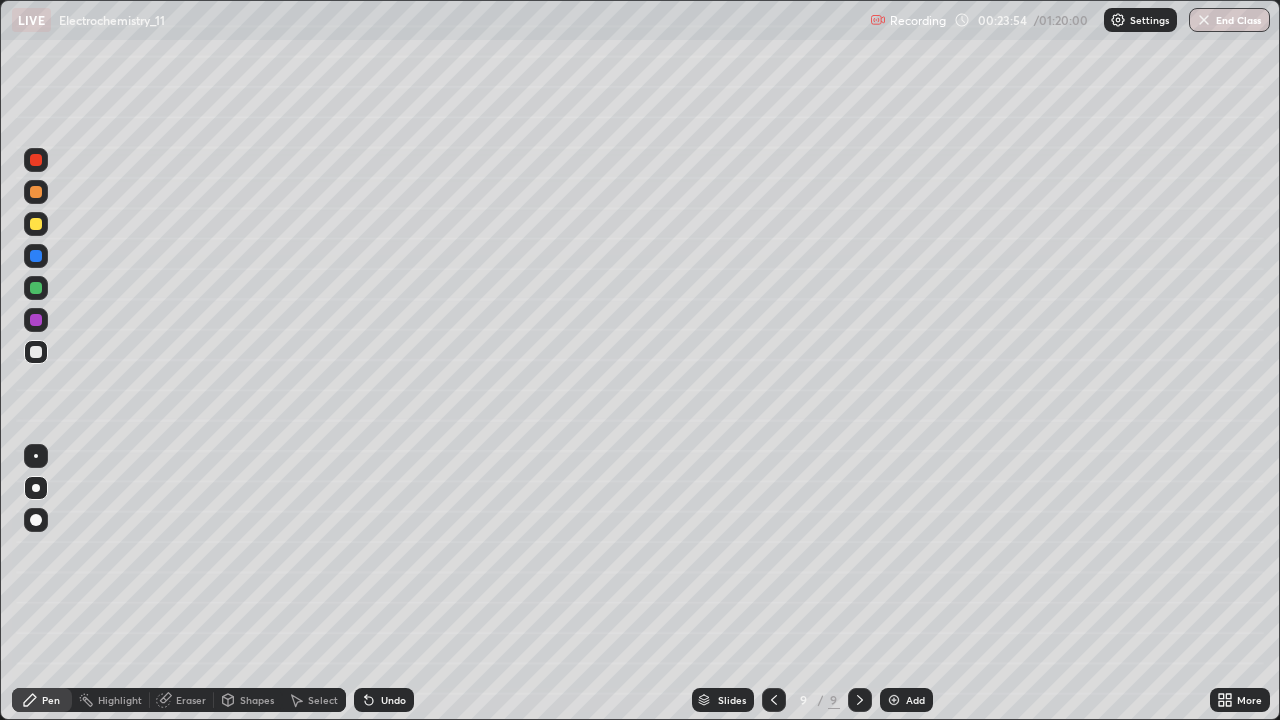 click on "Add" at bounding box center (906, 700) 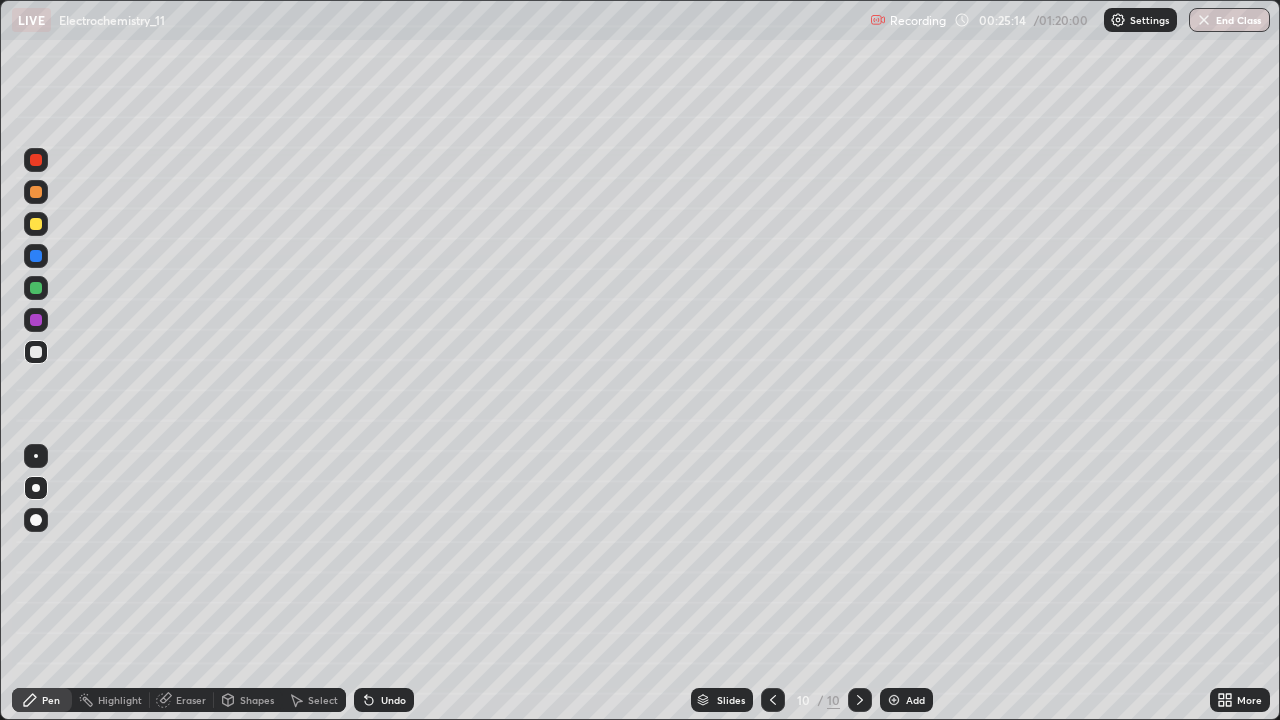 click on "Undo" at bounding box center [393, 700] 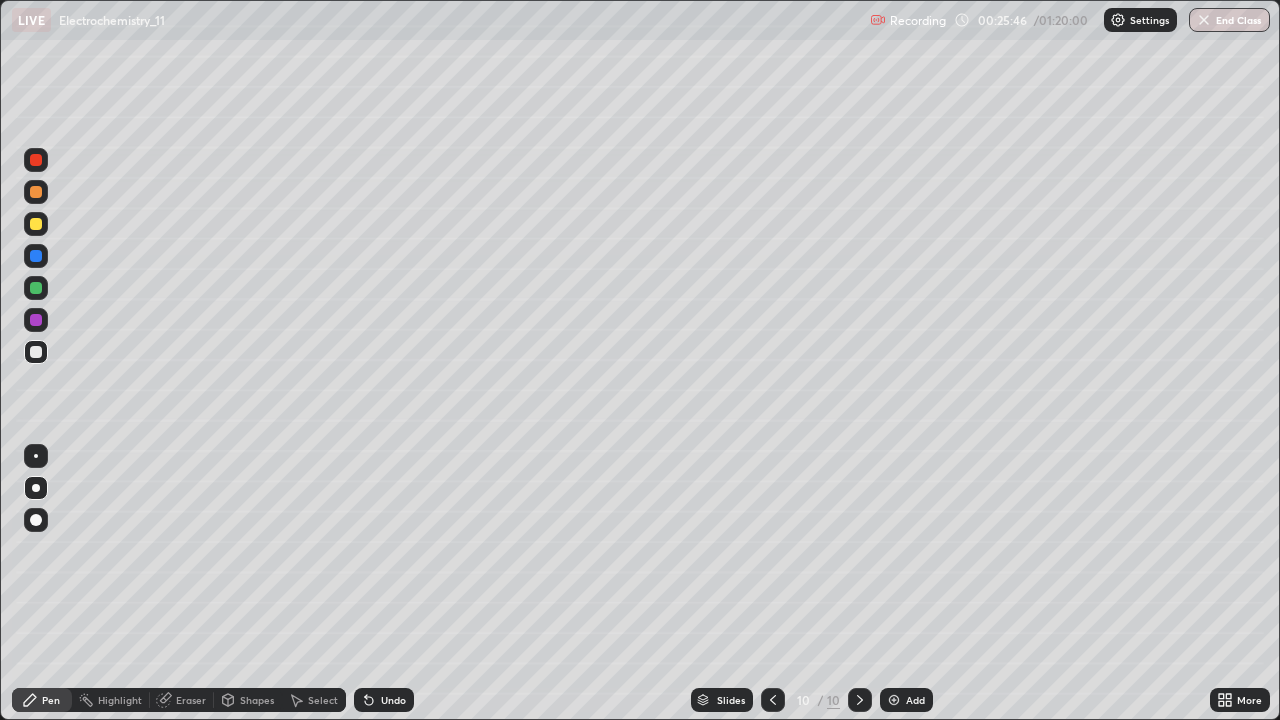 click on "Undo" at bounding box center (384, 700) 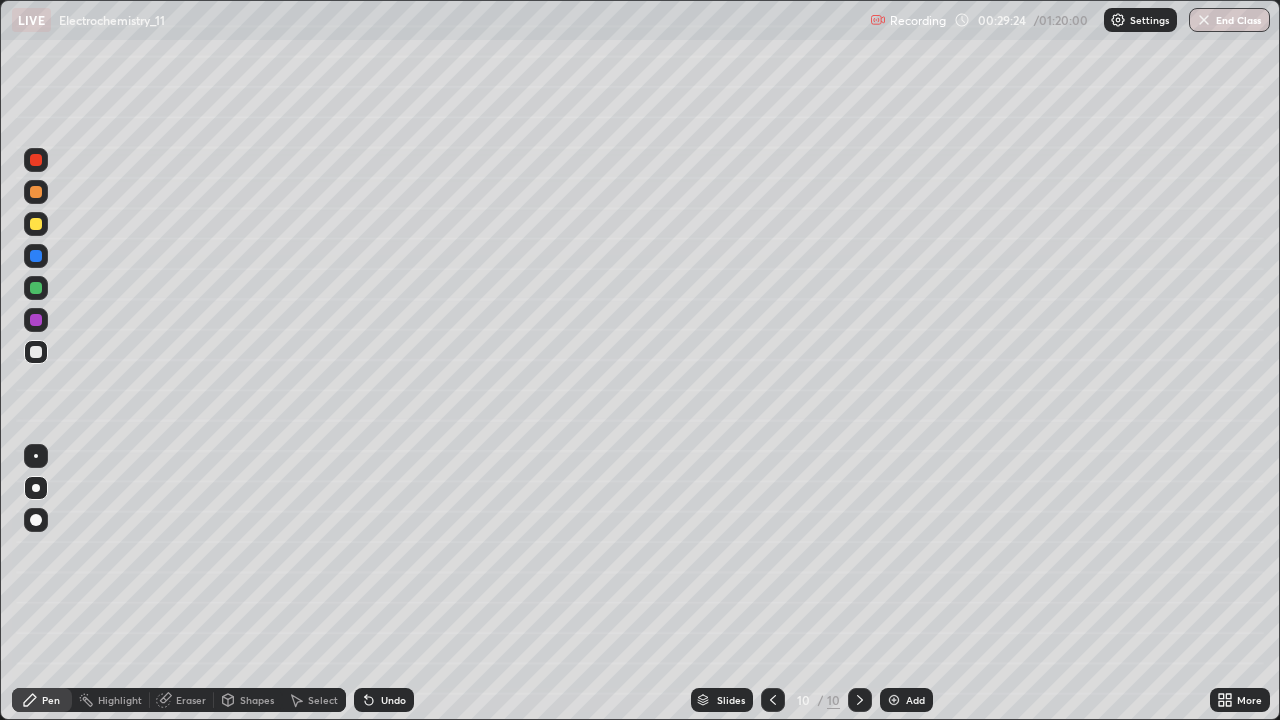 click at bounding box center (894, 700) 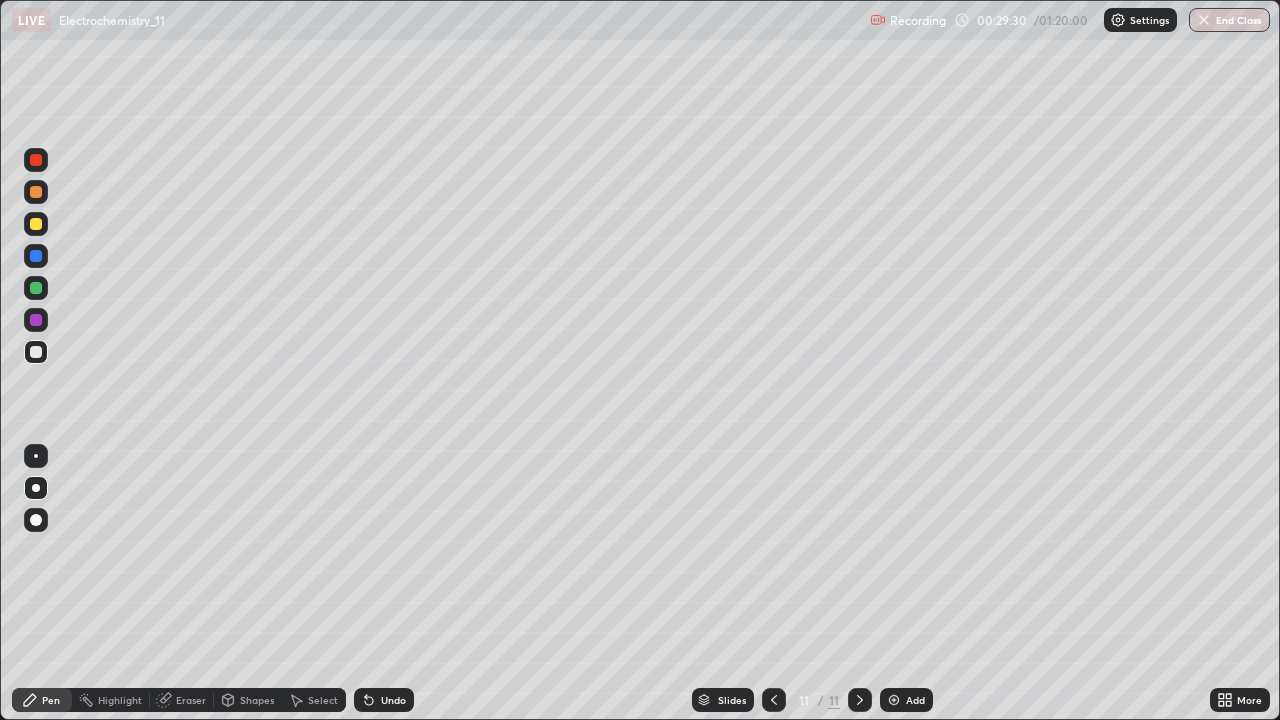 click on "Undo" at bounding box center (384, 700) 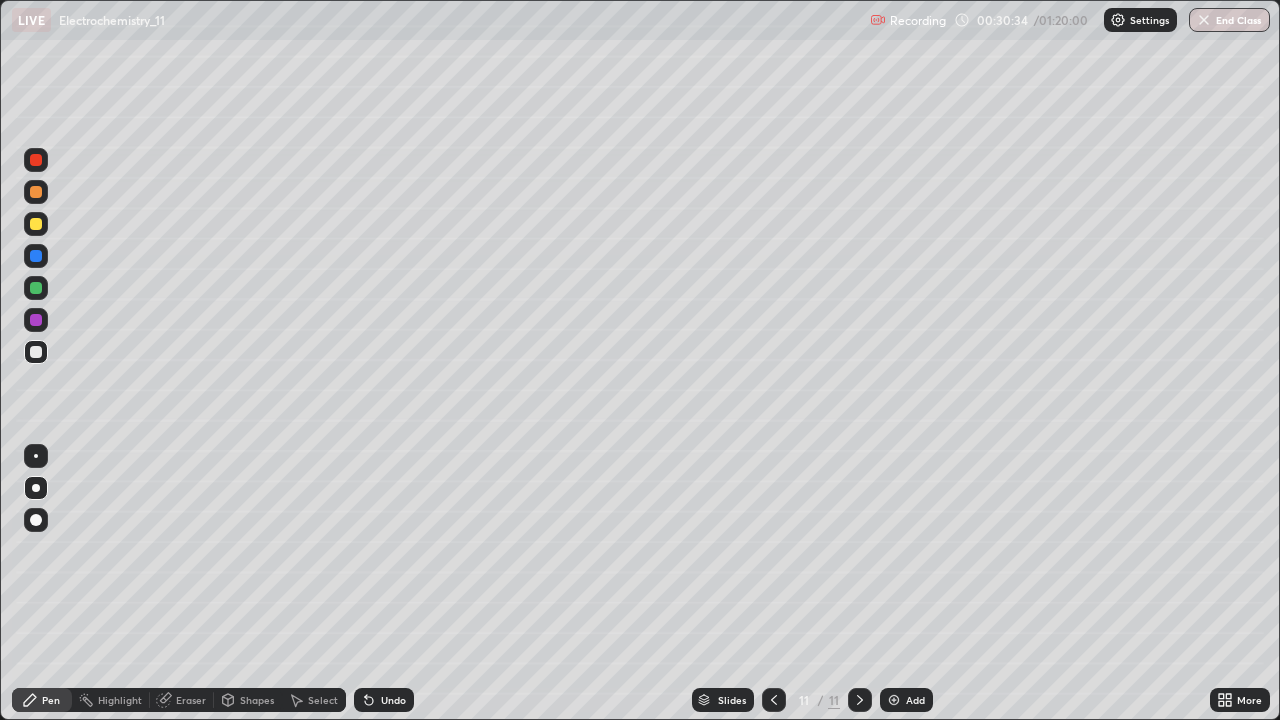 click 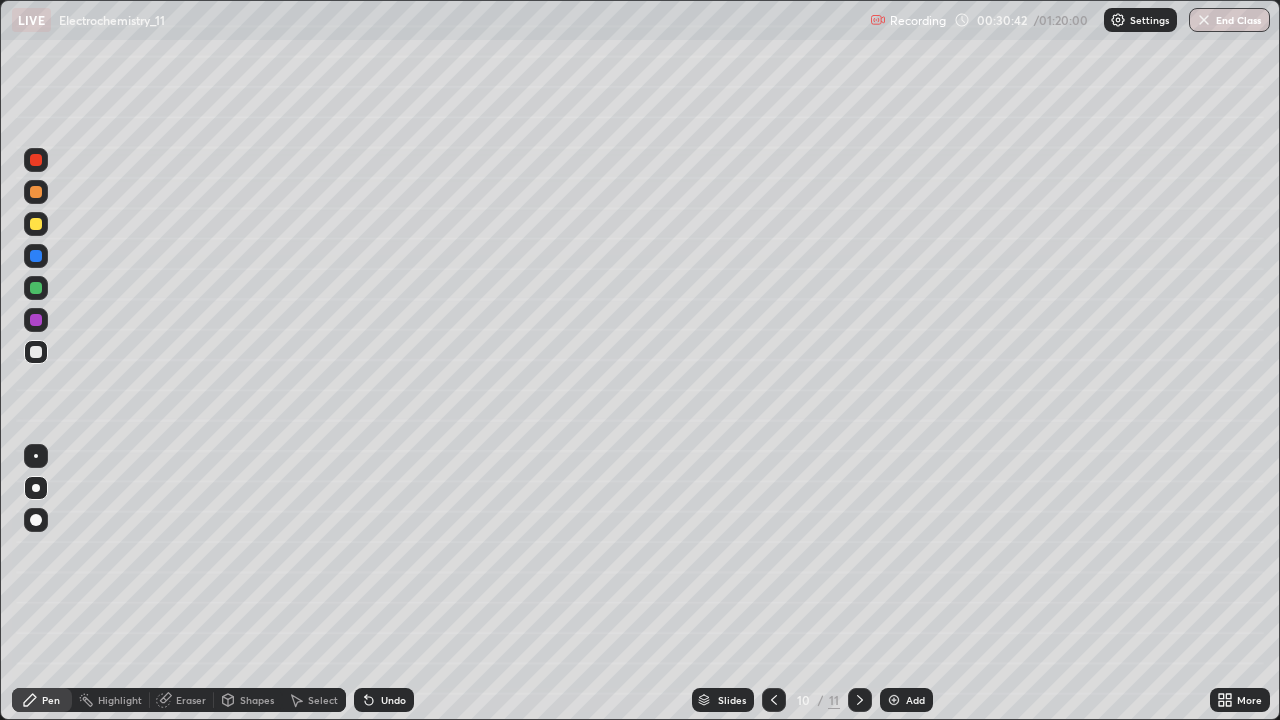 click at bounding box center [860, 700] 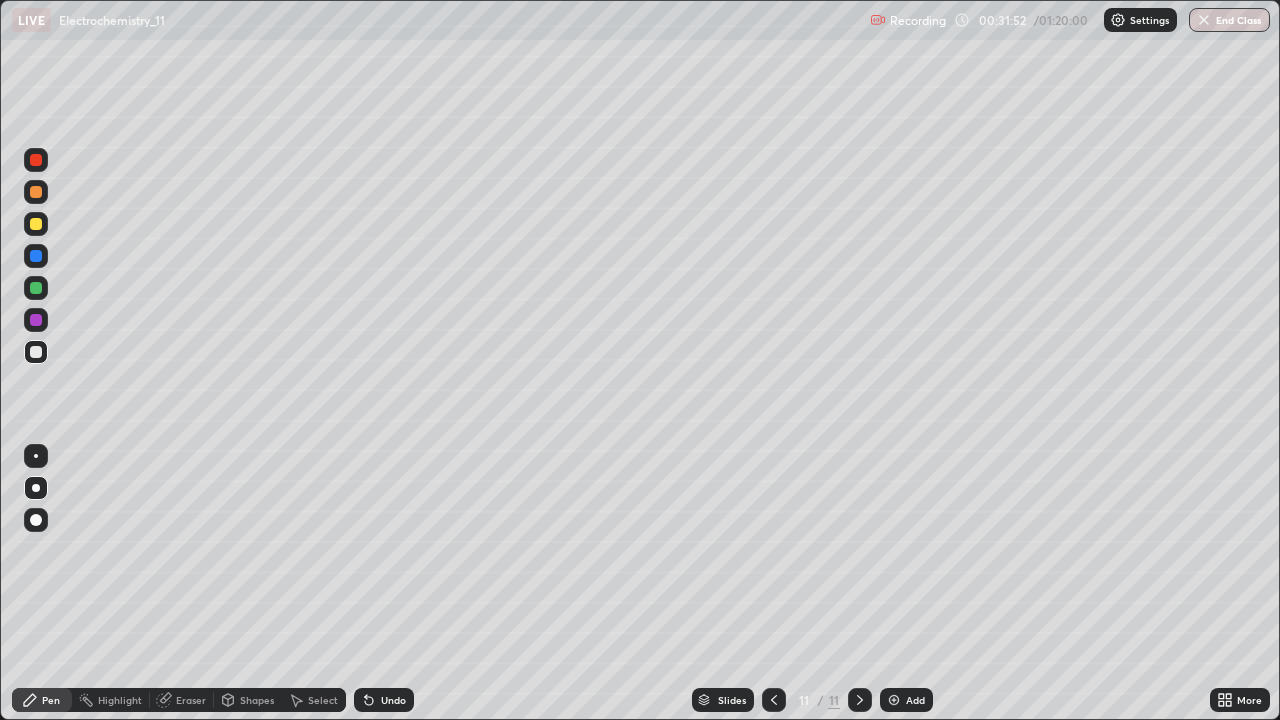 click on "Undo" at bounding box center (393, 700) 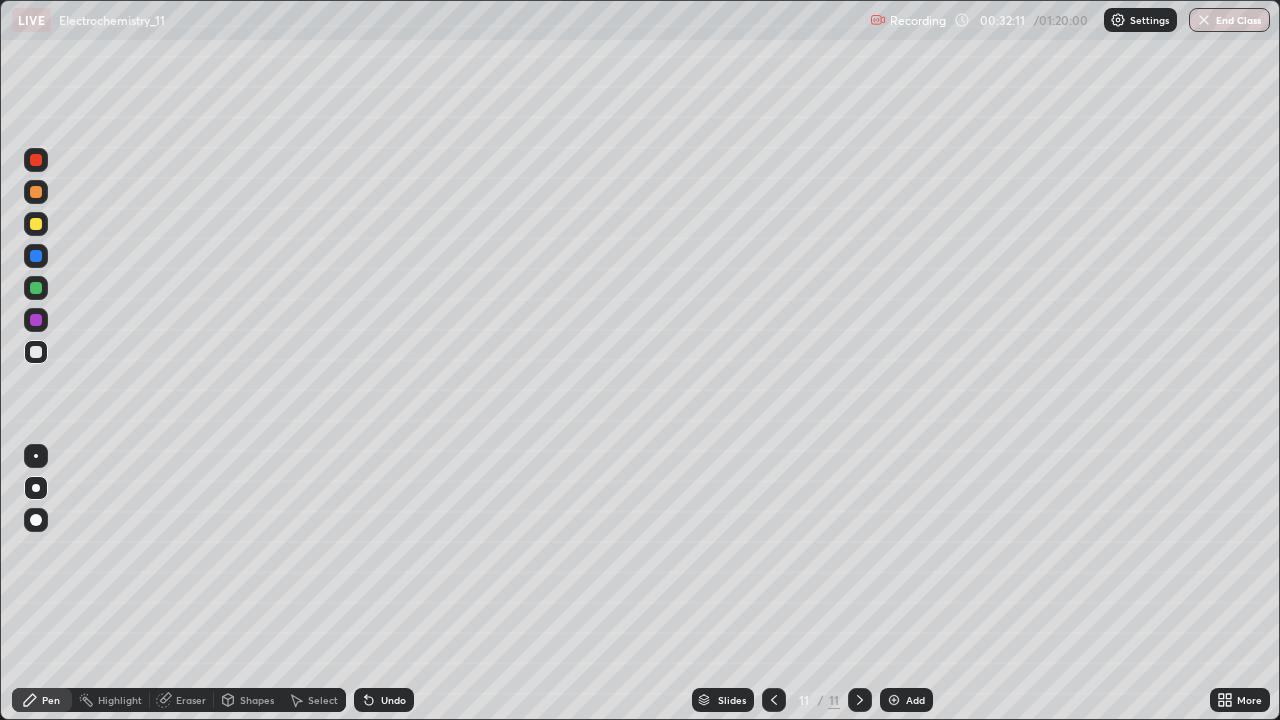 click on "Shapes" at bounding box center [257, 700] 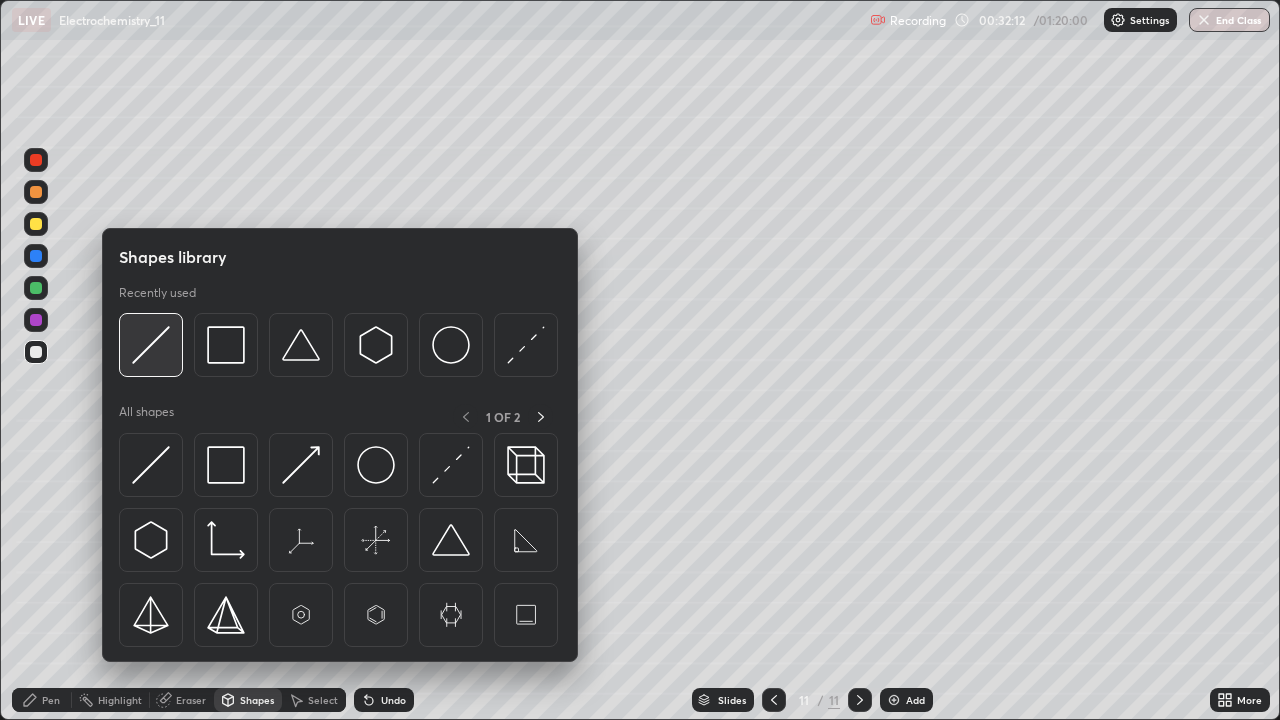 click at bounding box center (151, 345) 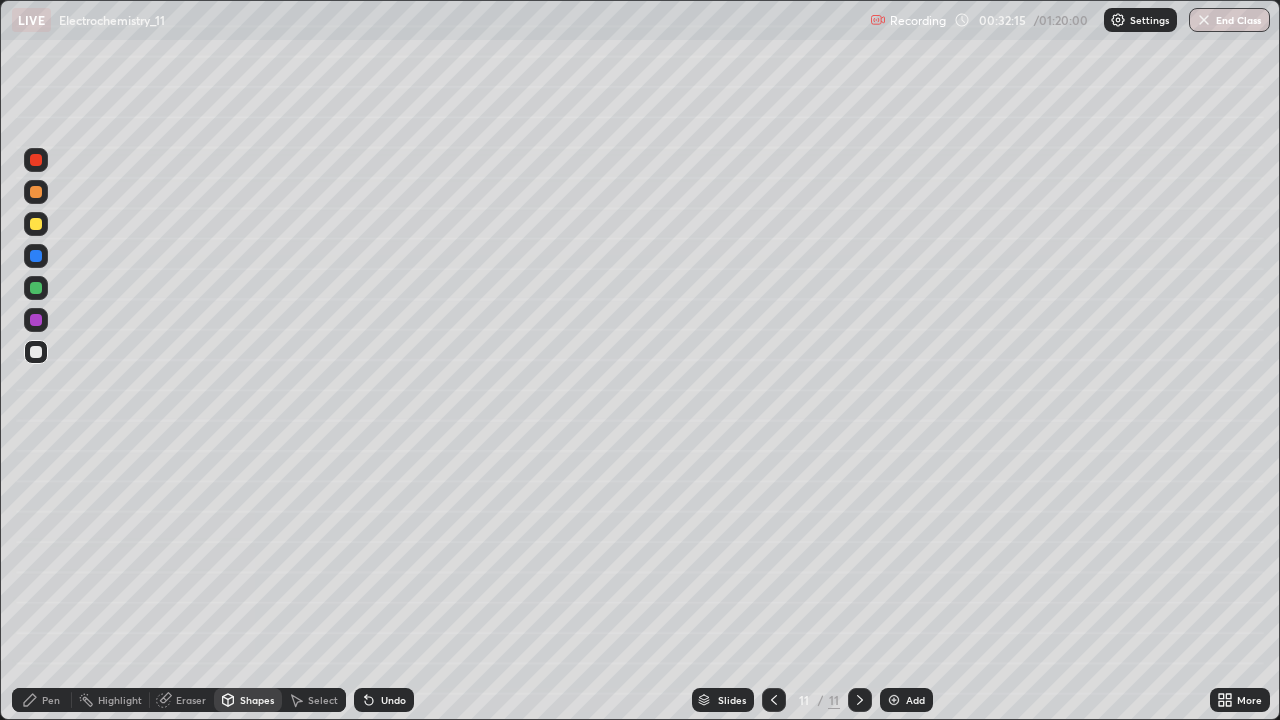 click at bounding box center [36, 256] 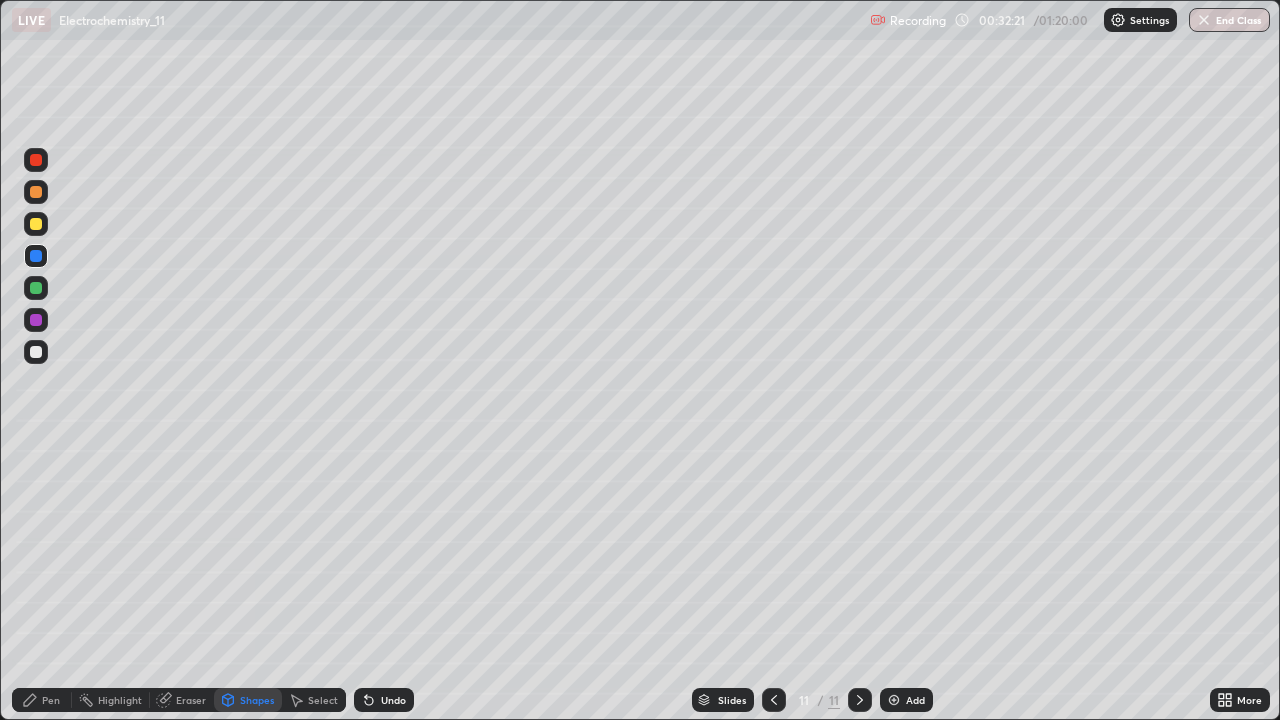 click on "Shapes" at bounding box center [248, 700] 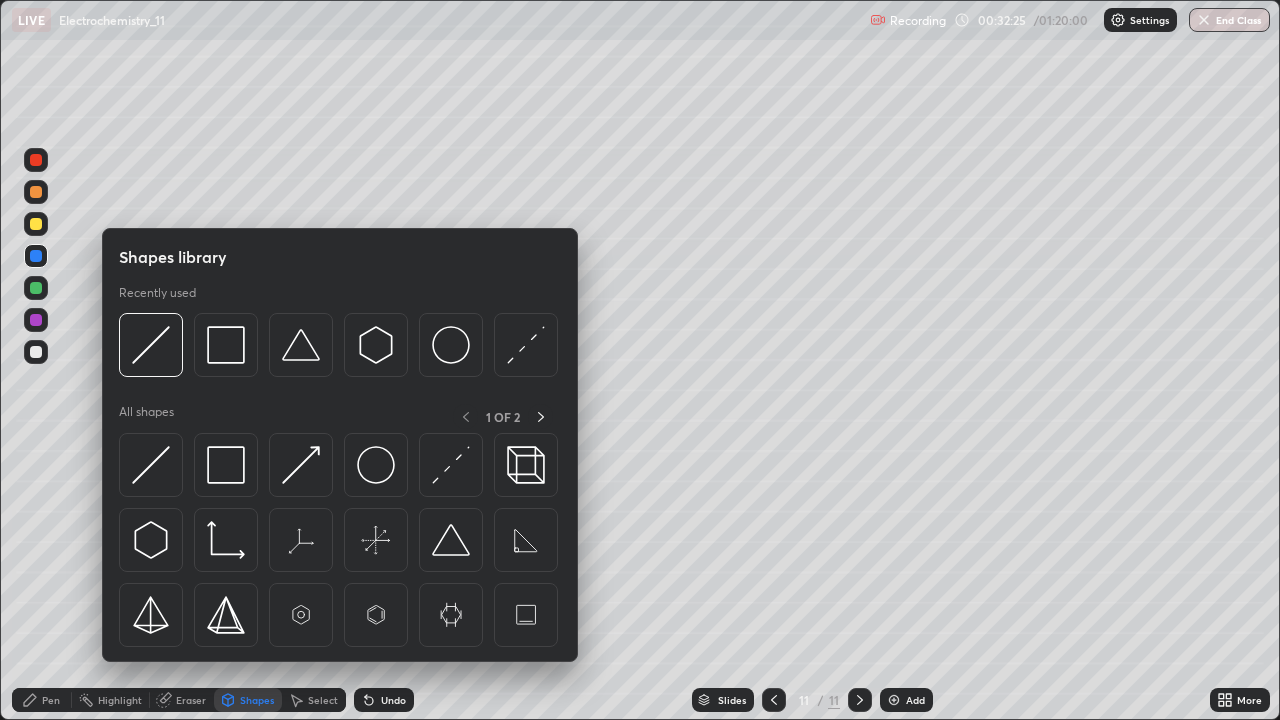 click at bounding box center [36, 320] 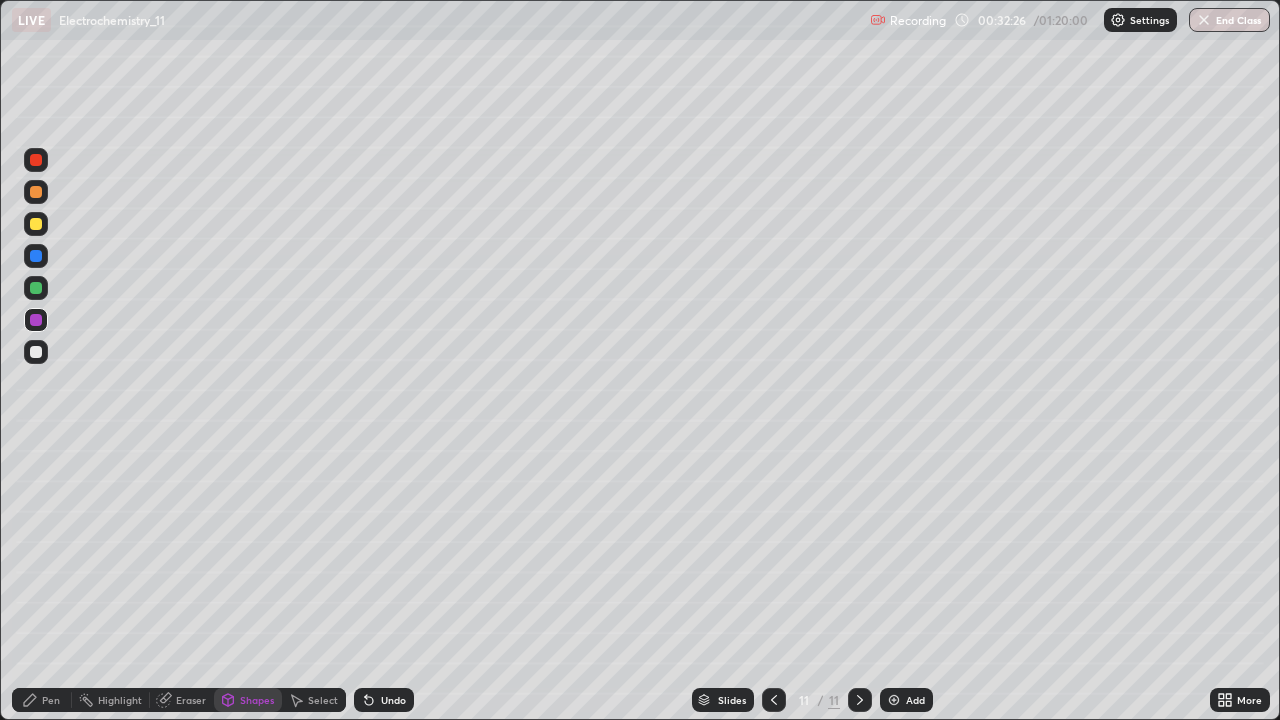 click on "Pen" at bounding box center (42, 700) 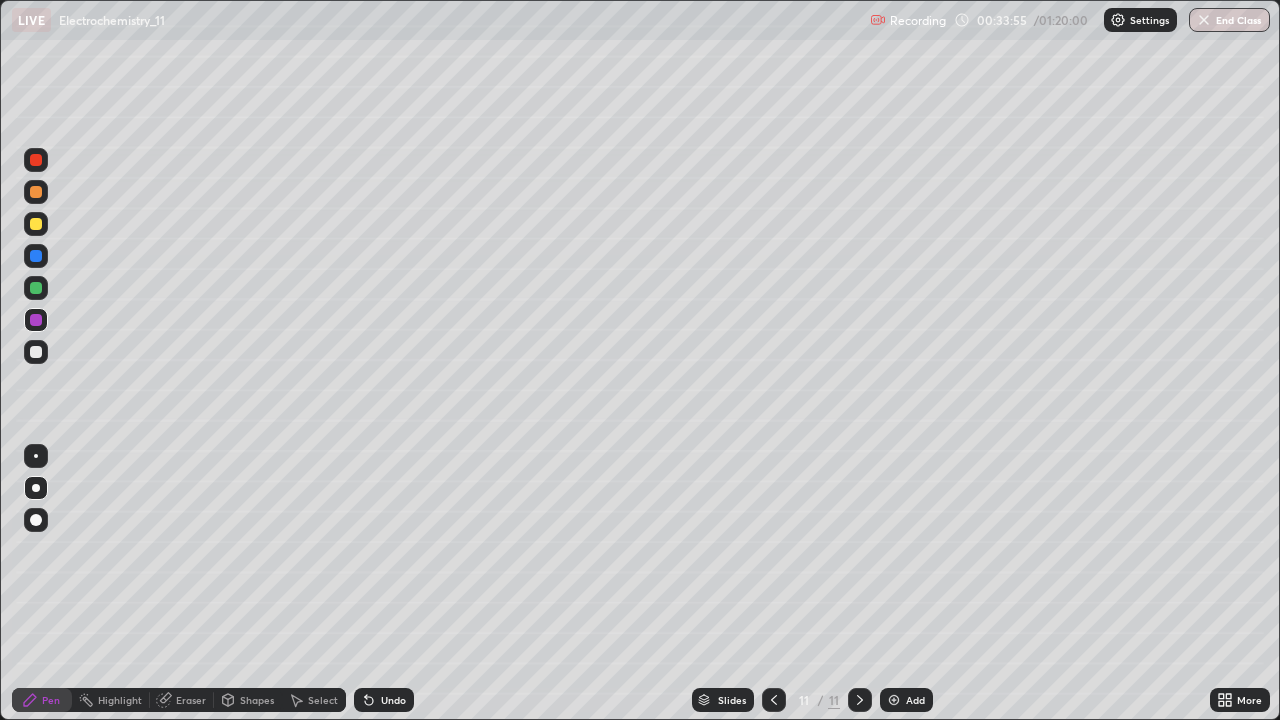 click on "Add" at bounding box center [906, 700] 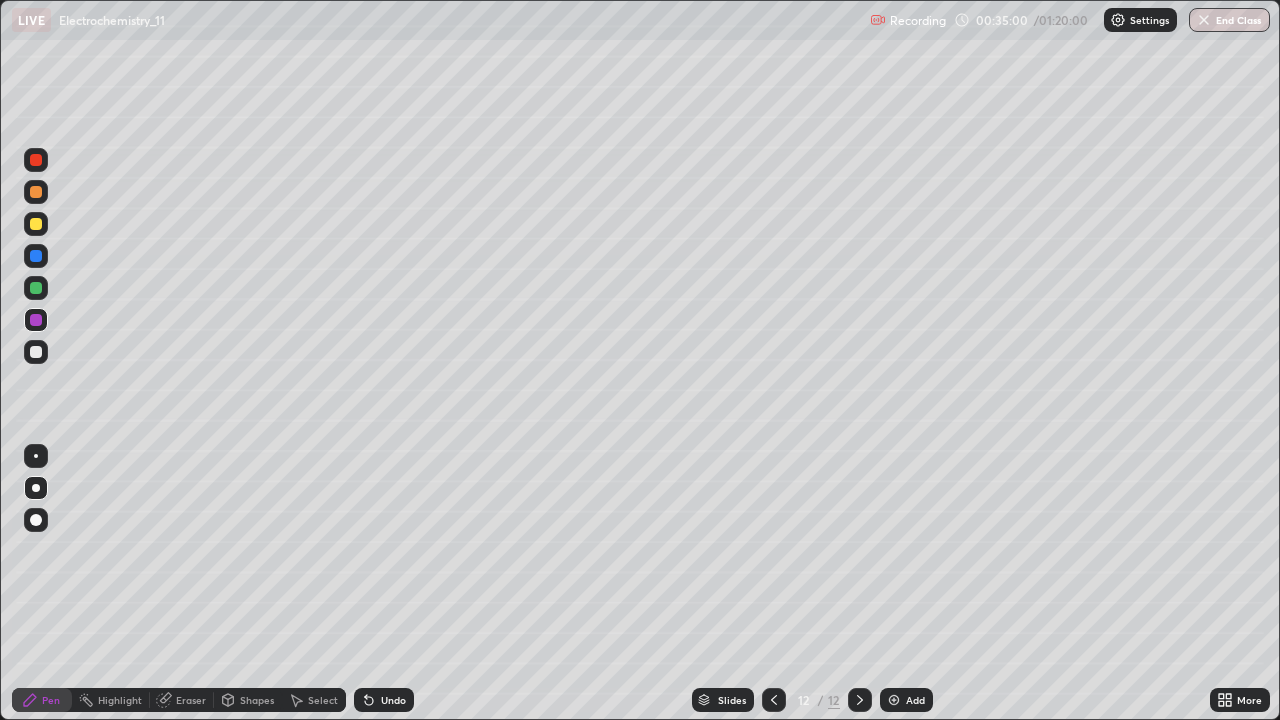 click 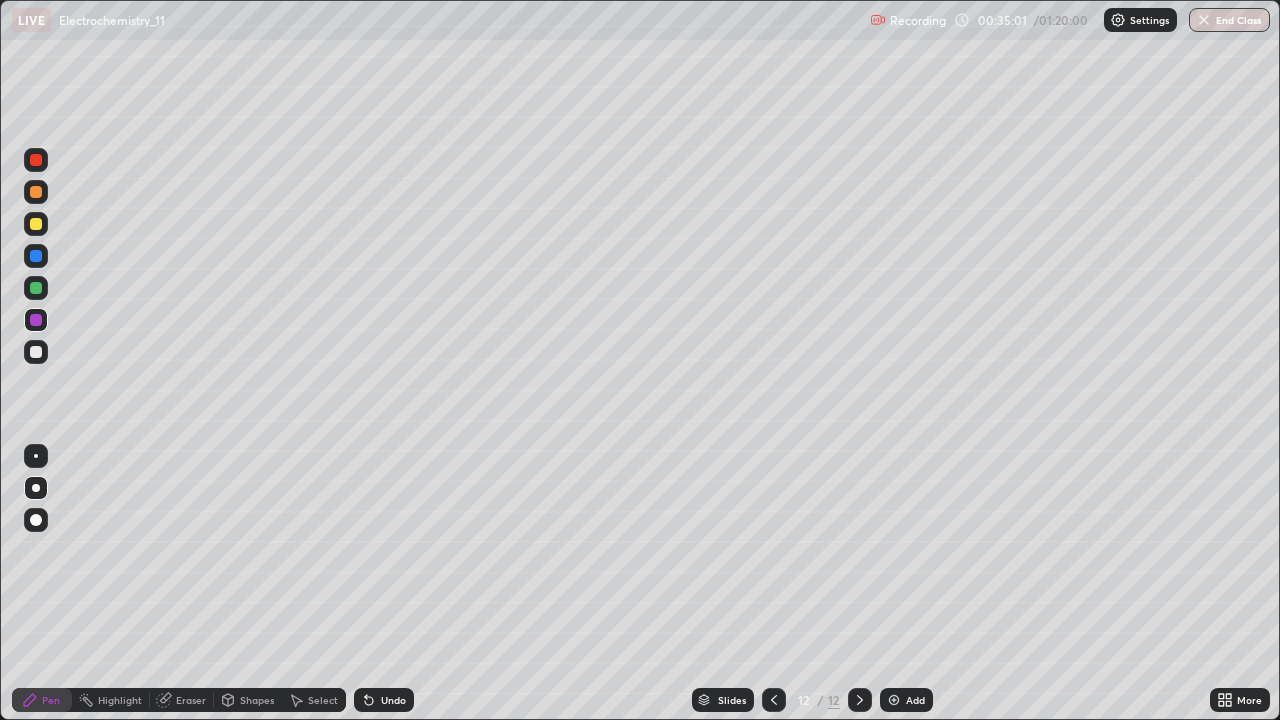click at bounding box center (774, 700) 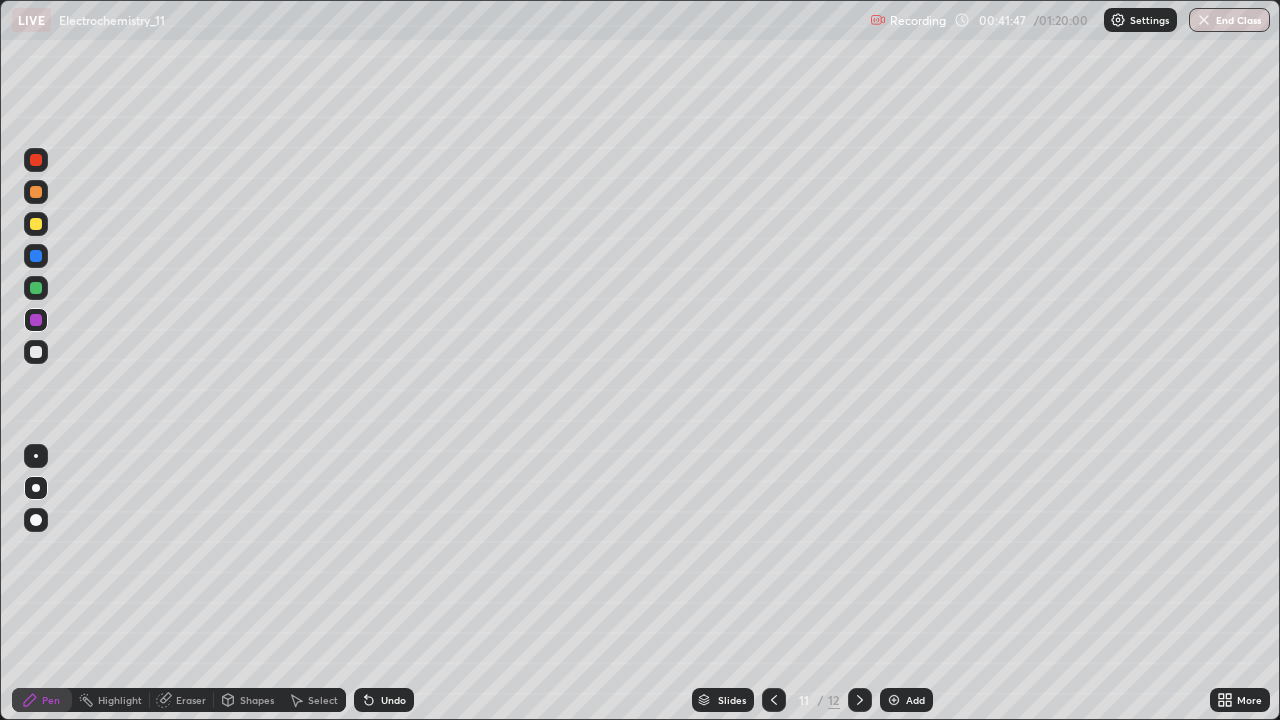 click on "Add" at bounding box center (906, 700) 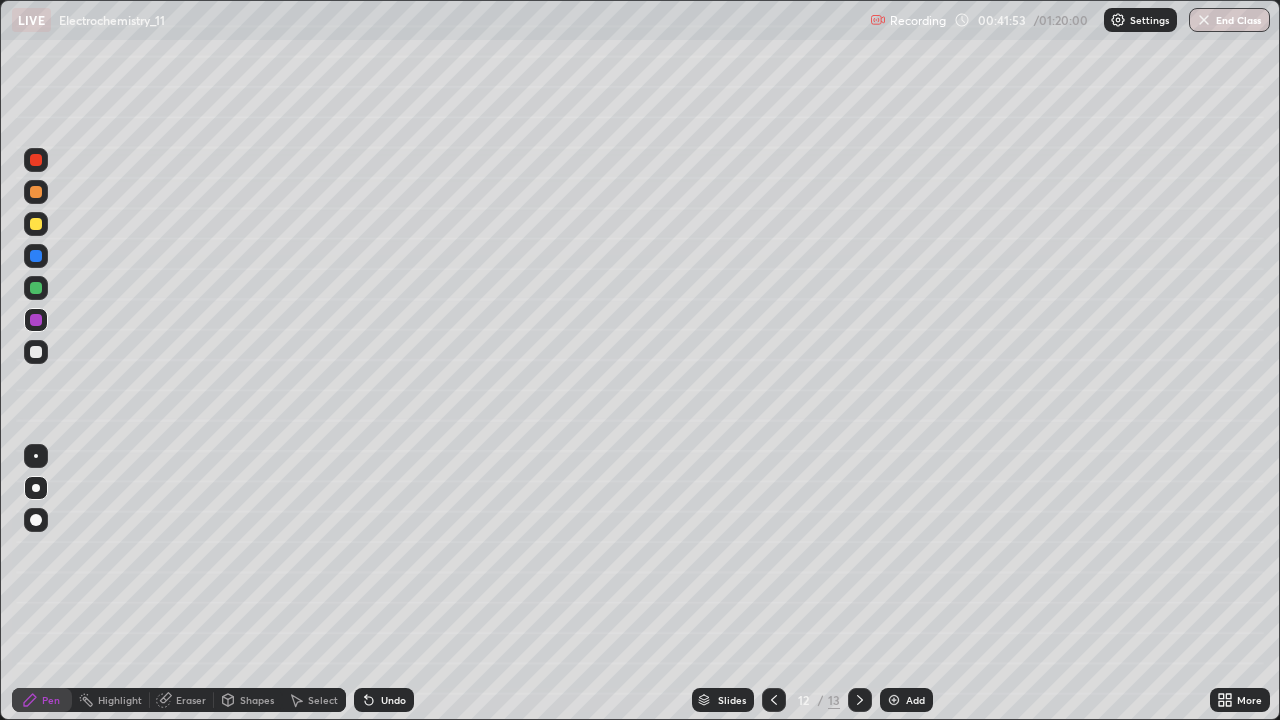 click at bounding box center [36, 488] 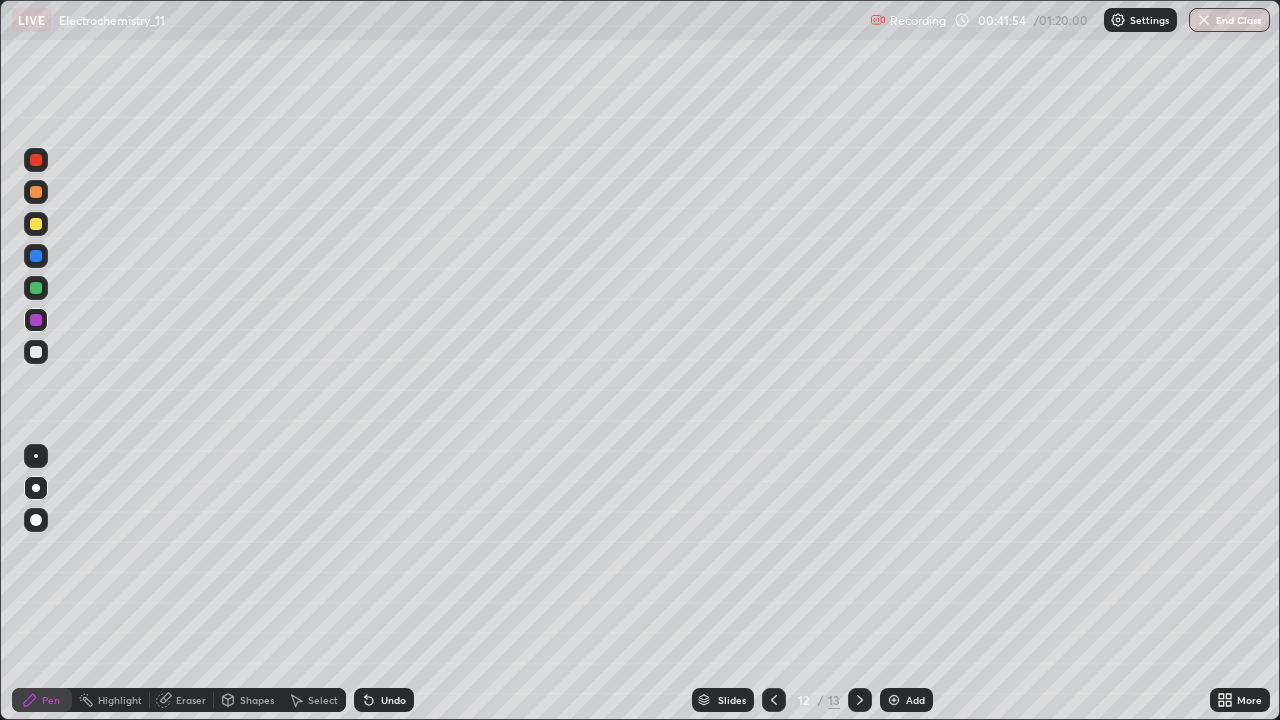 click at bounding box center (36, 352) 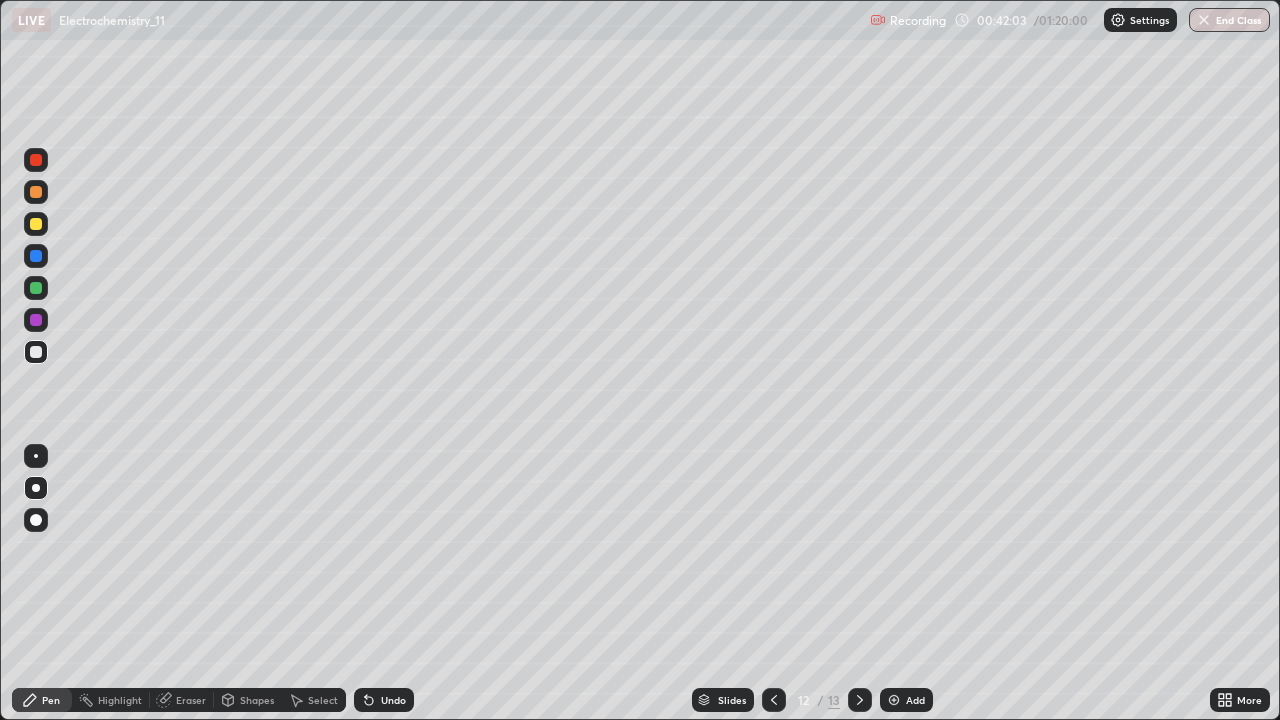 click on "Undo" at bounding box center (393, 700) 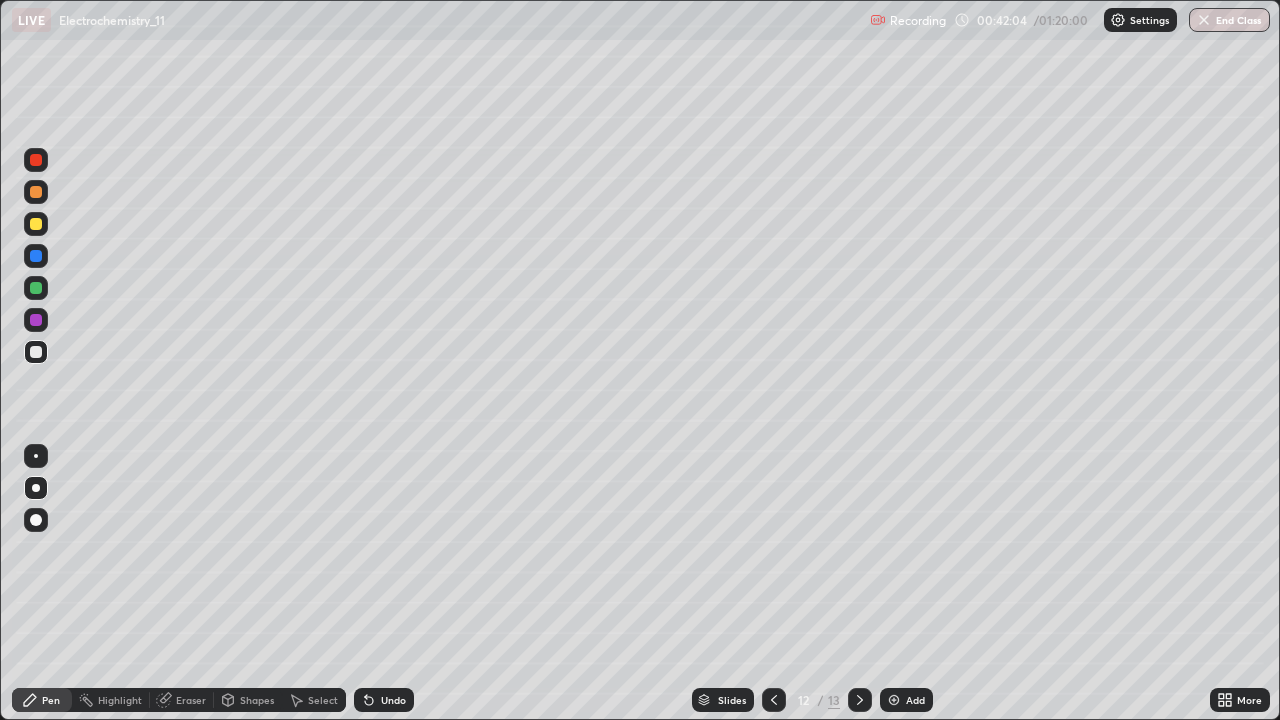 click on "Undo" at bounding box center [393, 700] 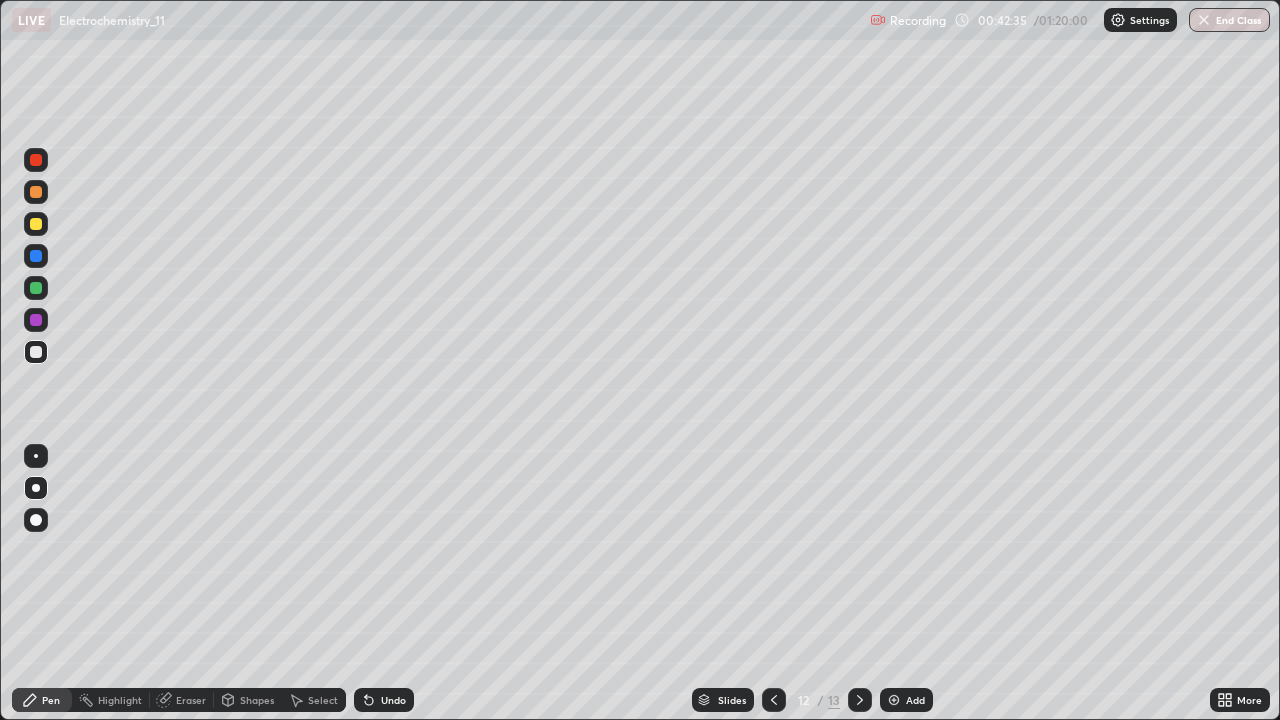 click on "Undo" at bounding box center (384, 700) 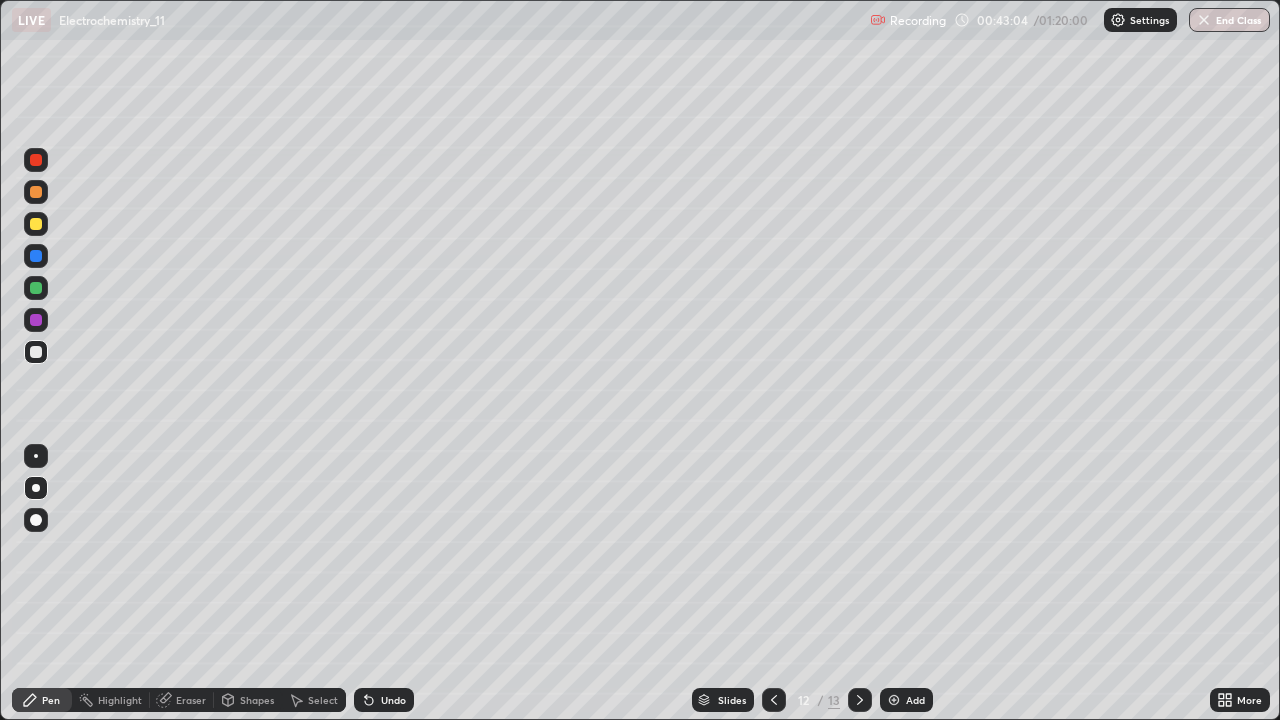 click on "Eraser" at bounding box center (182, 700) 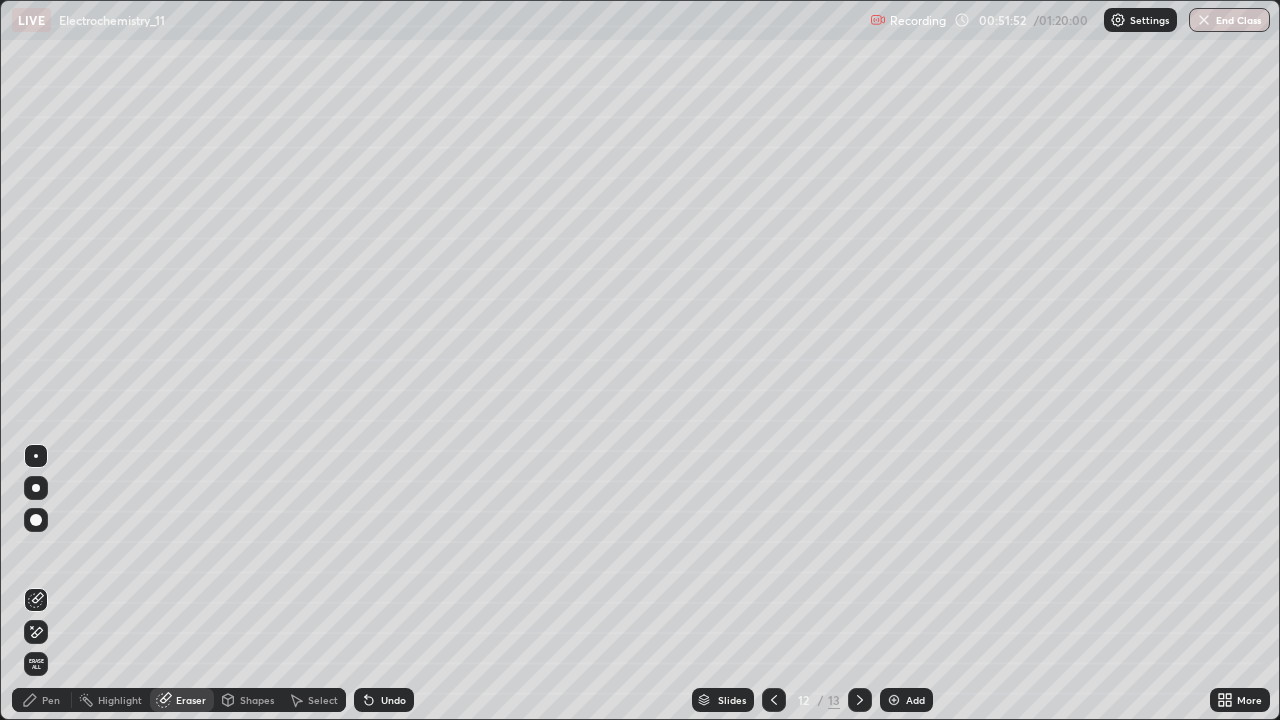 click on "Shapes" at bounding box center (248, 700) 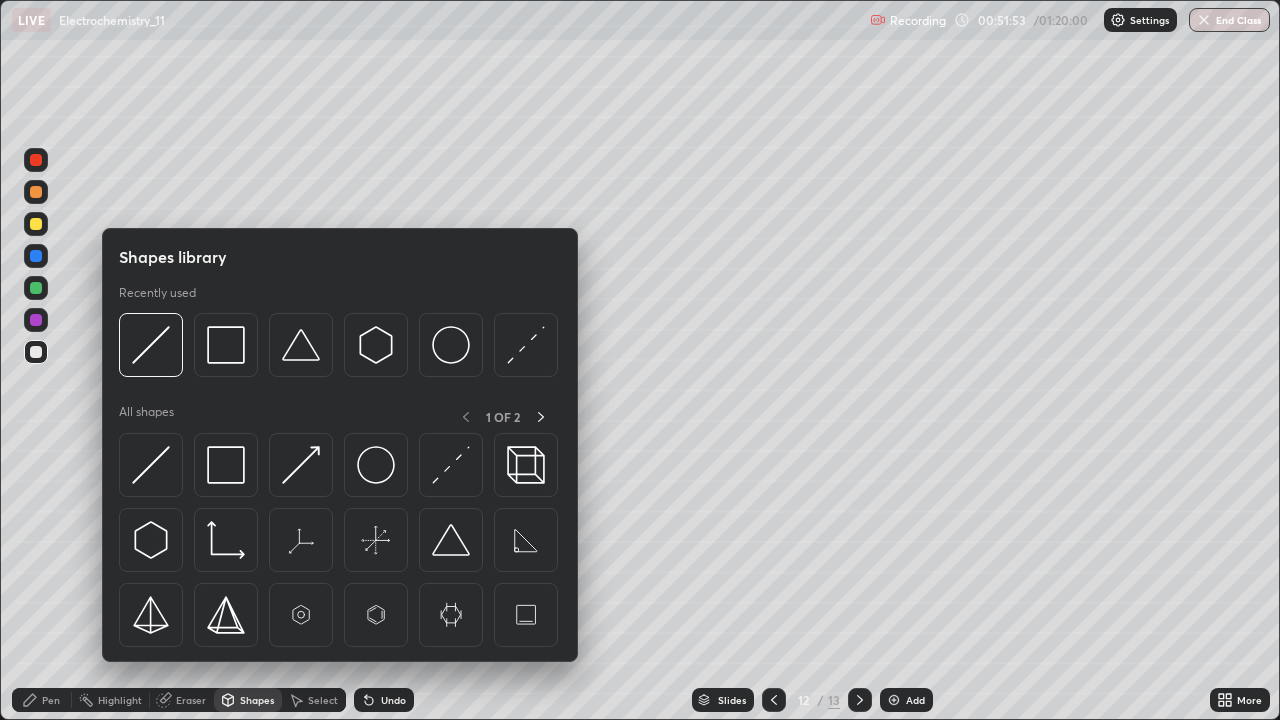 click on "Pen" at bounding box center [51, 700] 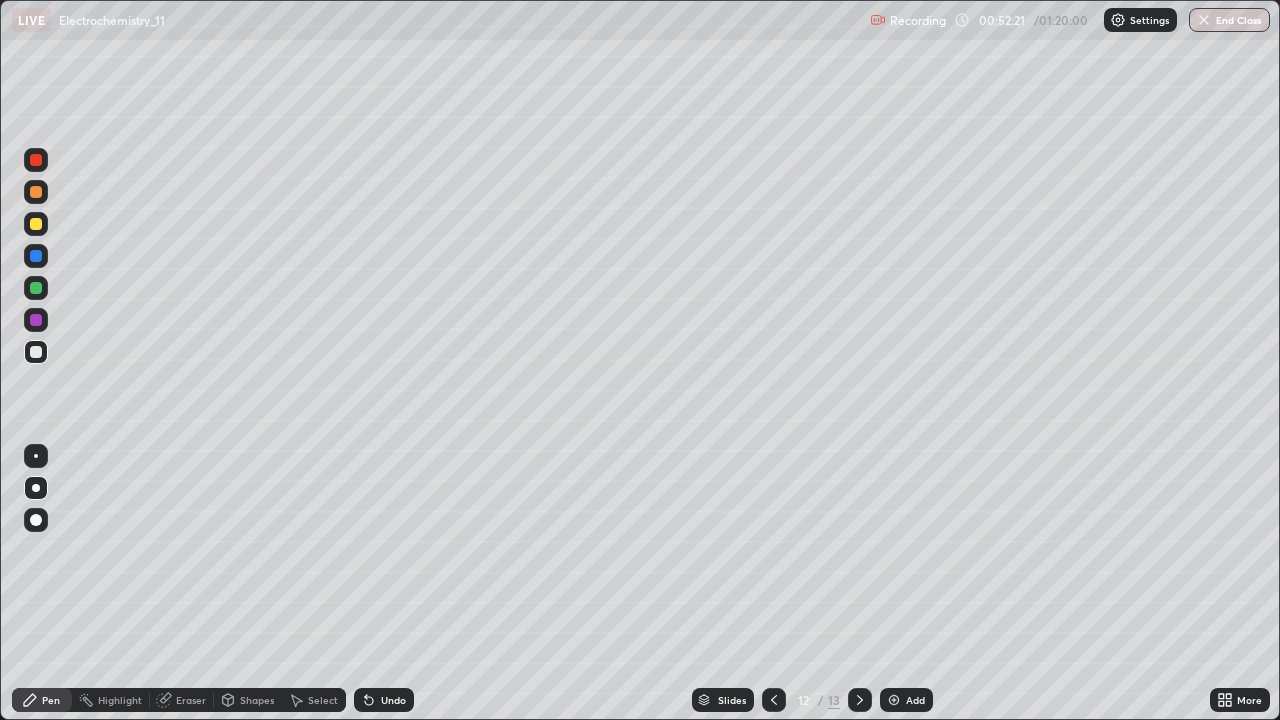 click on "Undo" at bounding box center (384, 700) 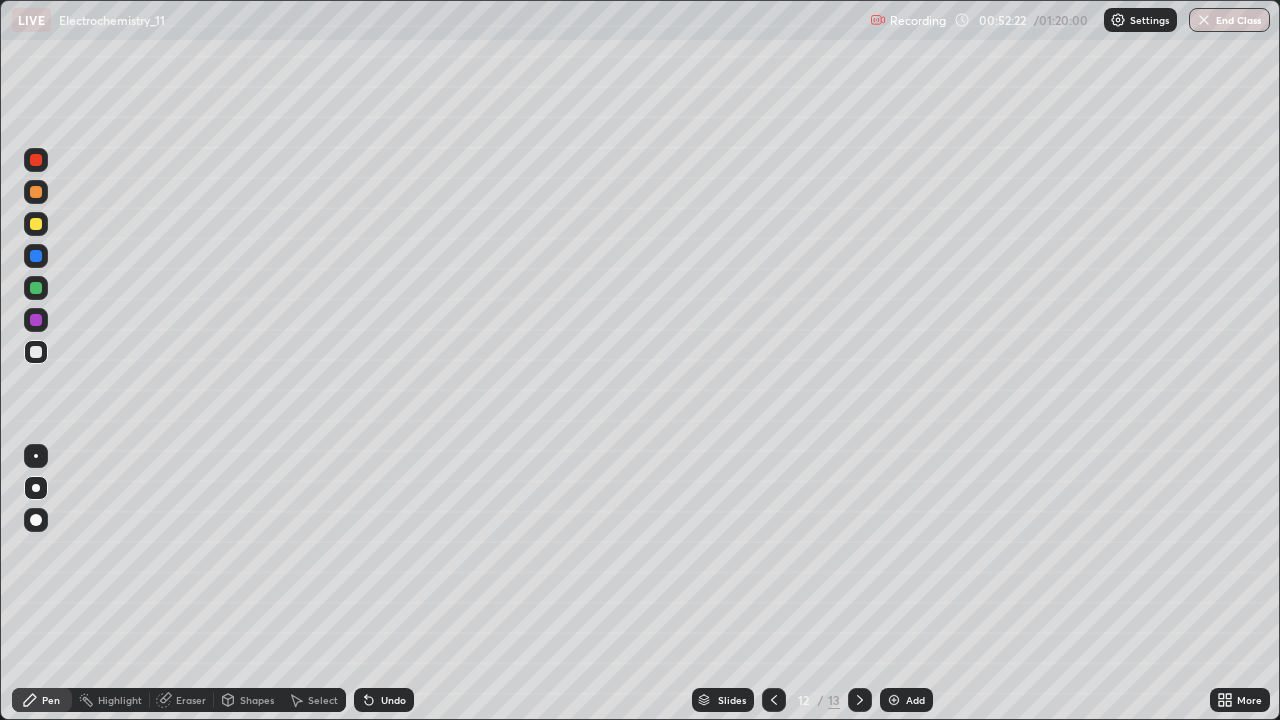 click on "Undo" at bounding box center [384, 700] 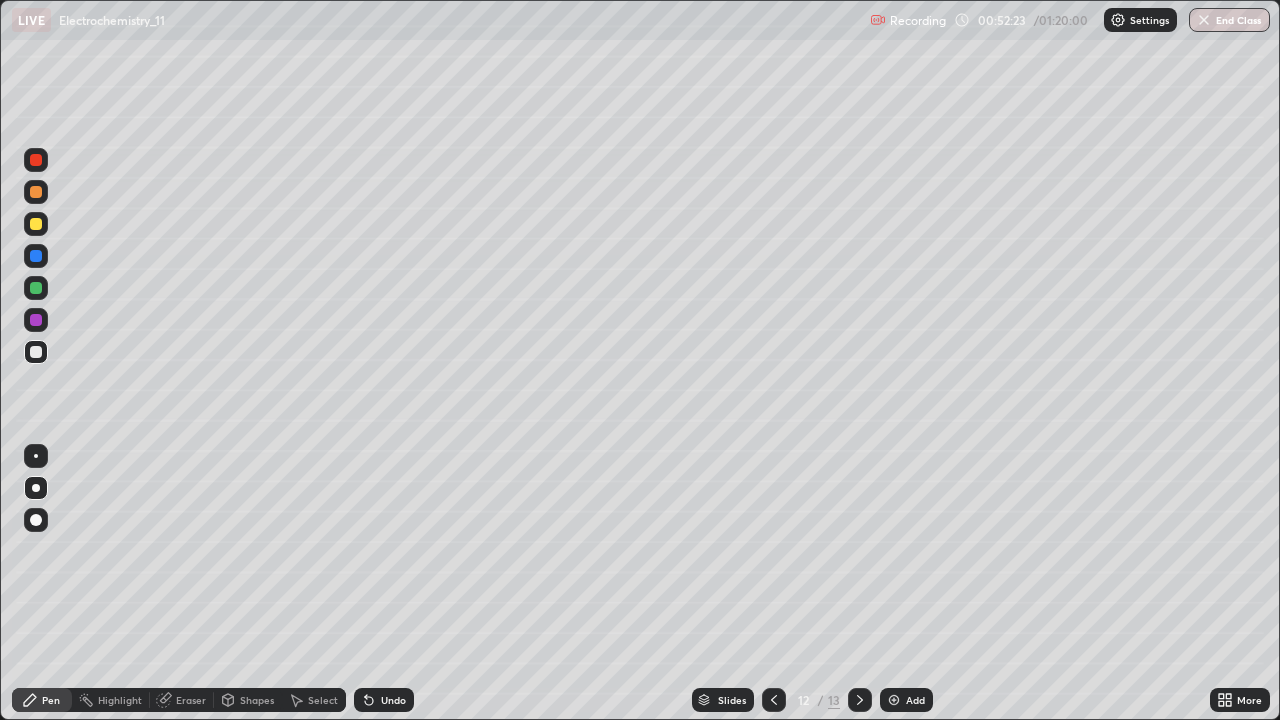 click on "Undo" at bounding box center (384, 700) 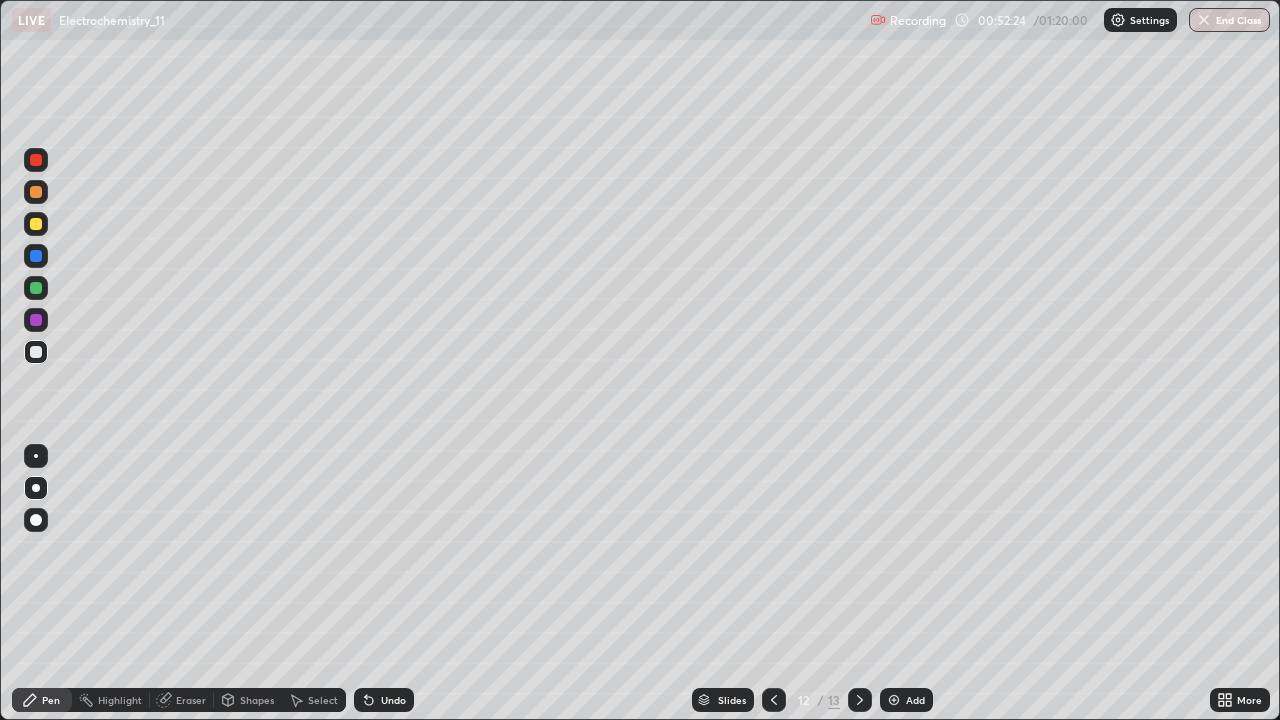 click on "Undo" at bounding box center (393, 700) 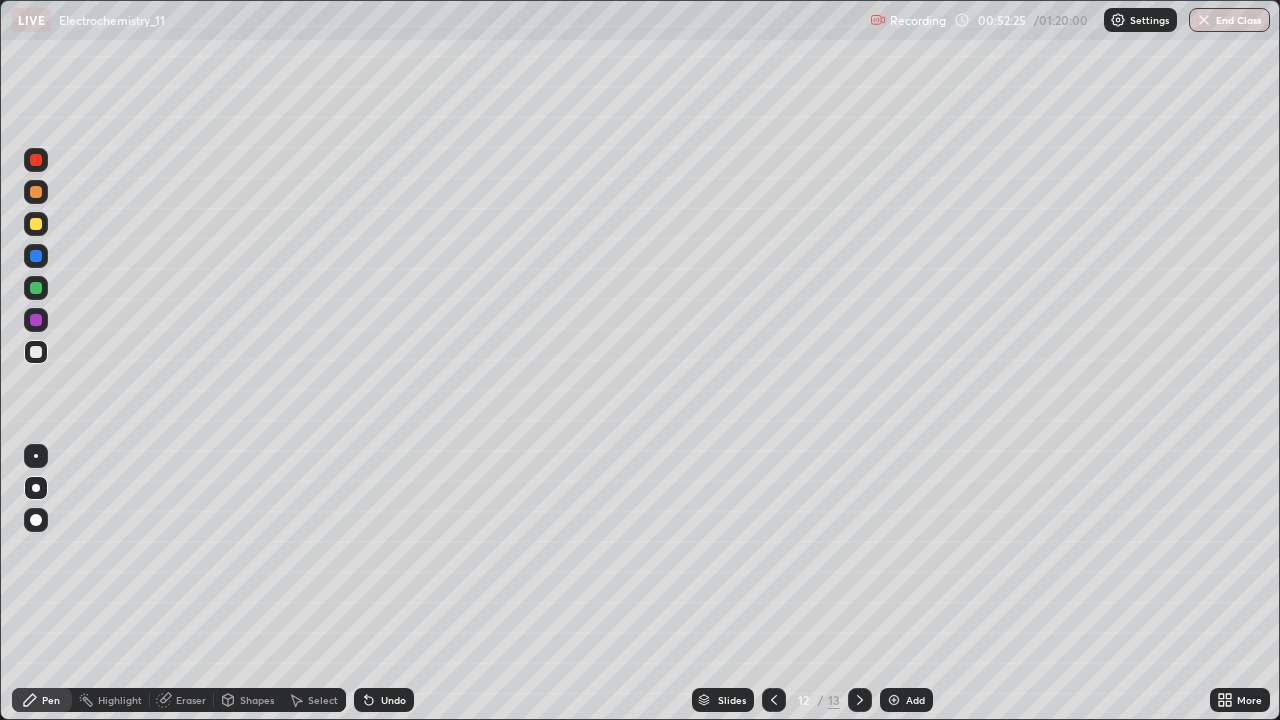click on "Undo" at bounding box center (384, 700) 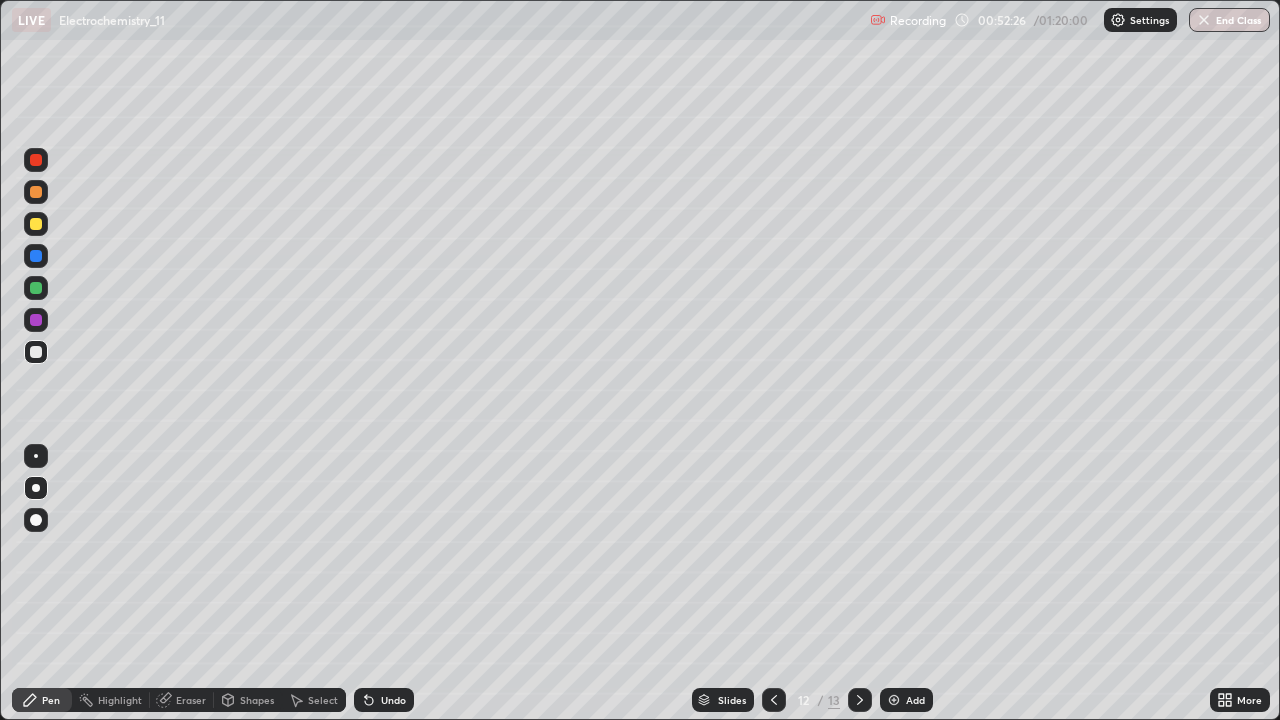 click on "Undo" at bounding box center (393, 700) 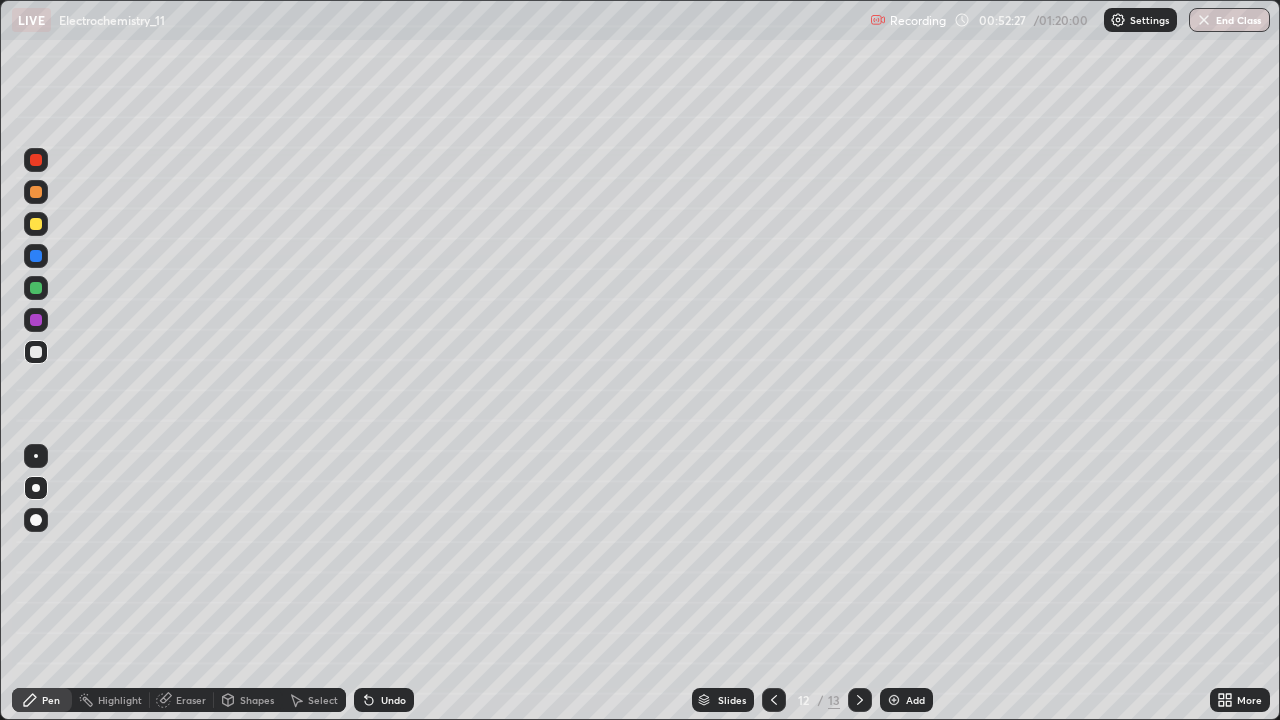 click on "Select" at bounding box center [323, 700] 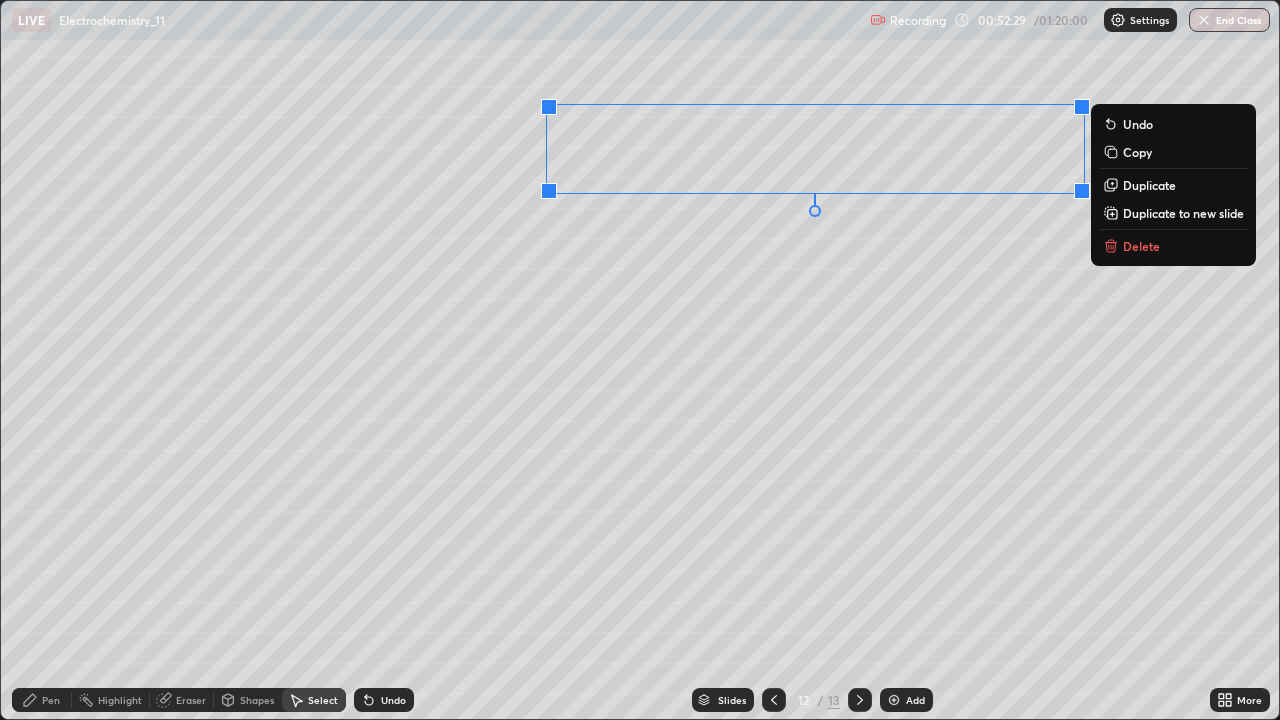 click on "Duplicate" at bounding box center [1149, 185] 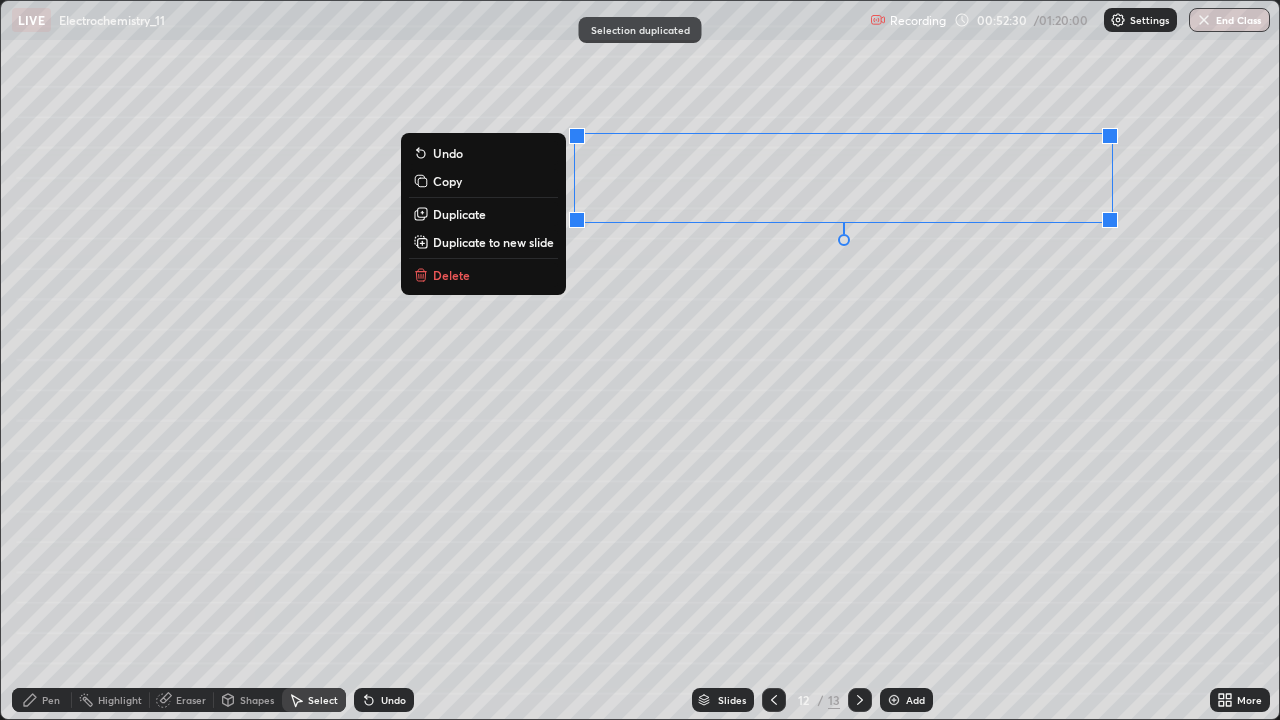 click on "0 ° Undo Copy Duplicate Duplicate to new slide Delete" at bounding box center [640, 360] 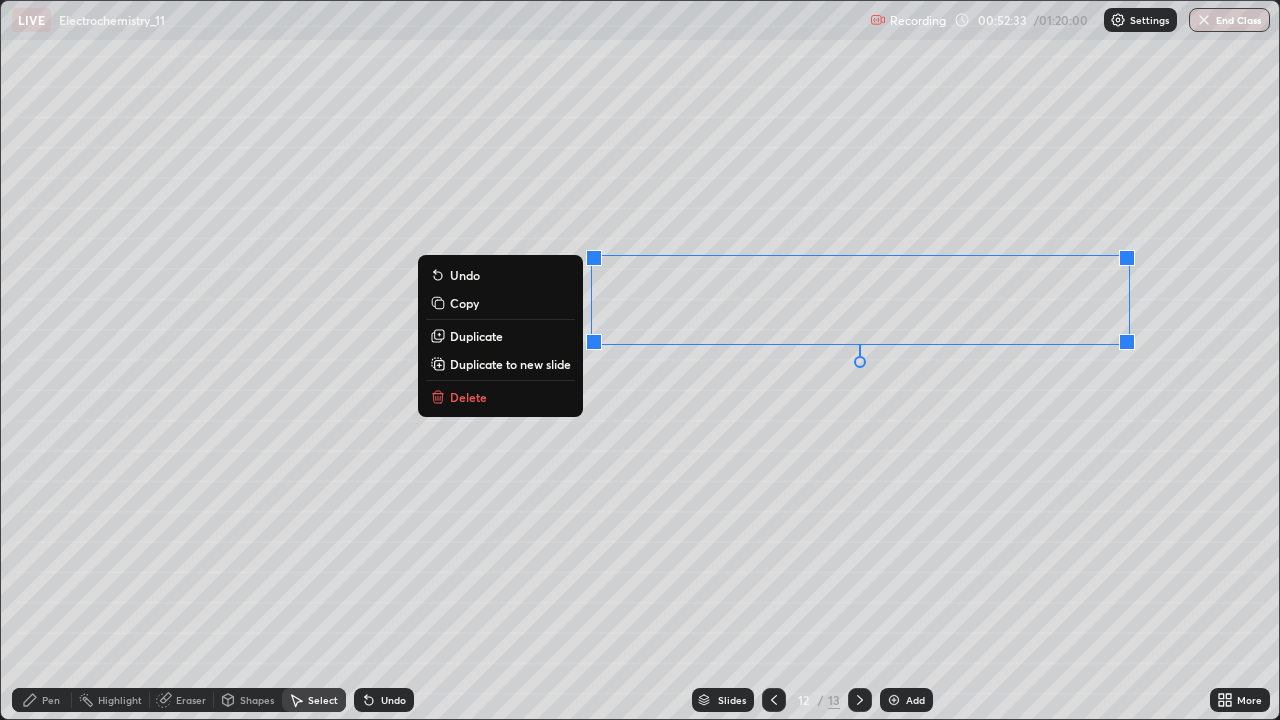 click on "0 ° Undo Copy Duplicate Duplicate to new slide Delete" at bounding box center [640, 360] 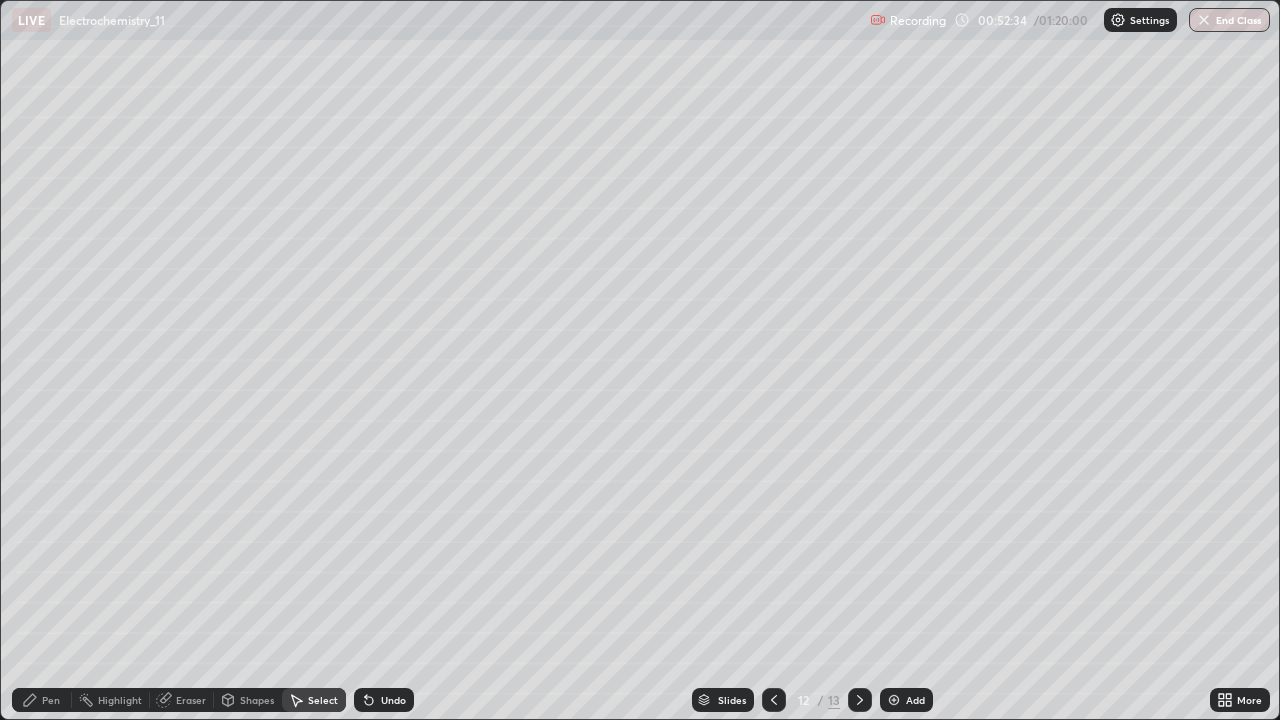 click on "Pen" at bounding box center (42, 700) 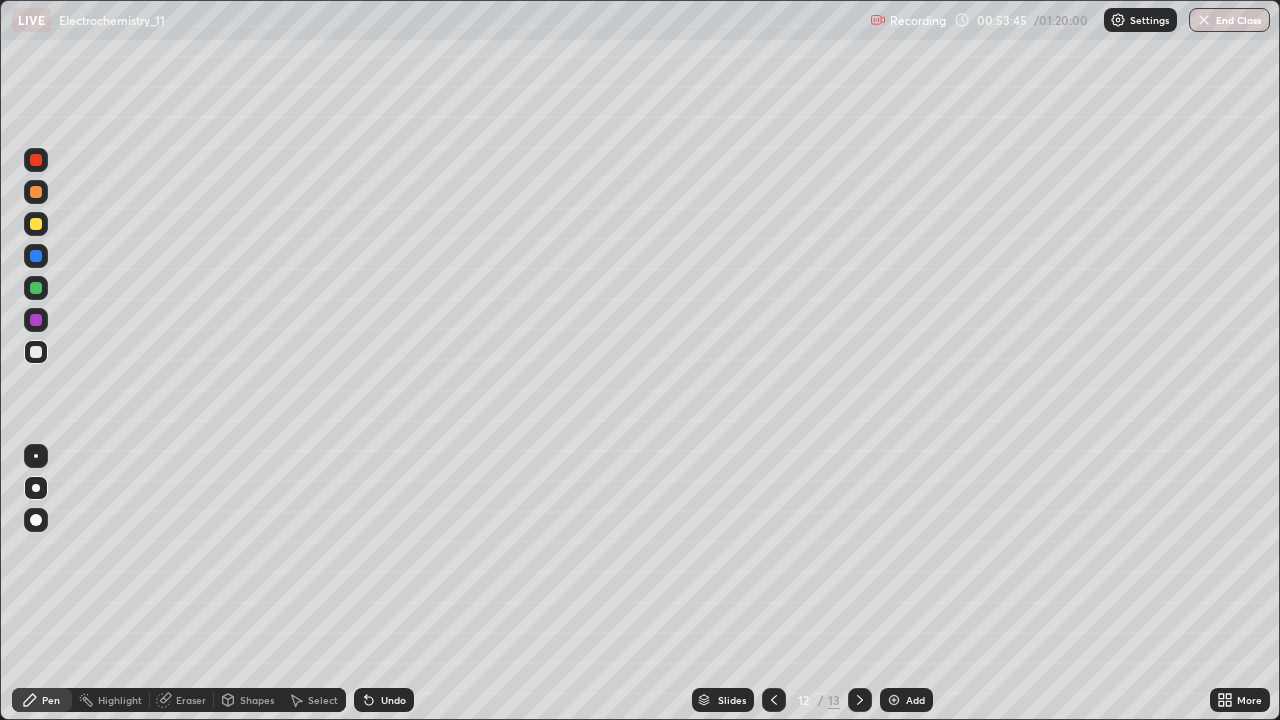 click on "Undo" at bounding box center [393, 700] 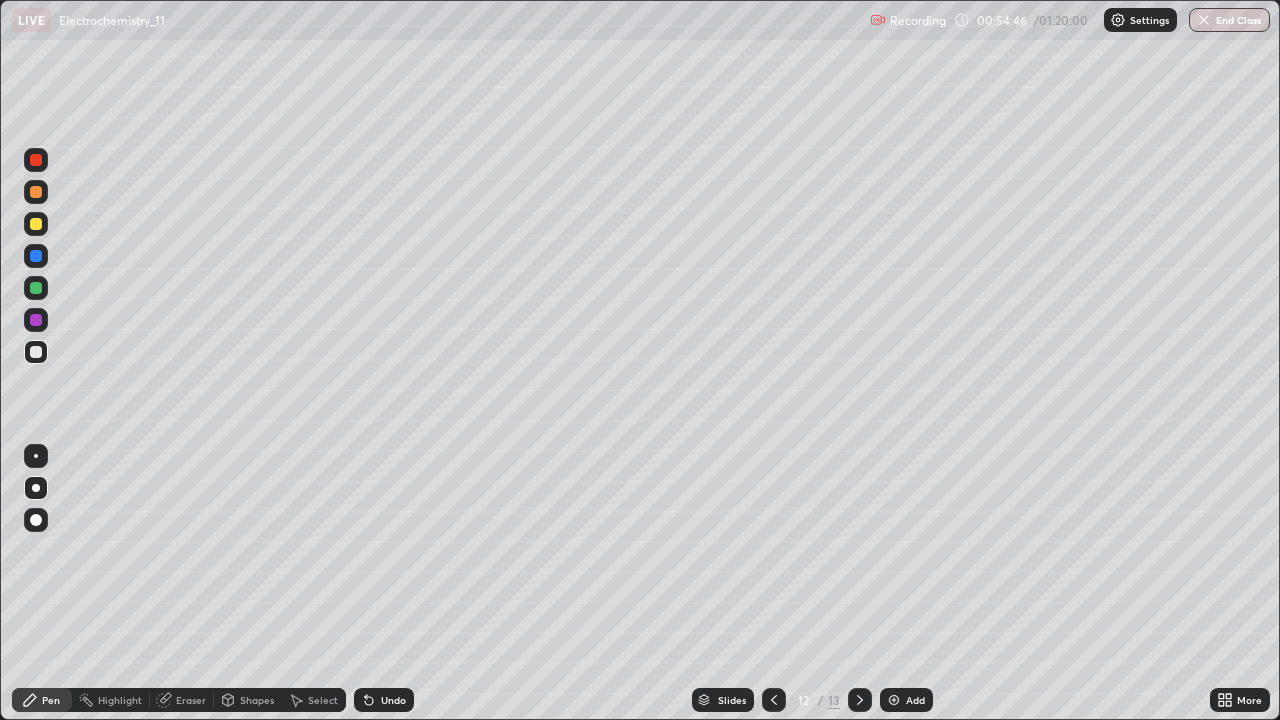 click on "Eraser" at bounding box center [191, 700] 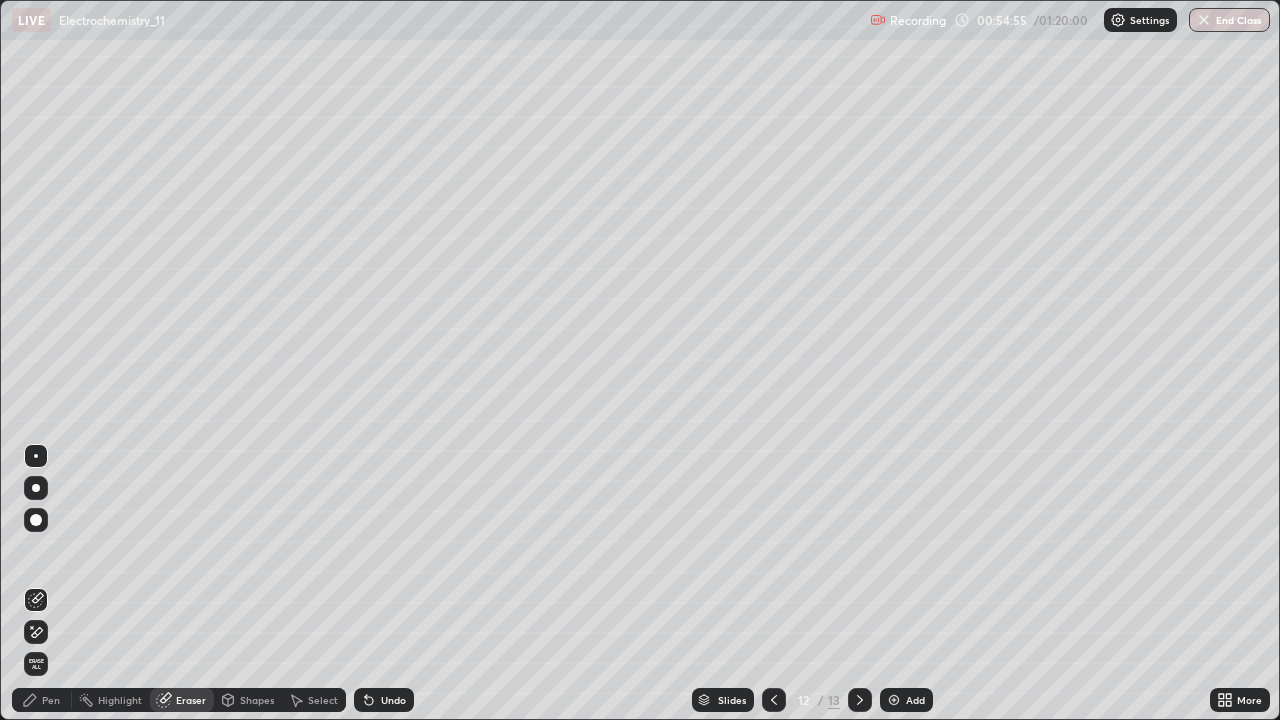 click on "Pen" at bounding box center (42, 700) 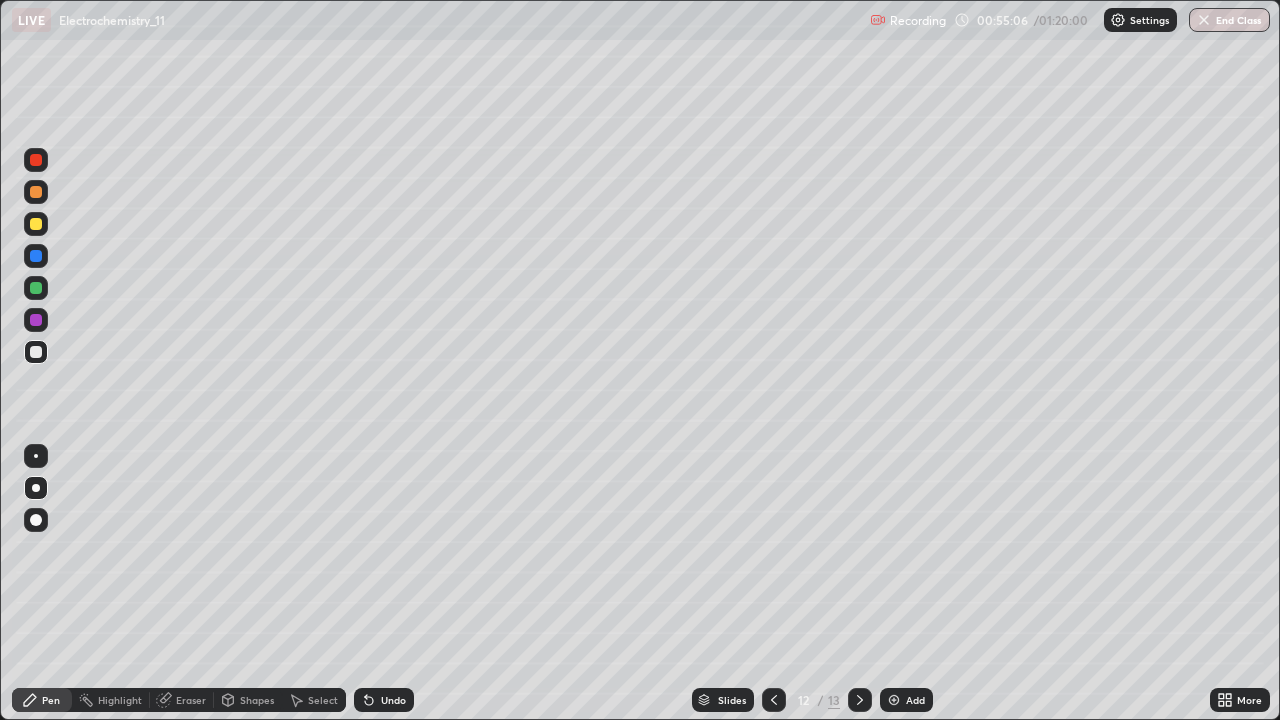click on "Select" at bounding box center (314, 700) 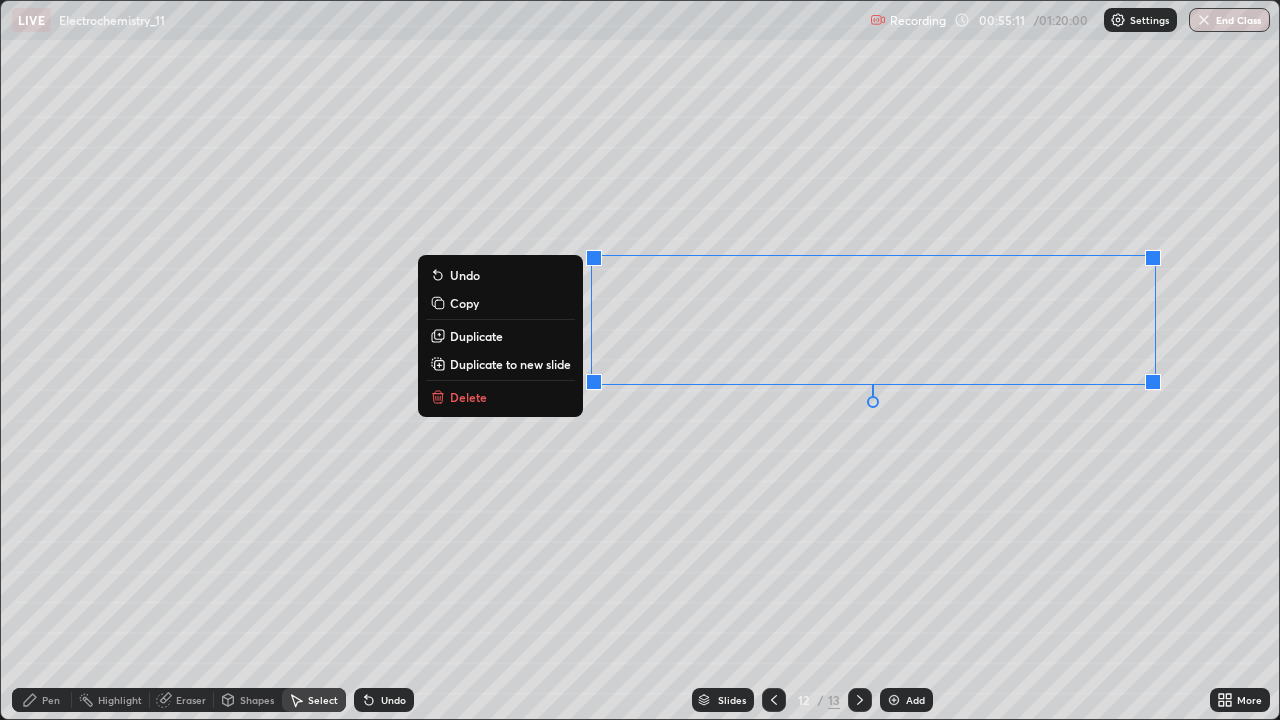 click on "Duplicate" at bounding box center [500, 336] 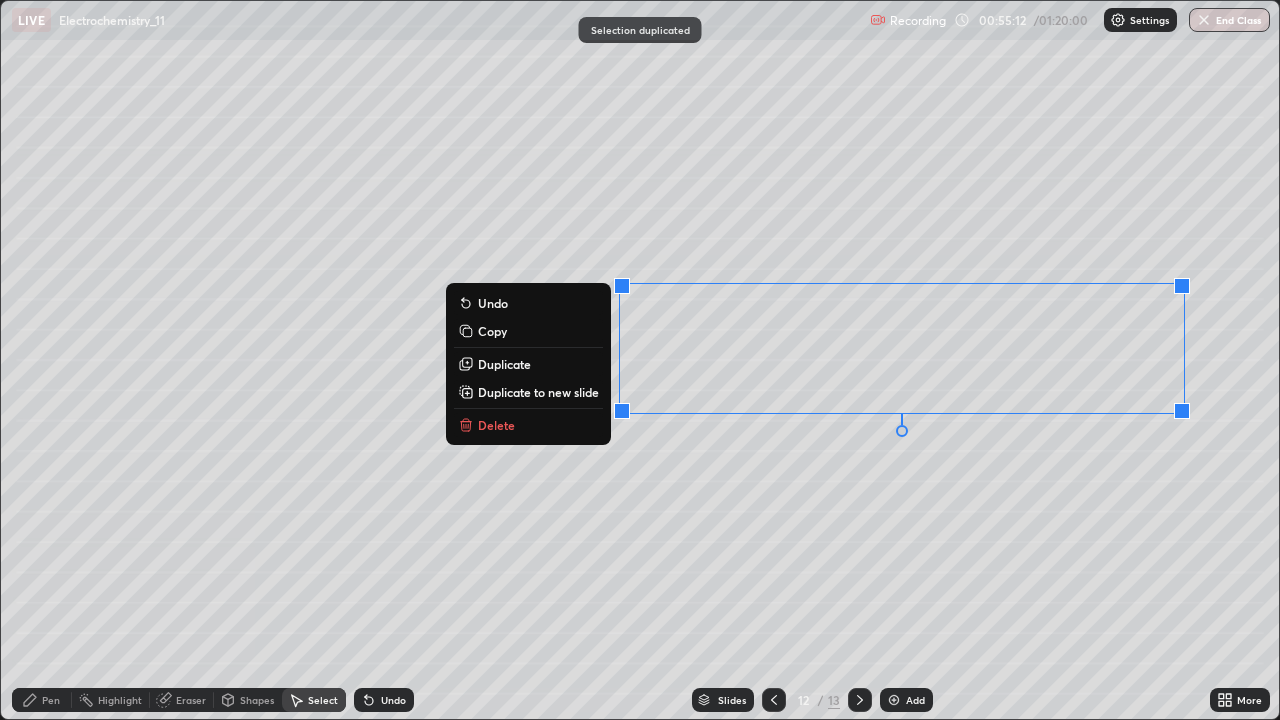 click on "Duplicate" at bounding box center [504, 364] 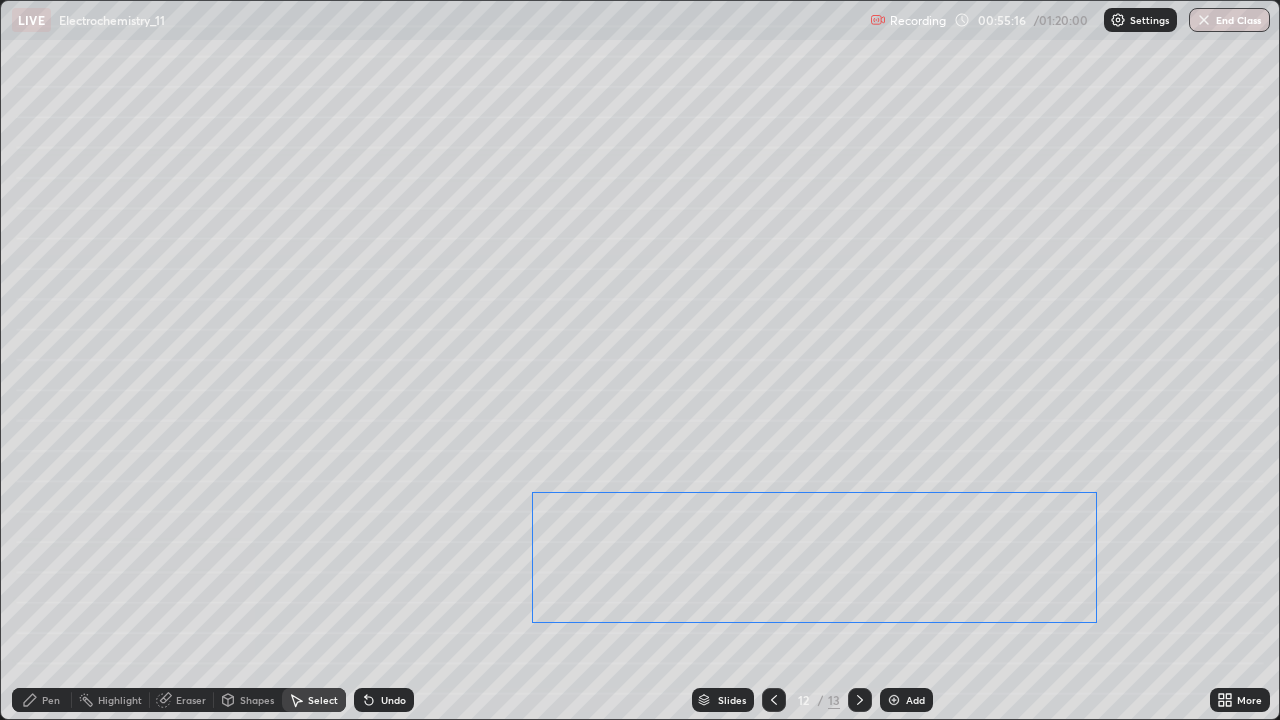 click on "0 ° Undo Copy Duplicate Duplicate to new slide Delete" at bounding box center [640, 360] 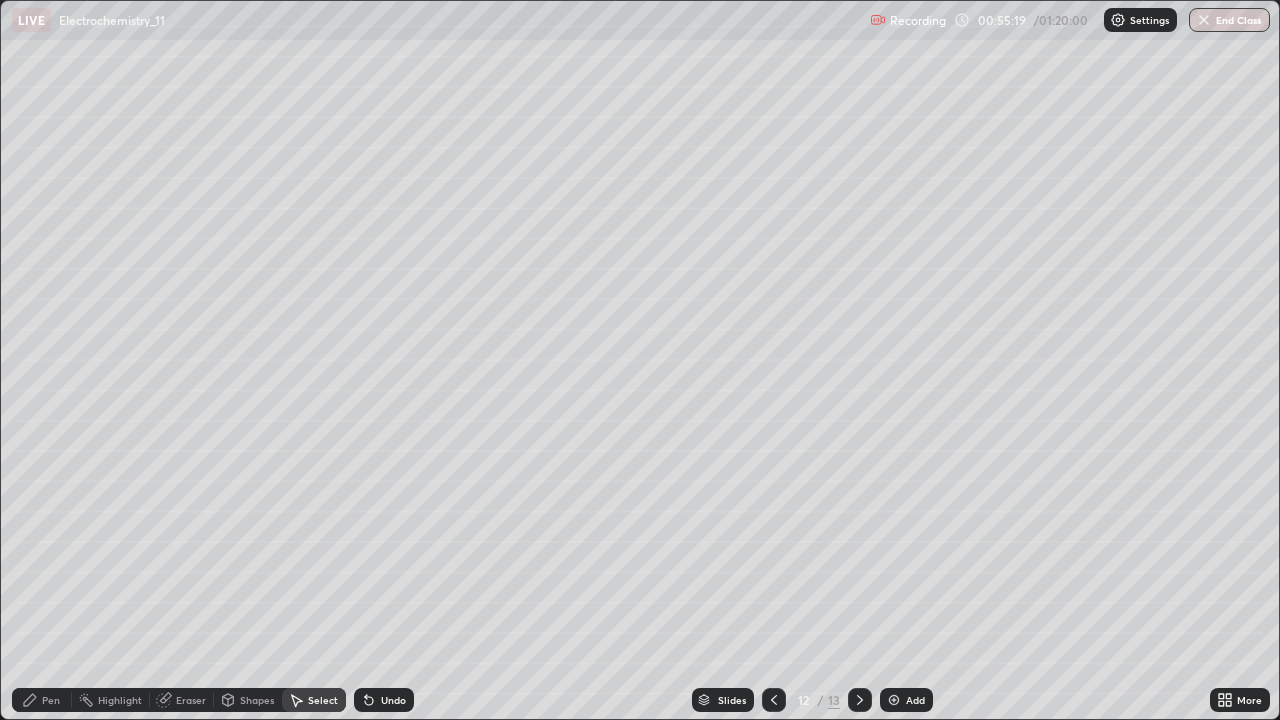 click on "Eraser" at bounding box center [191, 700] 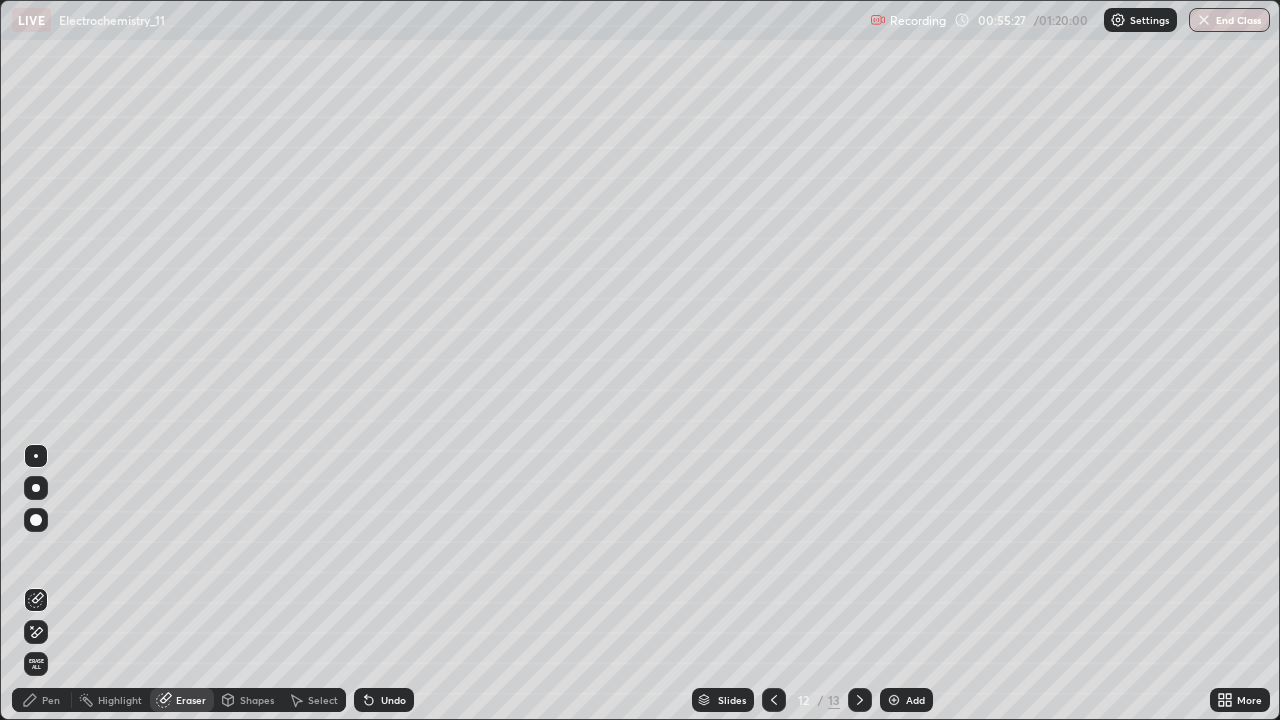click on "Pen" at bounding box center (42, 700) 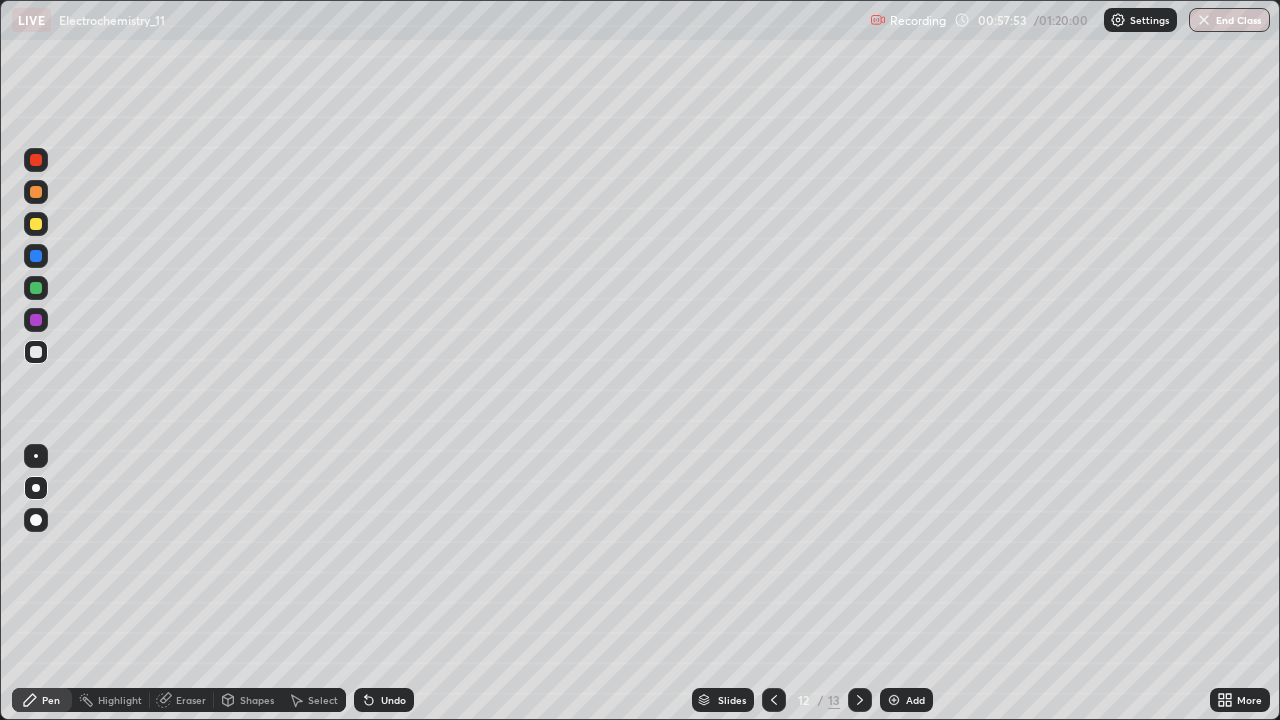 click at bounding box center (894, 700) 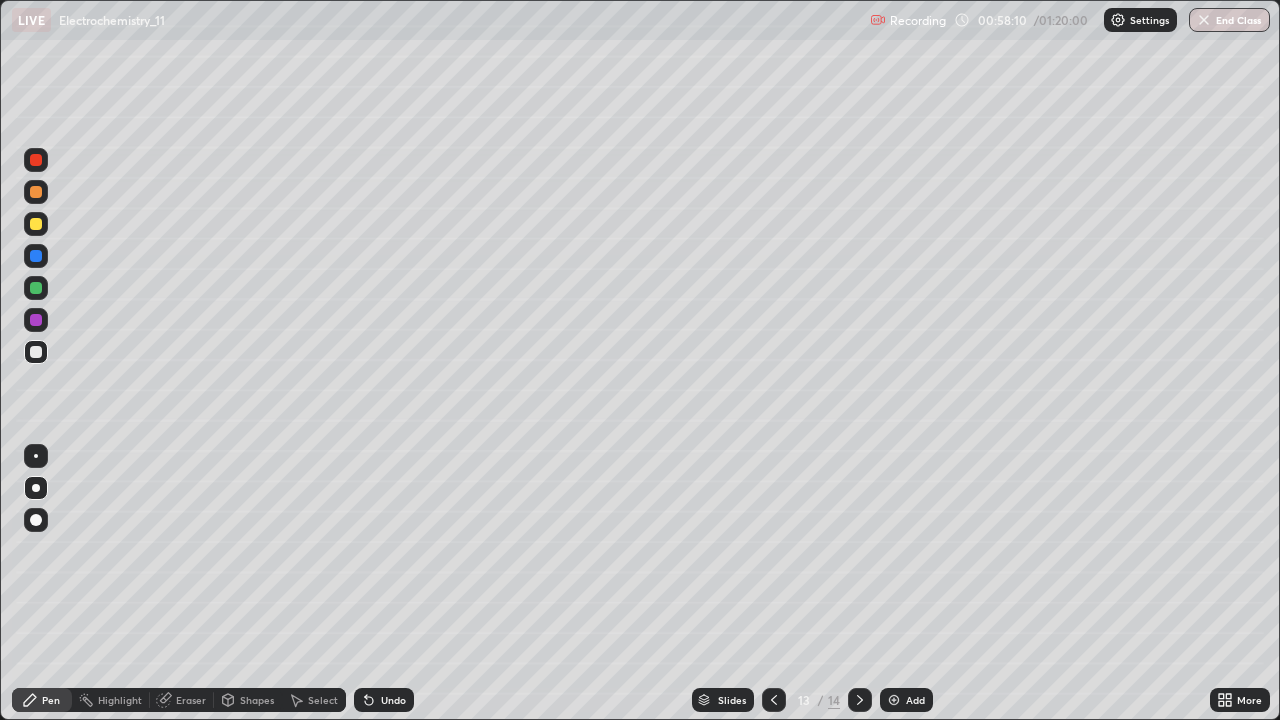click on "Undo" at bounding box center [384, 700] 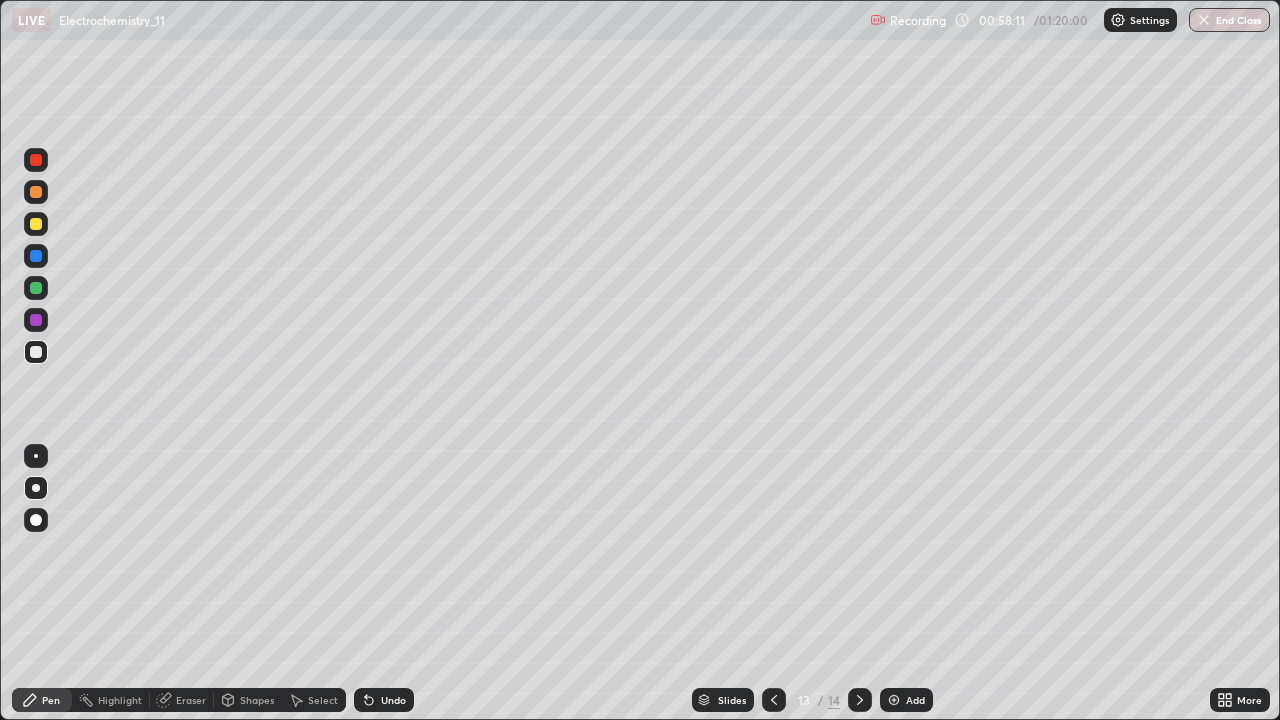 click on "Shapes" at bounding box center [257, 700] 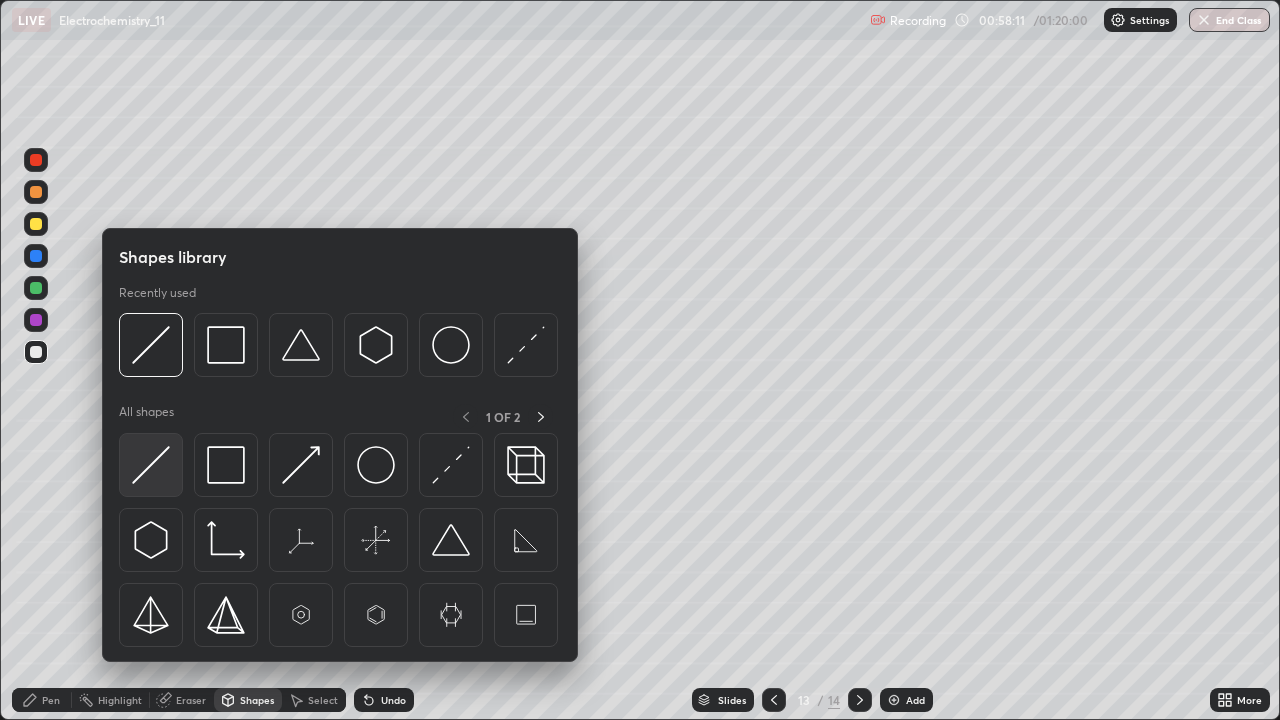 click at bounding box center [151, 465] 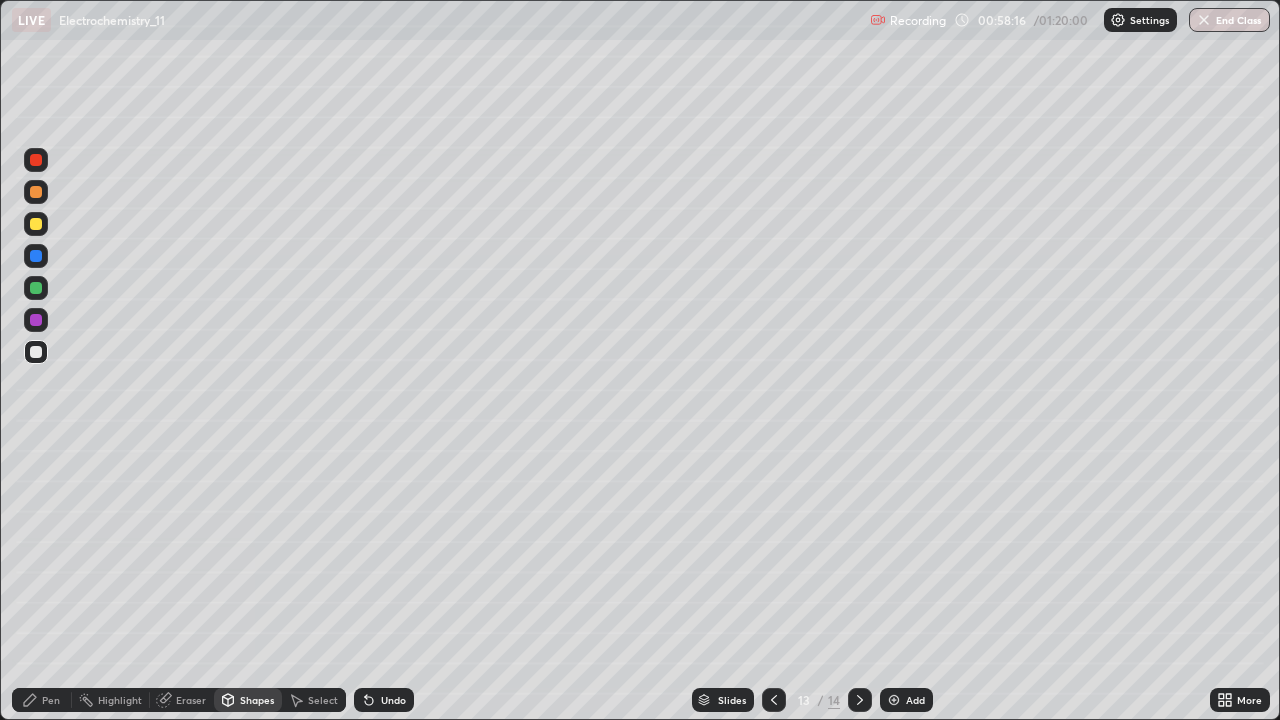 click on "Pen" at bounding box center (42, 700) 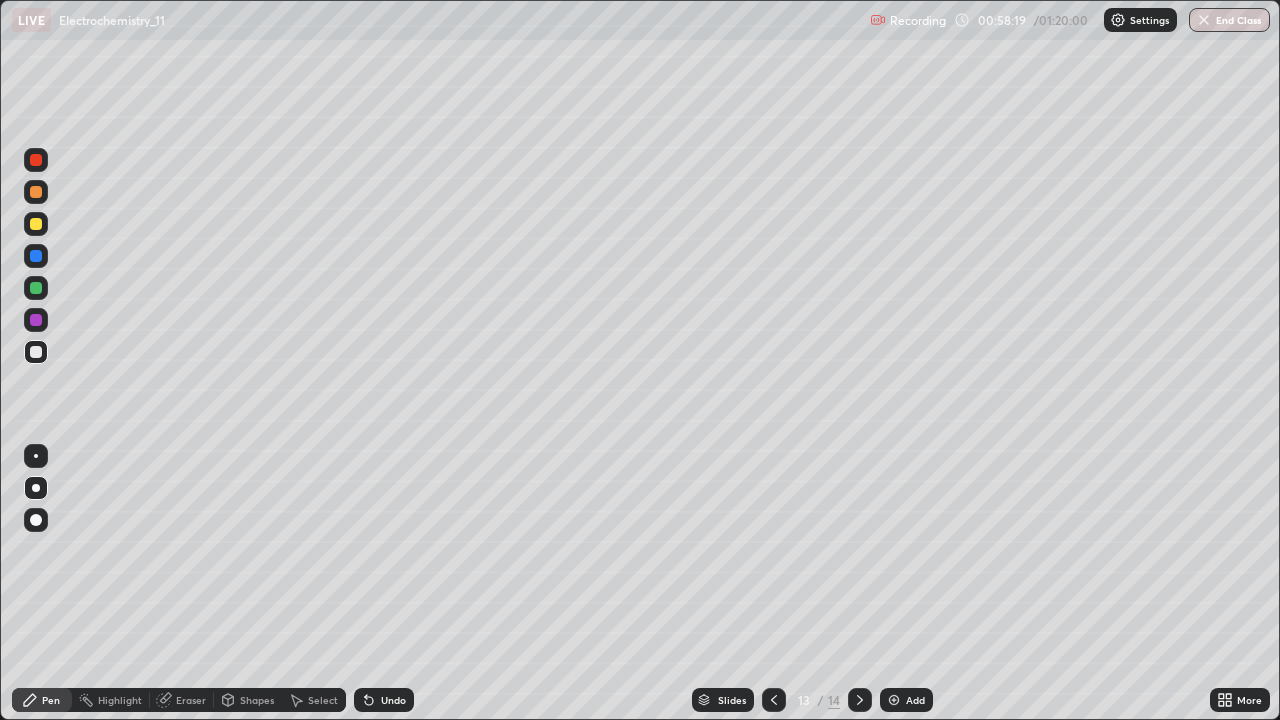 click on "Shapes" at bounding box center [248, 700] 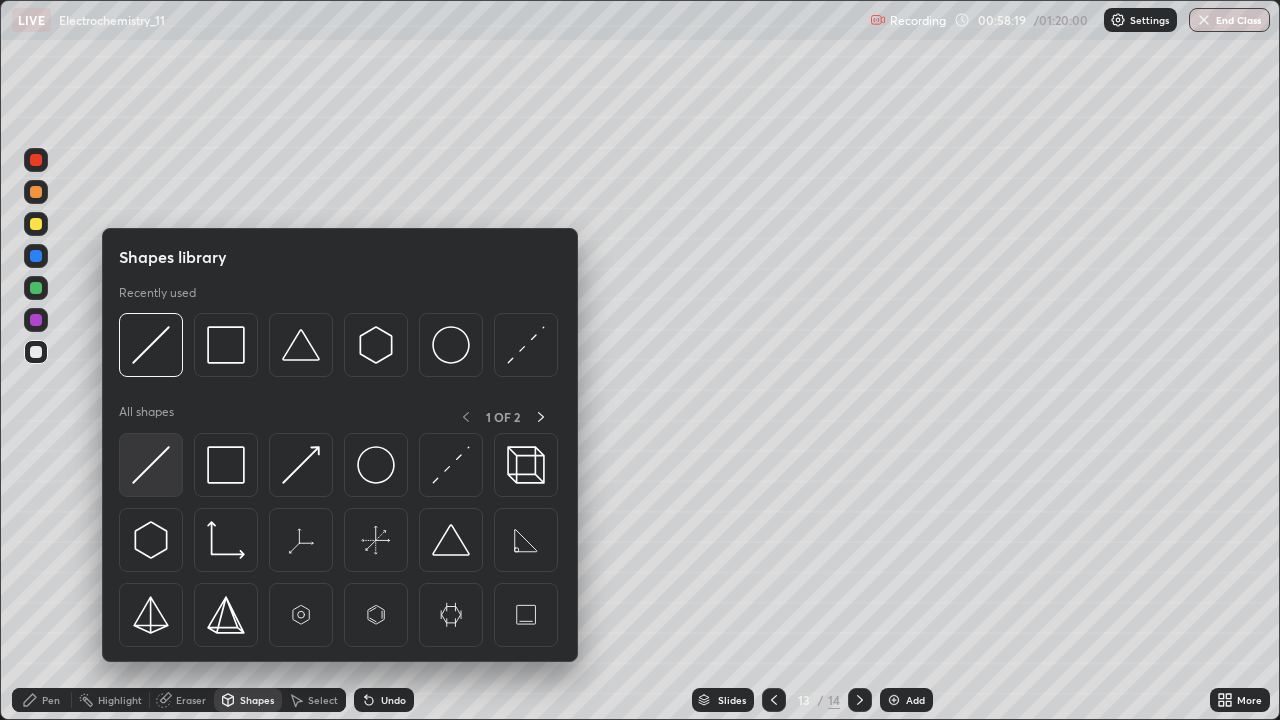 click at bounding box center (151, 465) 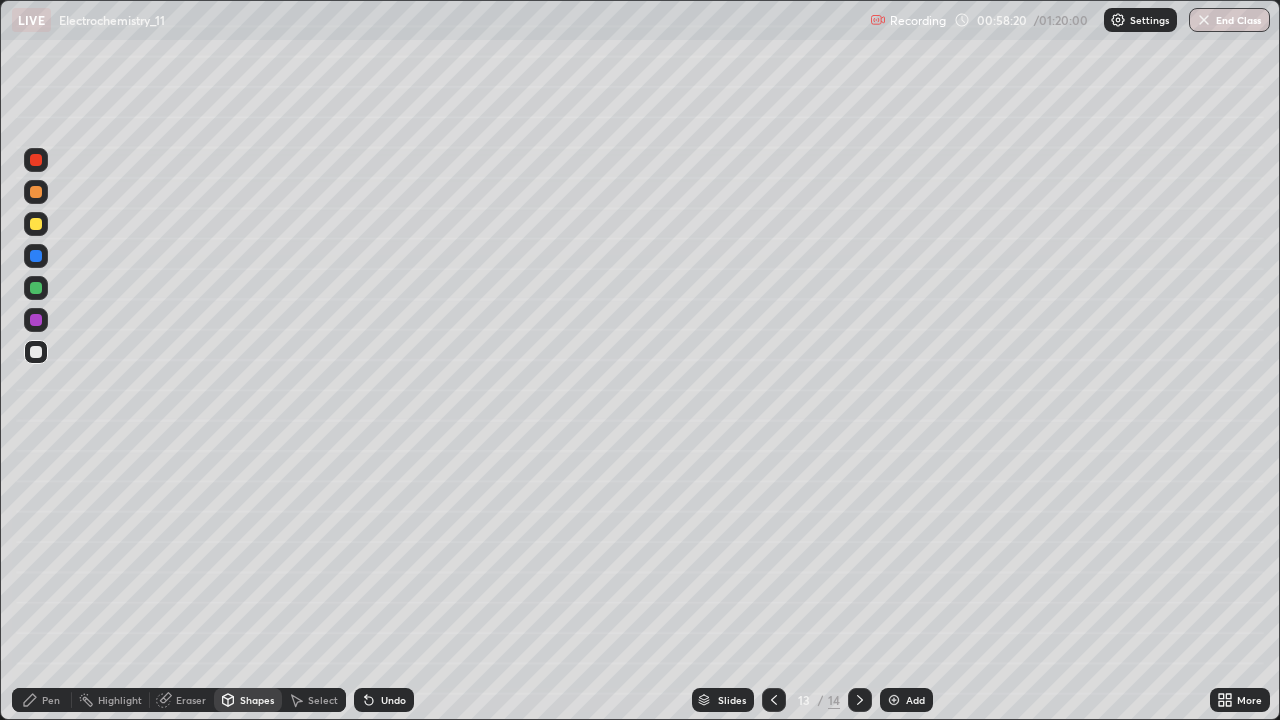 click at bounding box center (36, 288) 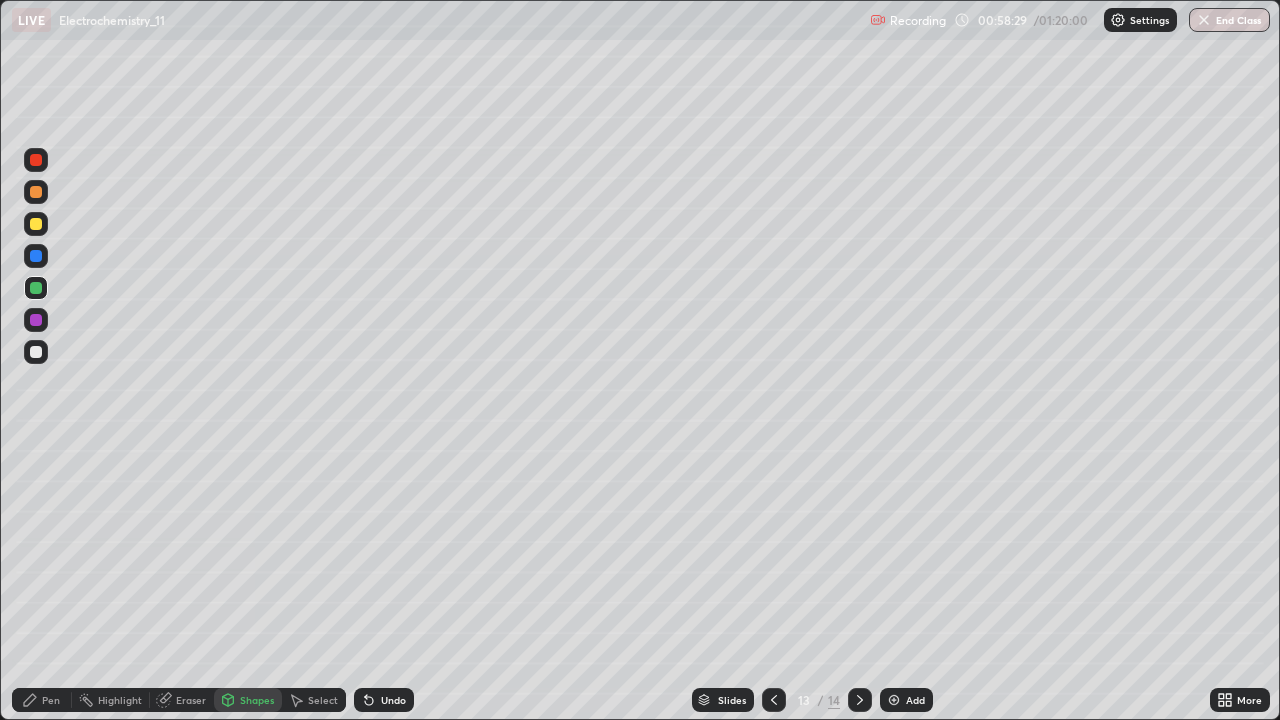 click on "Pen" at bounding box center [51, 700] 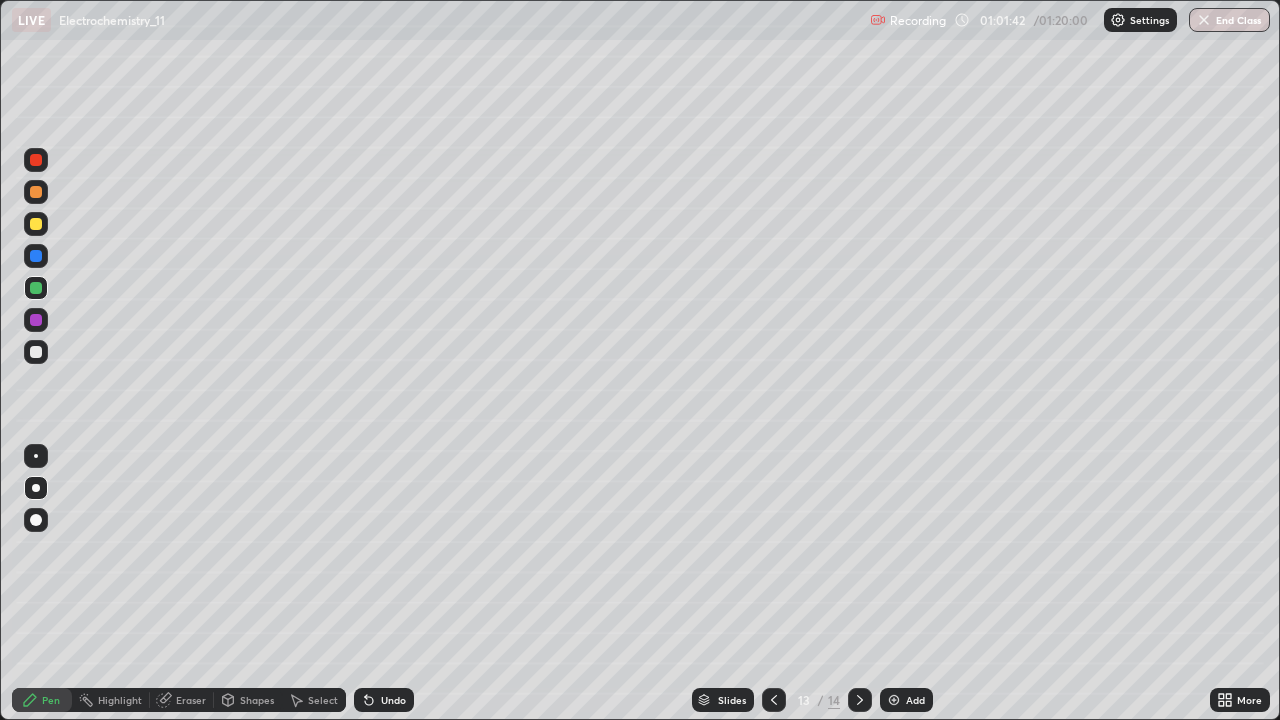 click on "Add" at bounding box center [915, 700] 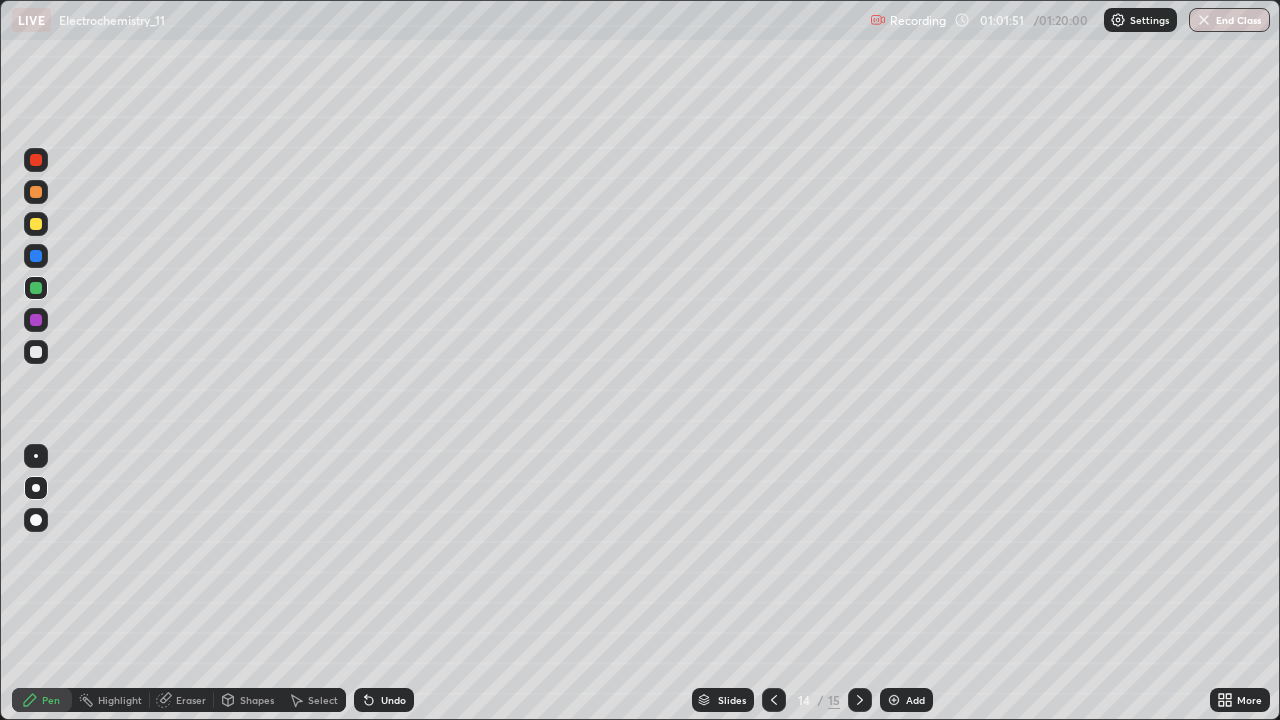 click on "Shapes" at bounding box center [257, 700] 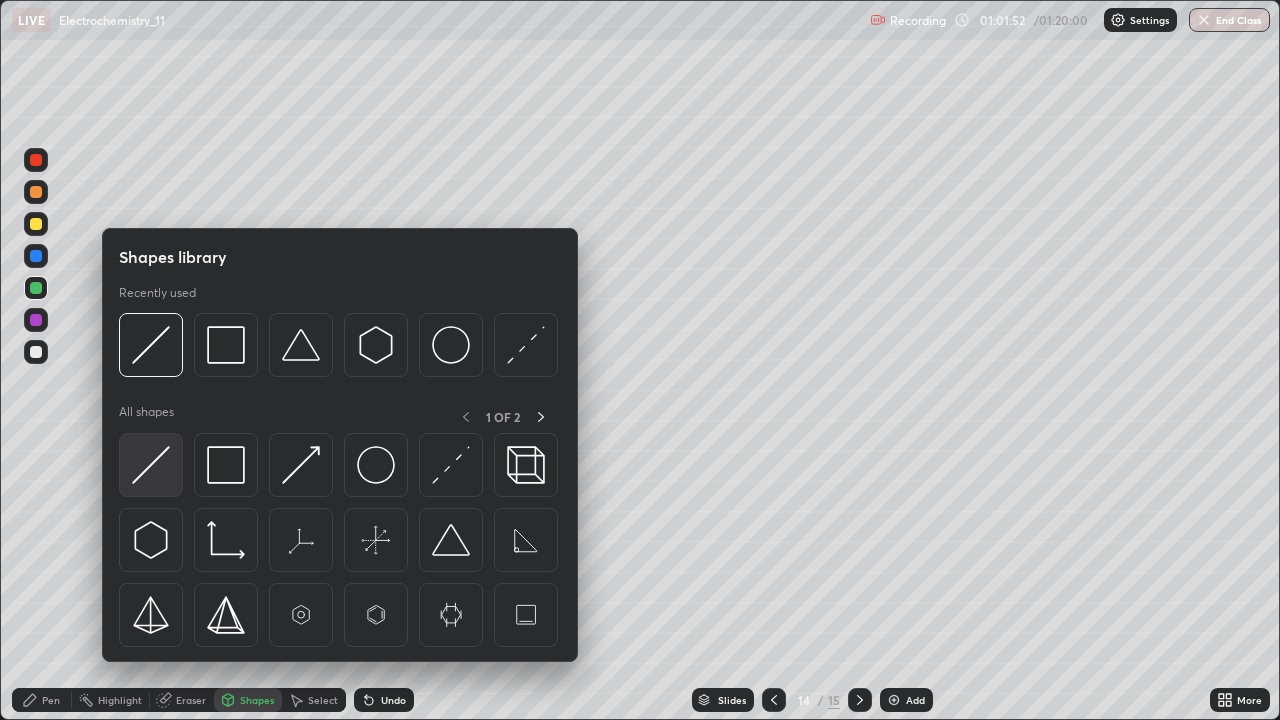 click at bounding box center [151, 465] 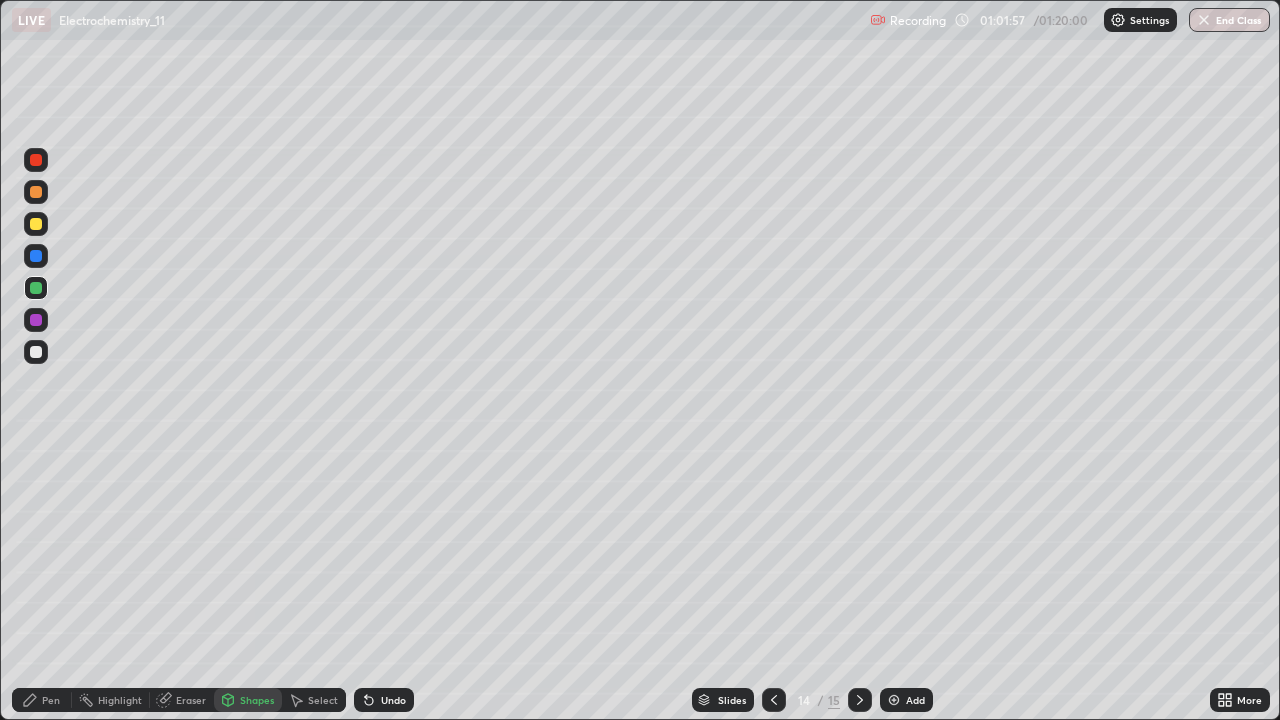 click on "Pen" at bounding box center [51, 700] 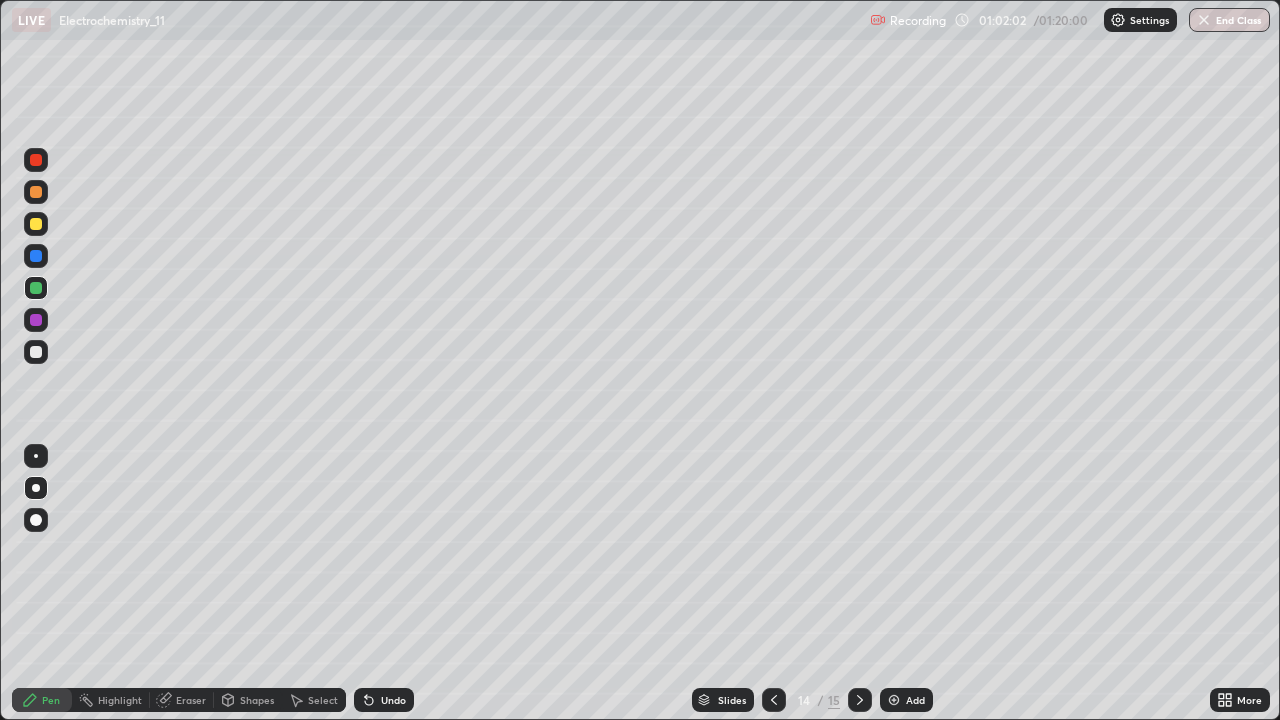 click at bounding box center [36, 352] 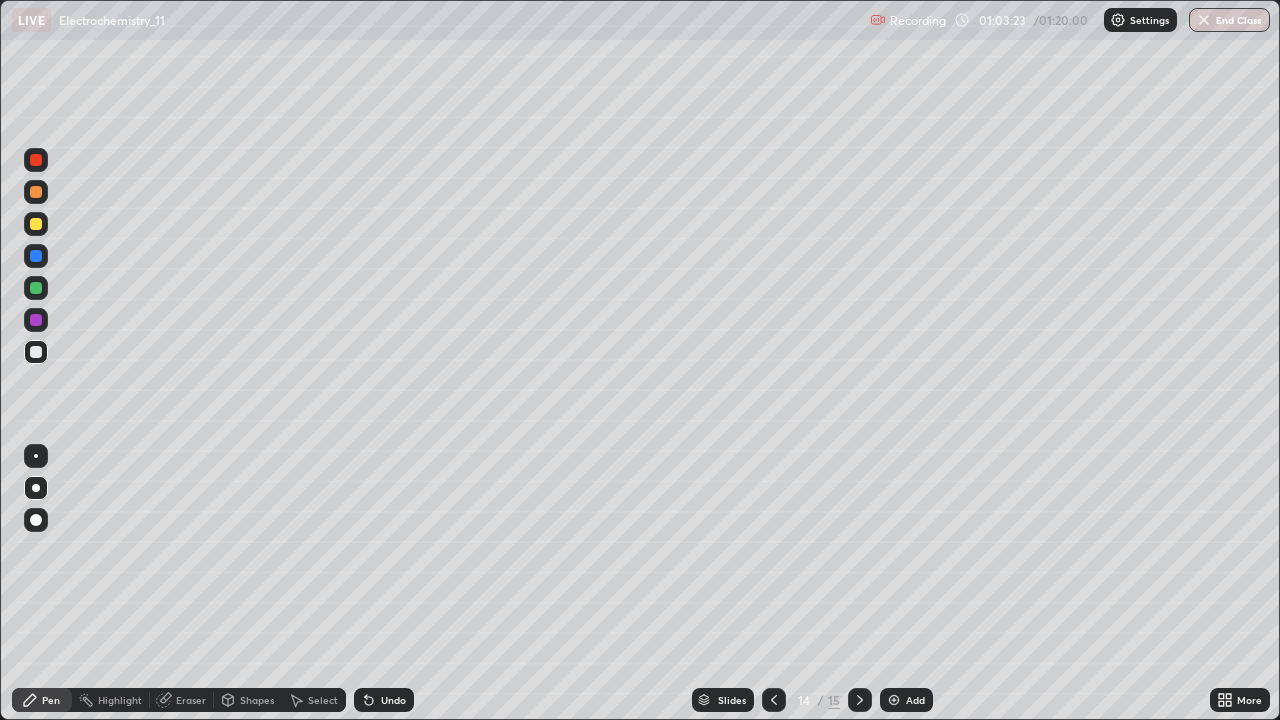 click at bounding box center (894, 700) 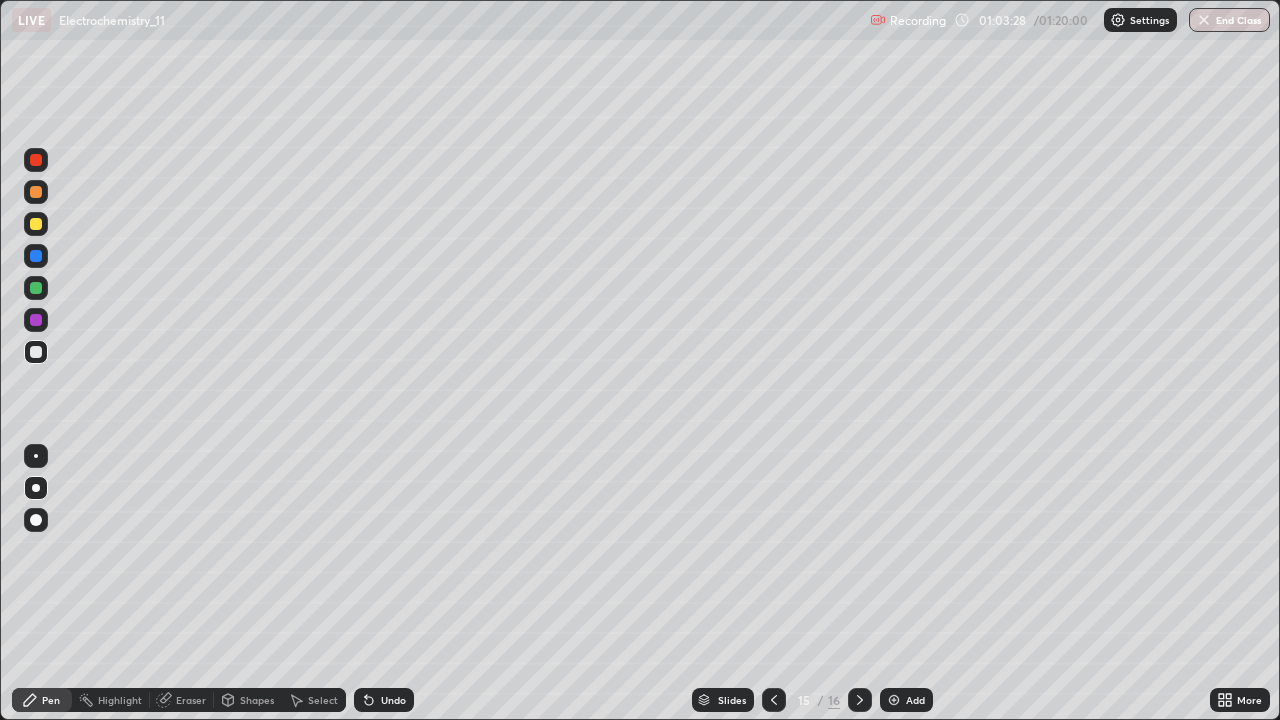click 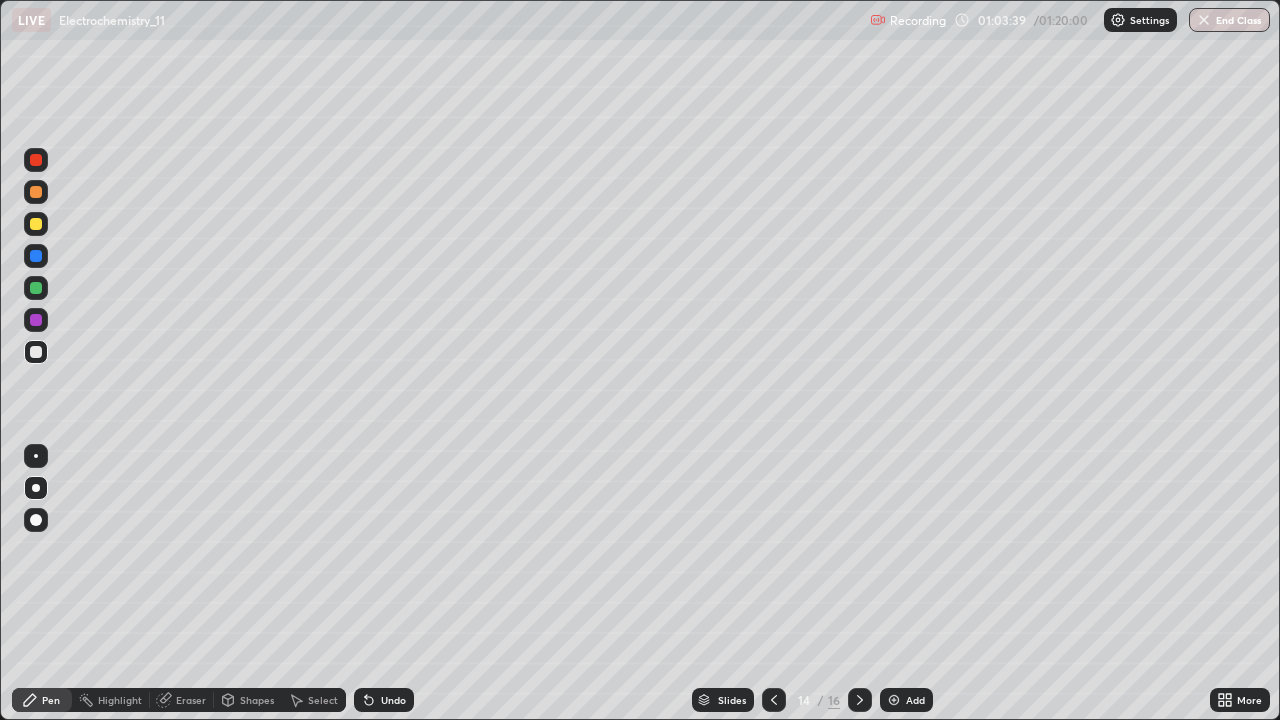 click 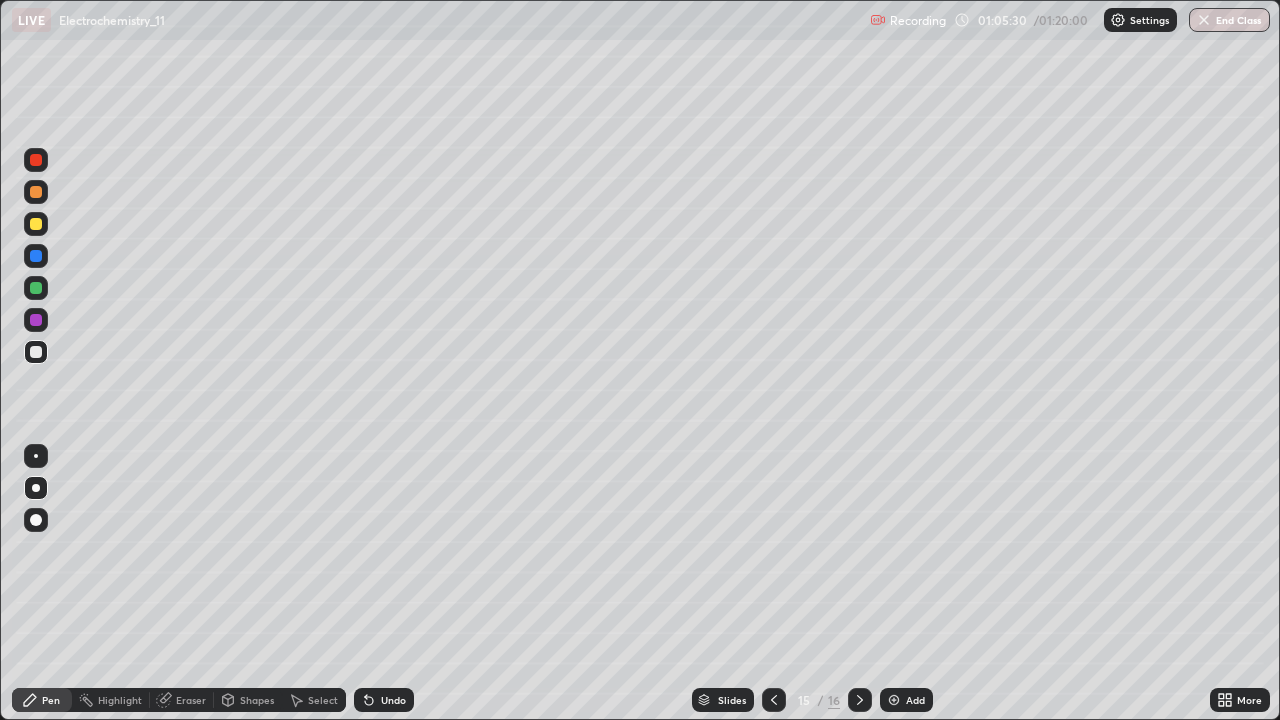 click on "15 / 16" at bounding box center (817, 700) 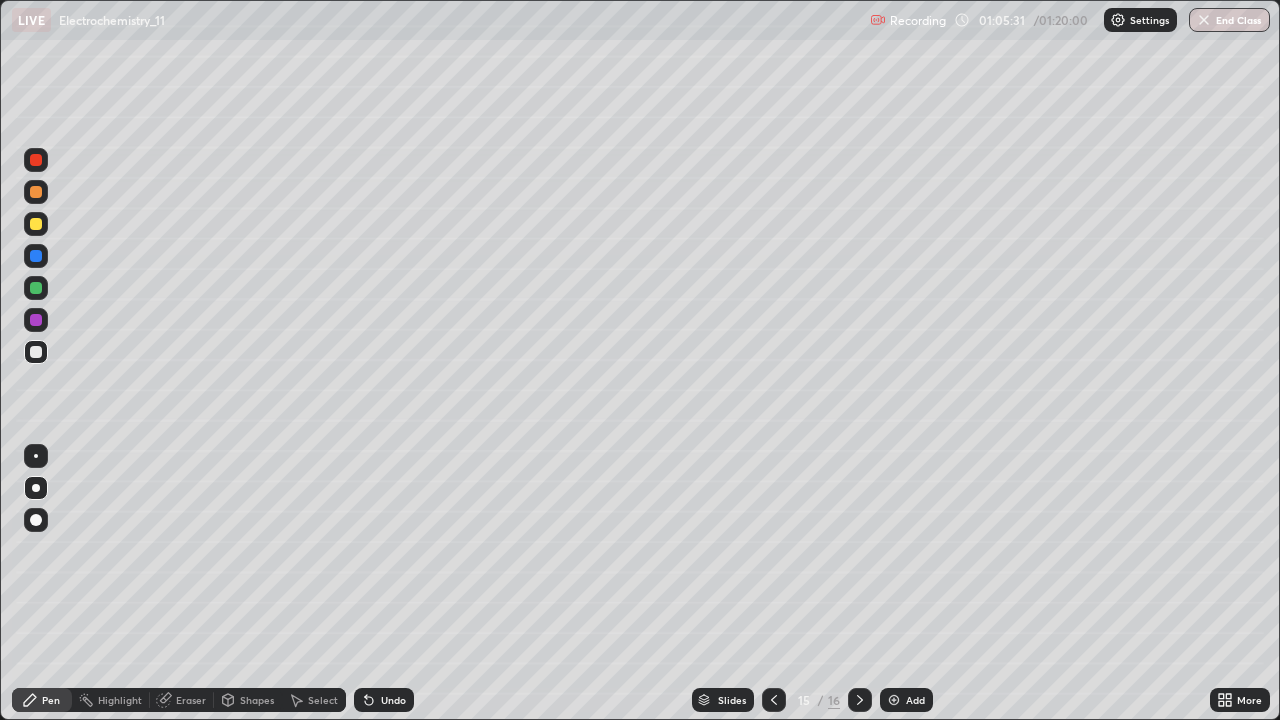 click on "Shapes" at bounding box center [257, 700] 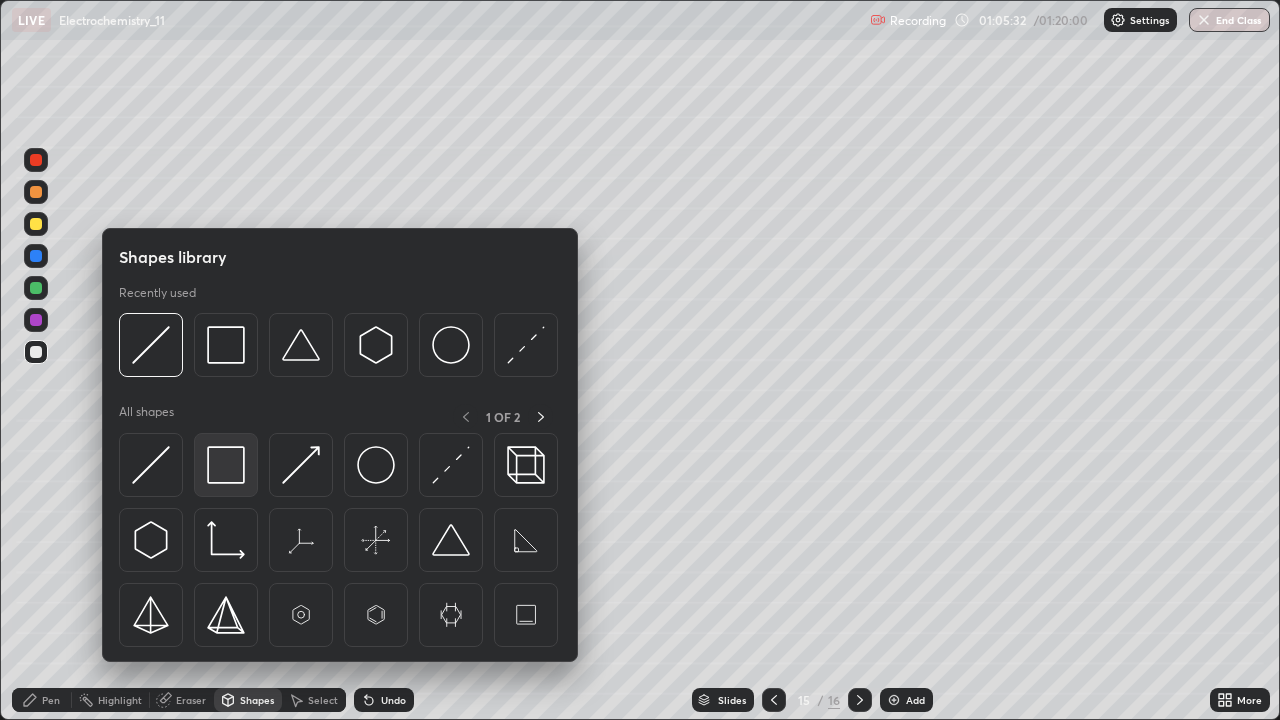 click at bounding box center (226, 465) 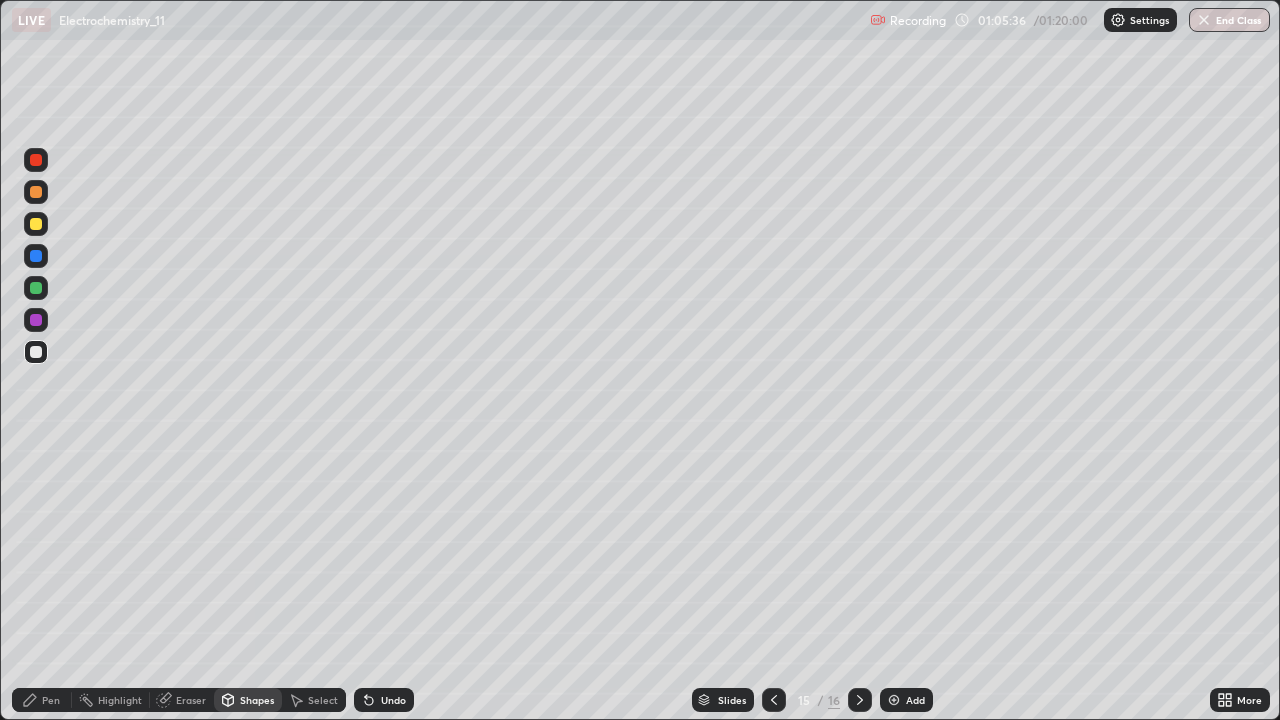 click on "Eraser" at bounding box center [191, 700] 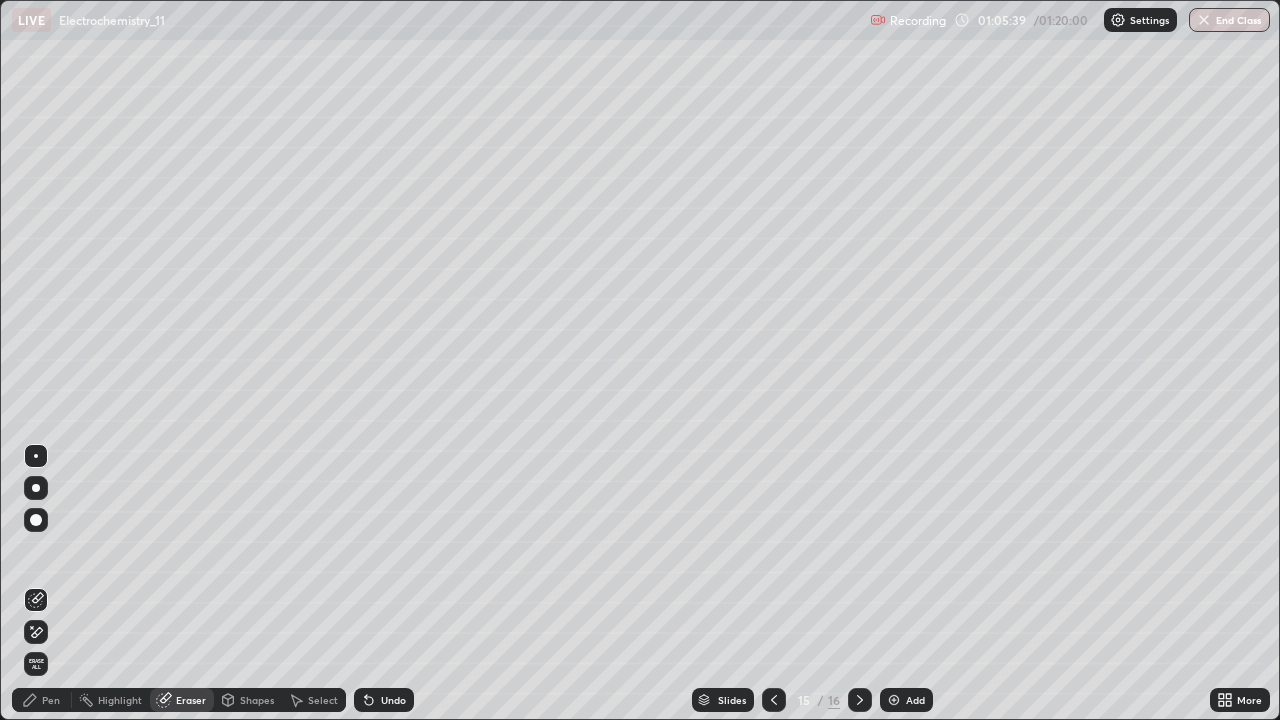 click on "Undo" at bounding box center (384, 700) 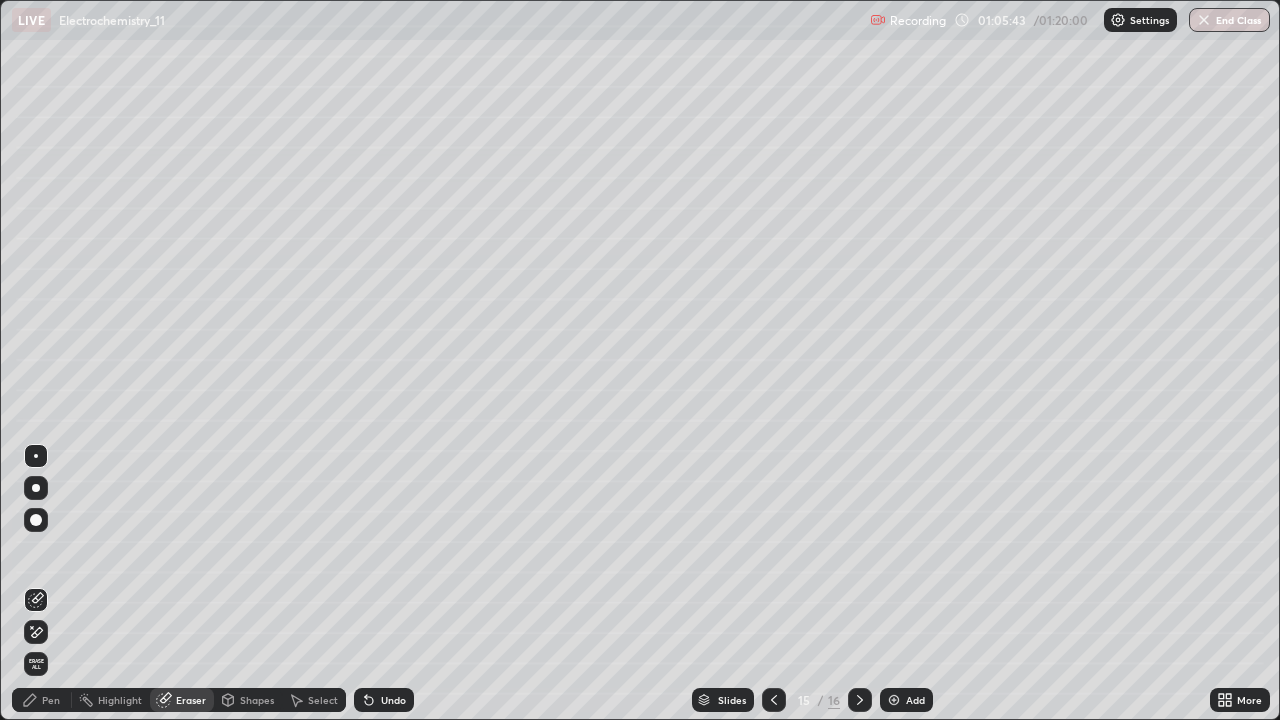 click on "Select" at bounding box center (314, 700) 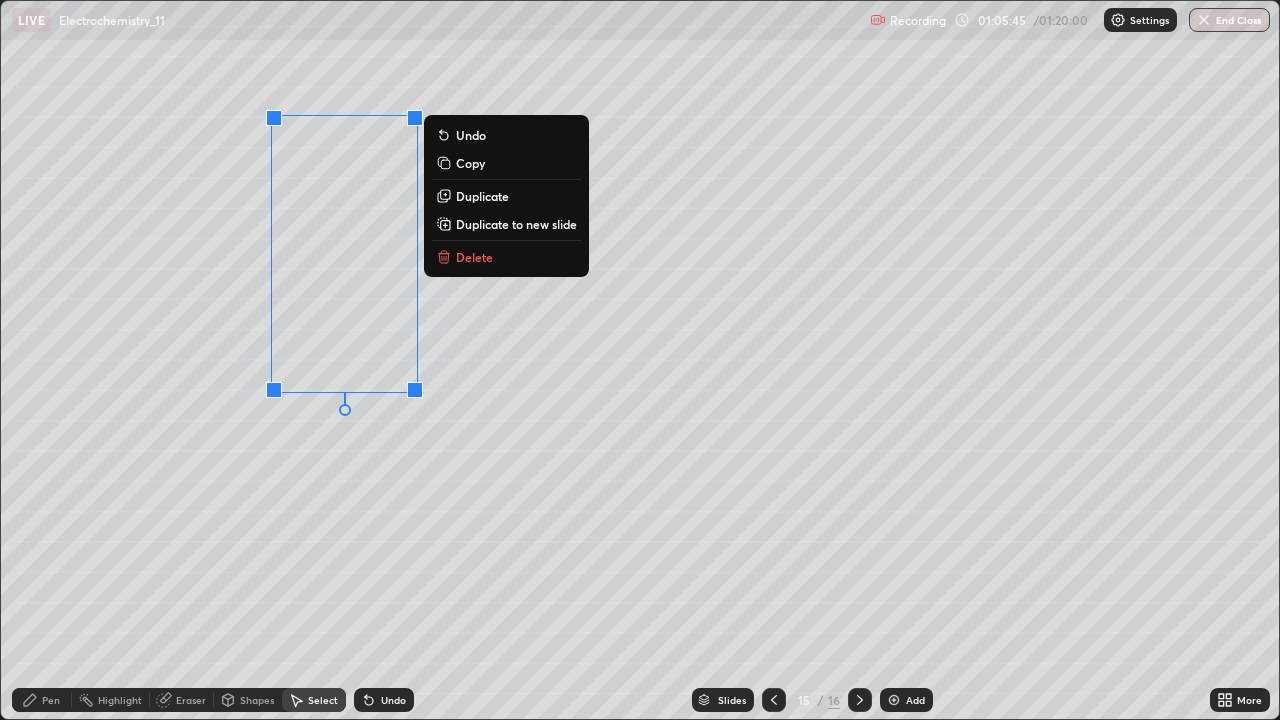 click on "Duplicate" at bounding box center [506, 196] 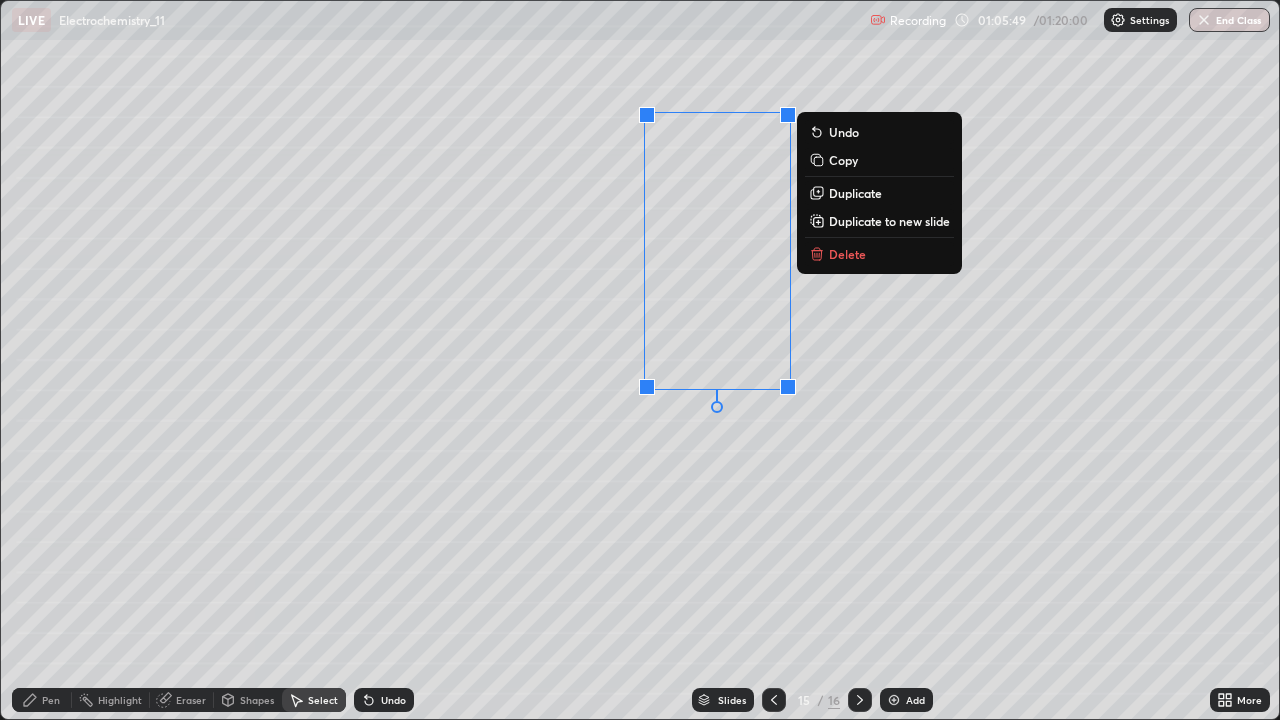 click on "0 ° Undo Copy Duplicate Duplicate to new slide Delete" at bounding box center [640, 360] 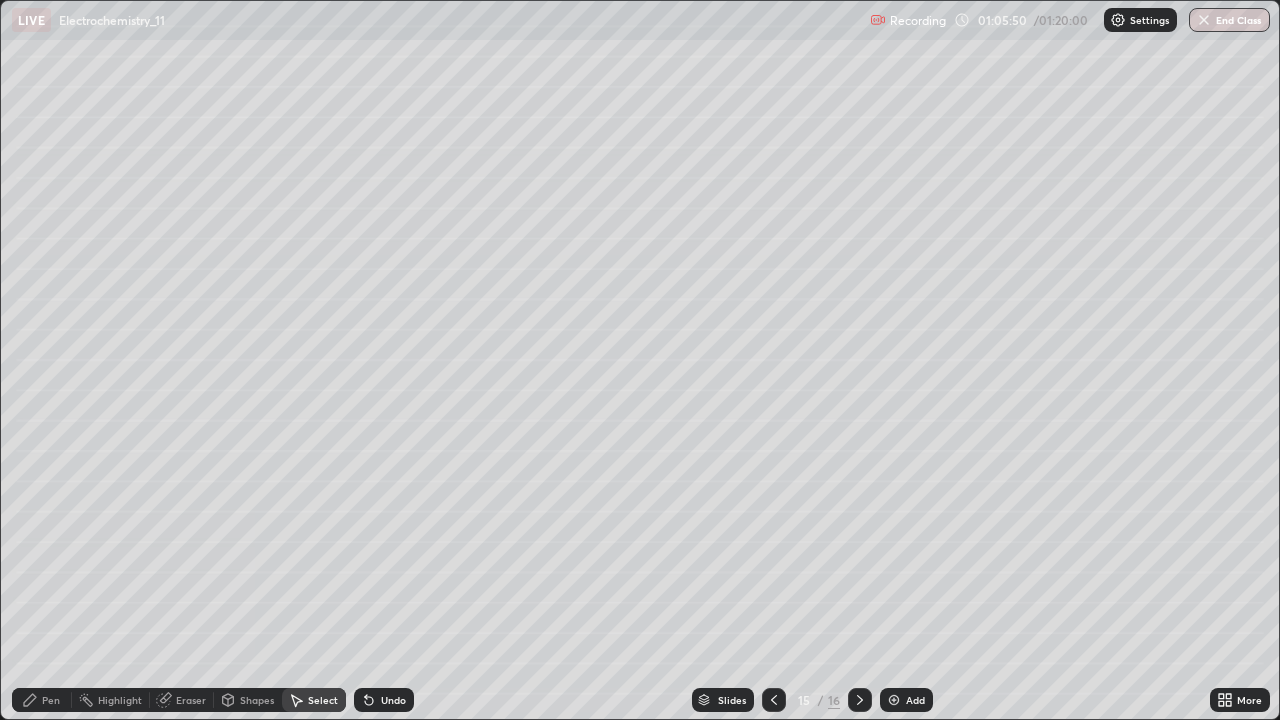 click on "Pen" at bounding box center (42, 700) 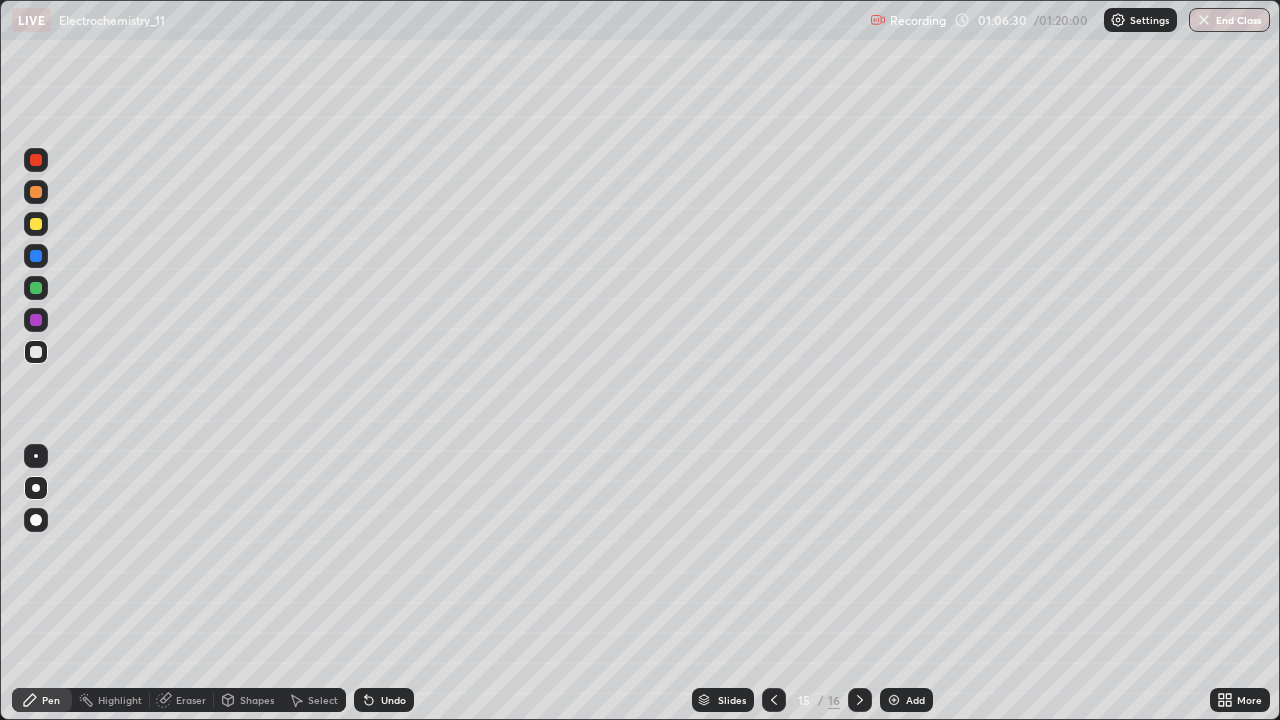 click on "Undo" at bounding box center [384, 700] 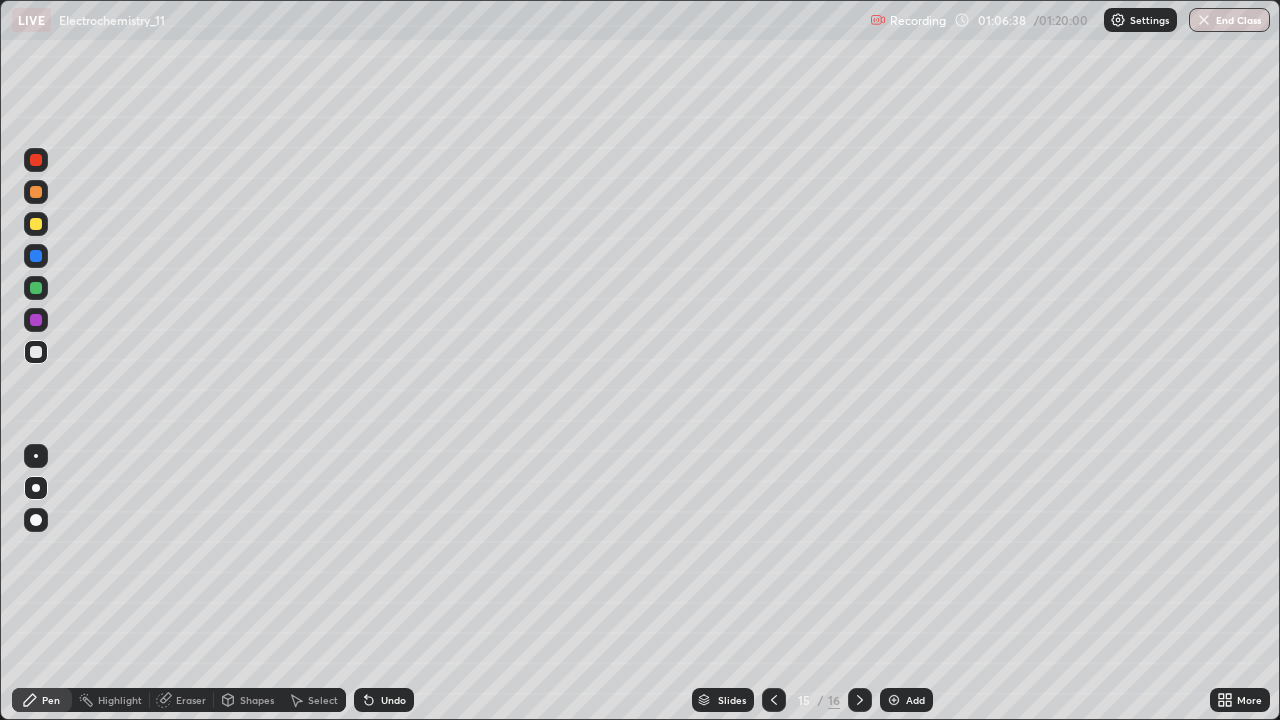 click on "Undo" at bounding box center (393, 700) 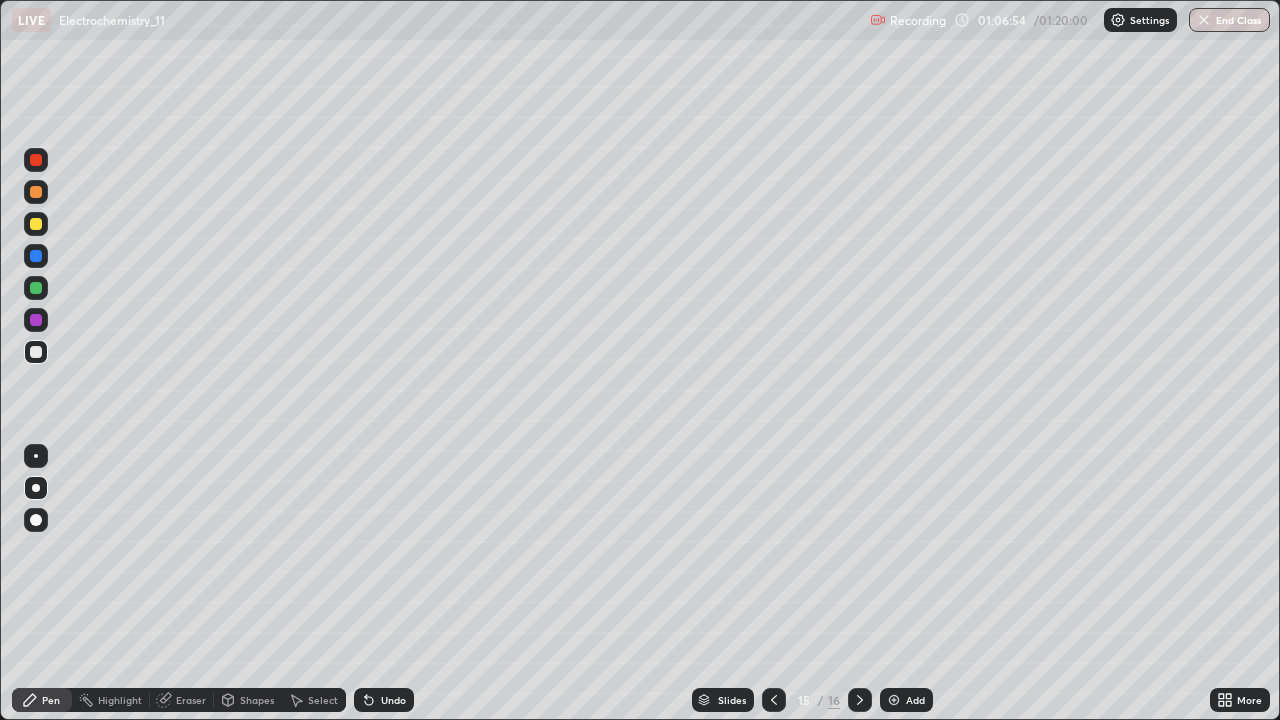 click on "Undo" at bounding box center [393, 700] 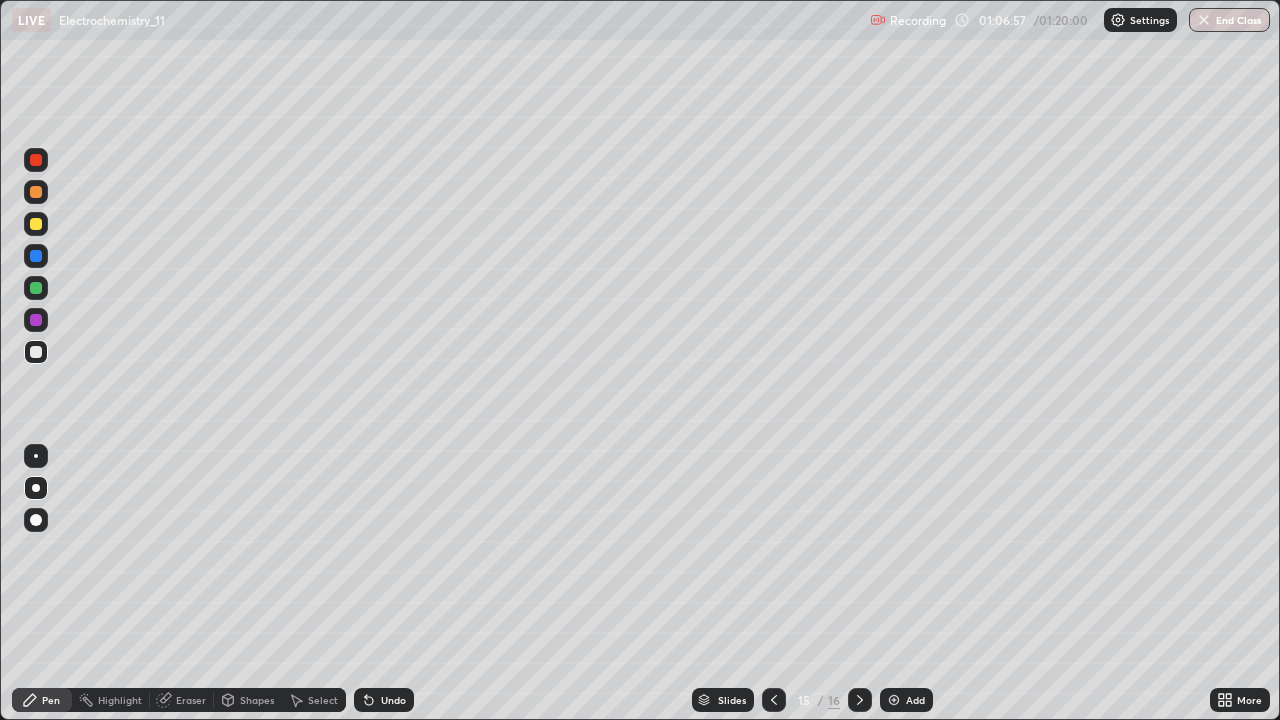 click on "Undo" at bounding box center [393, 700] 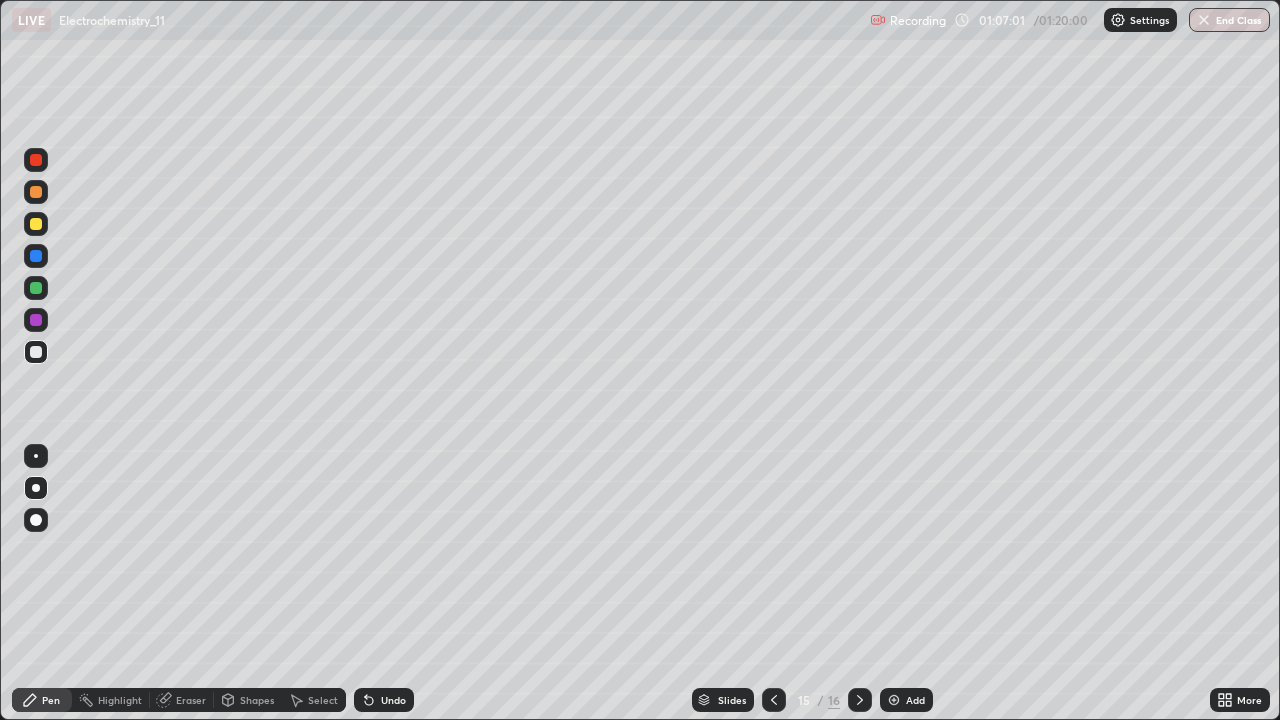click on "Undo" at bounding box center (384, 700) 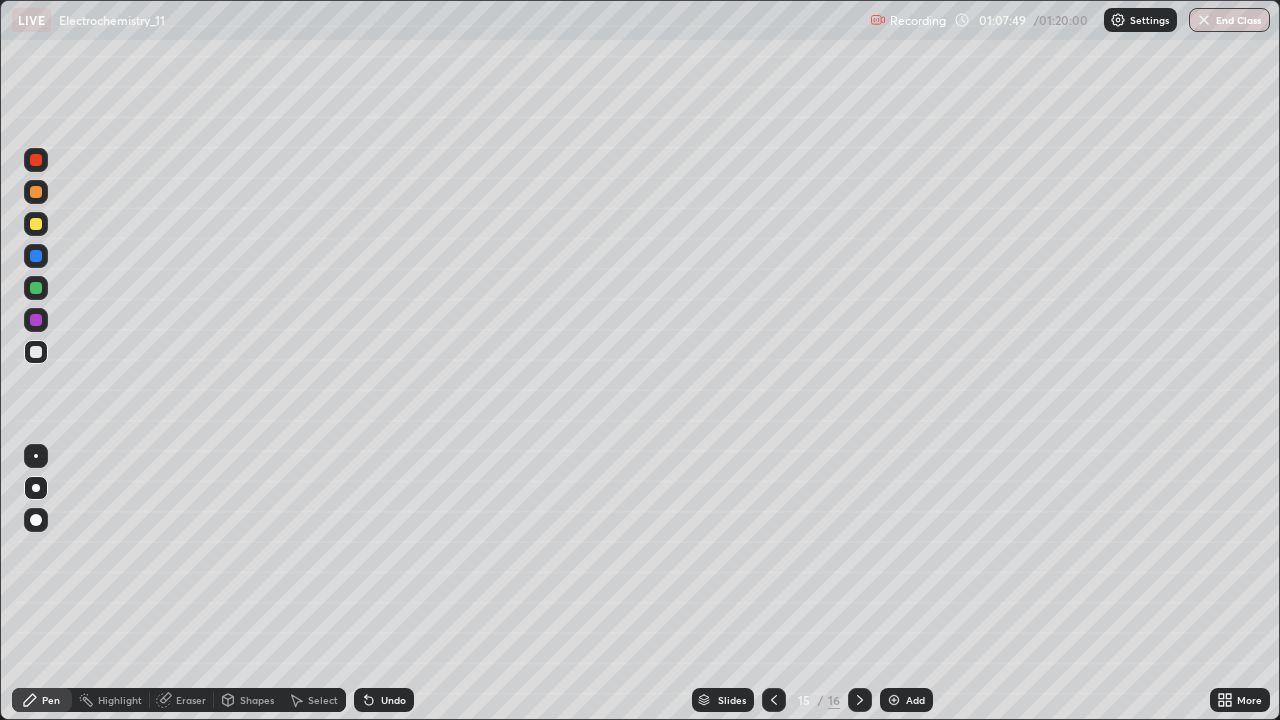click on "Undo" at bounding box center [393, 700] 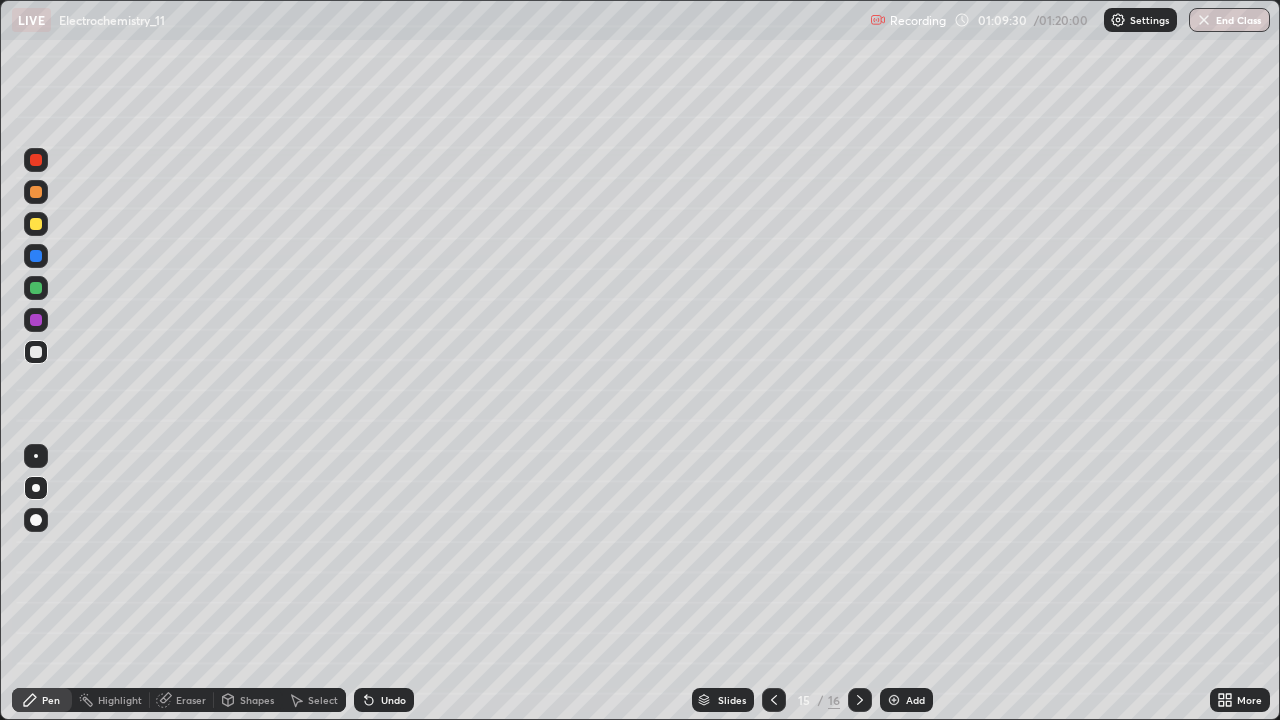 click 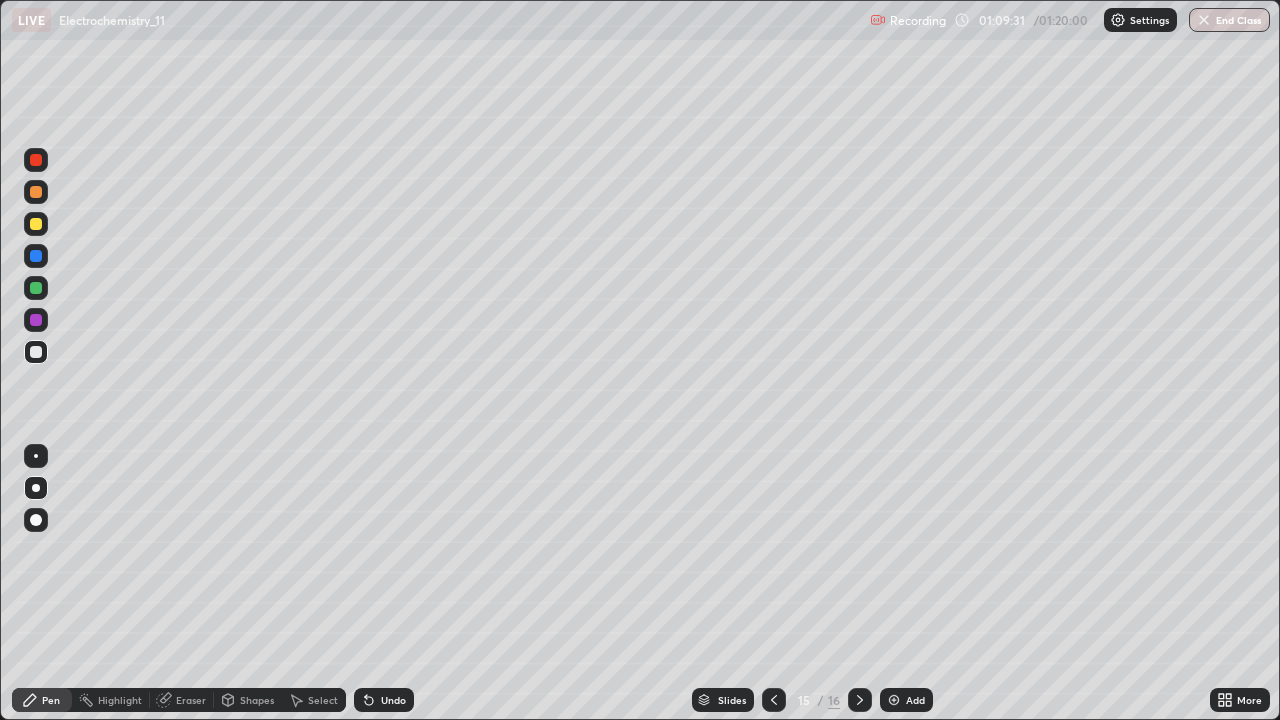 click 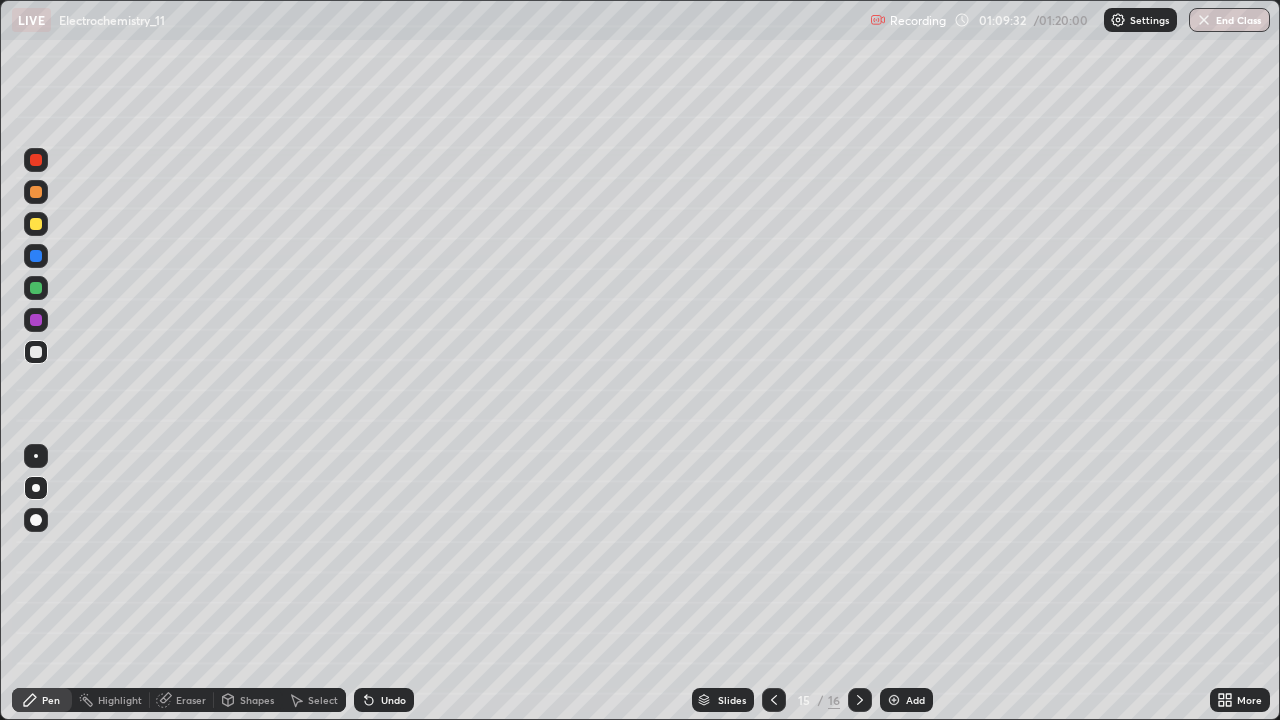 click 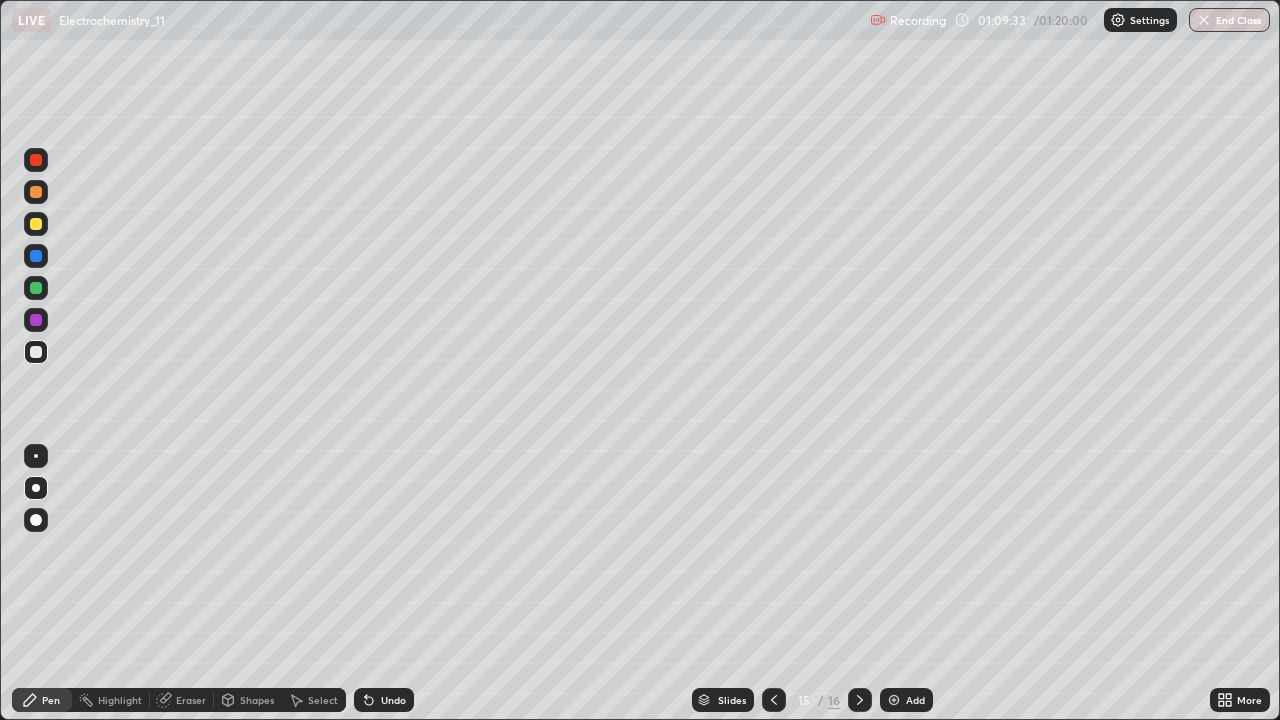 click 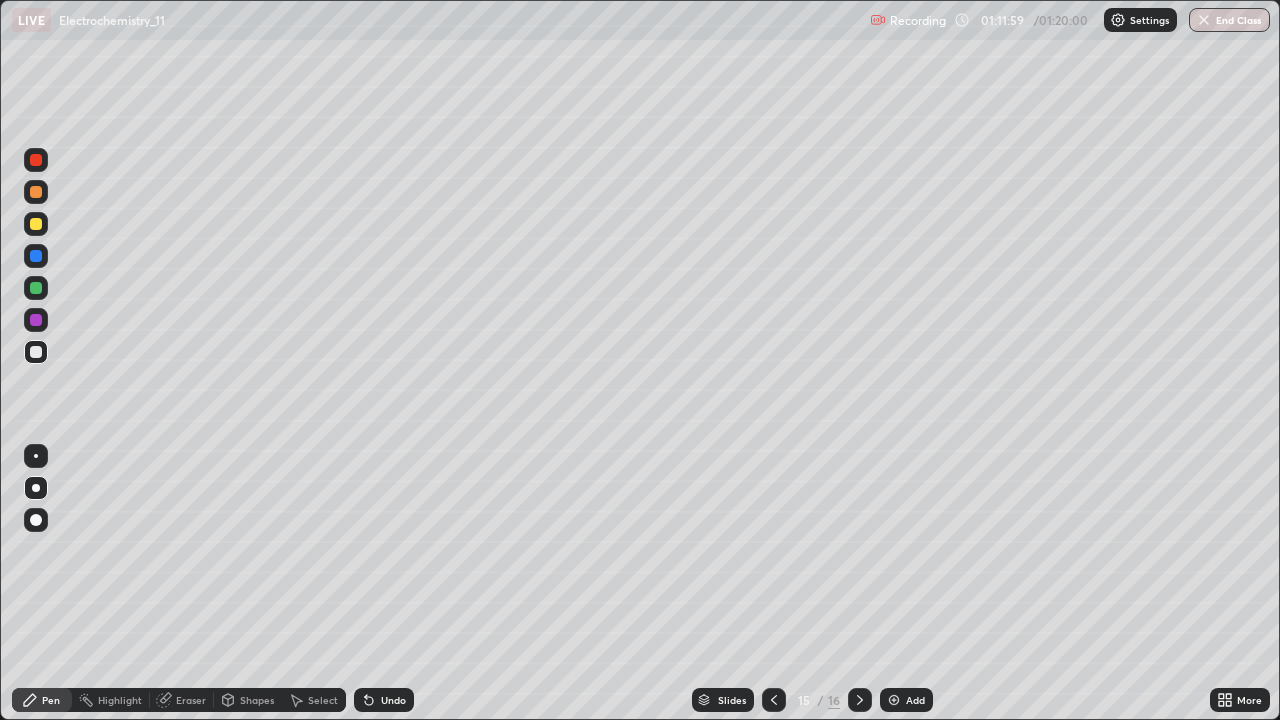 click on "Add" at bounding box center (906, 700) 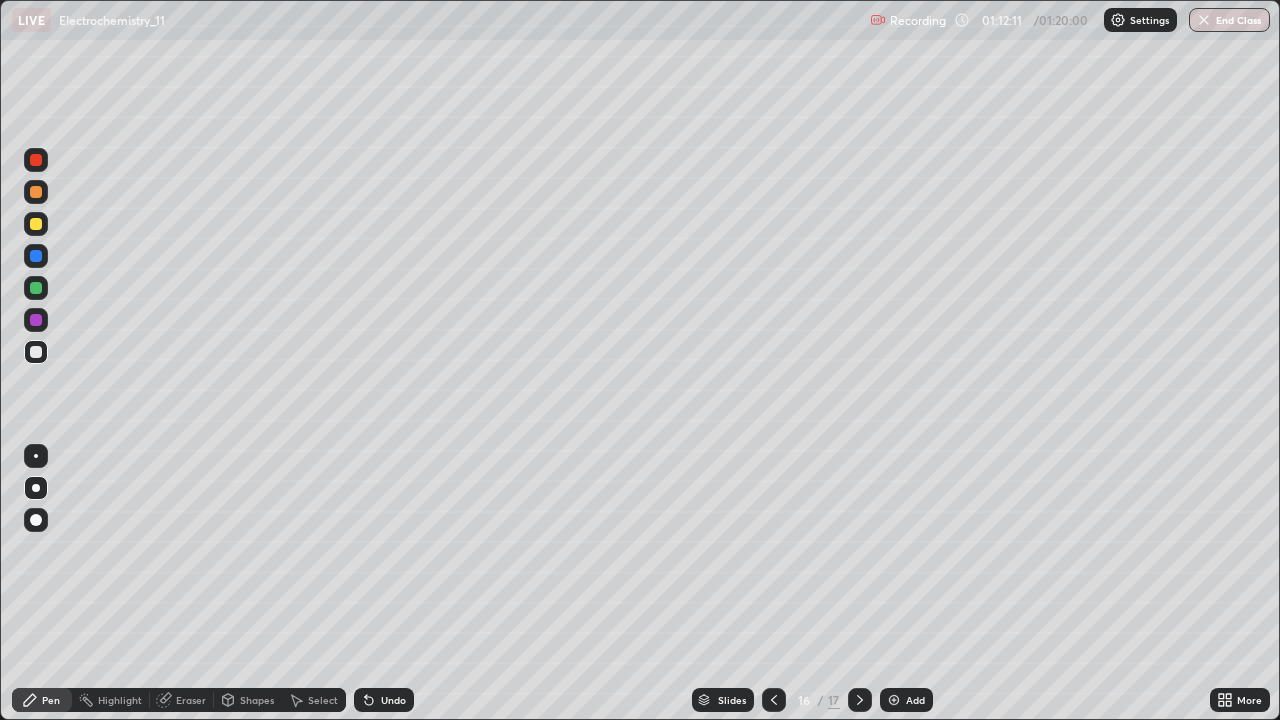 click on "Undo" at bounding box center (393, 700) 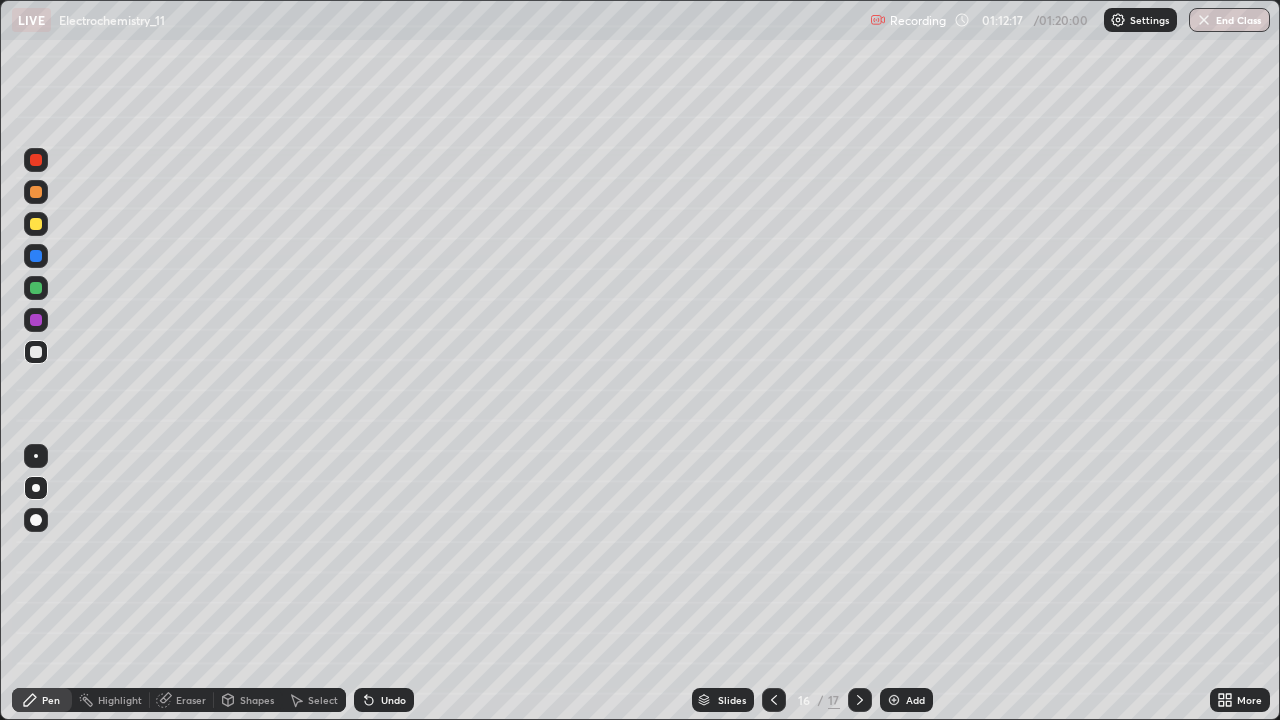 click on "Undo" at bounding box center [393, 700] 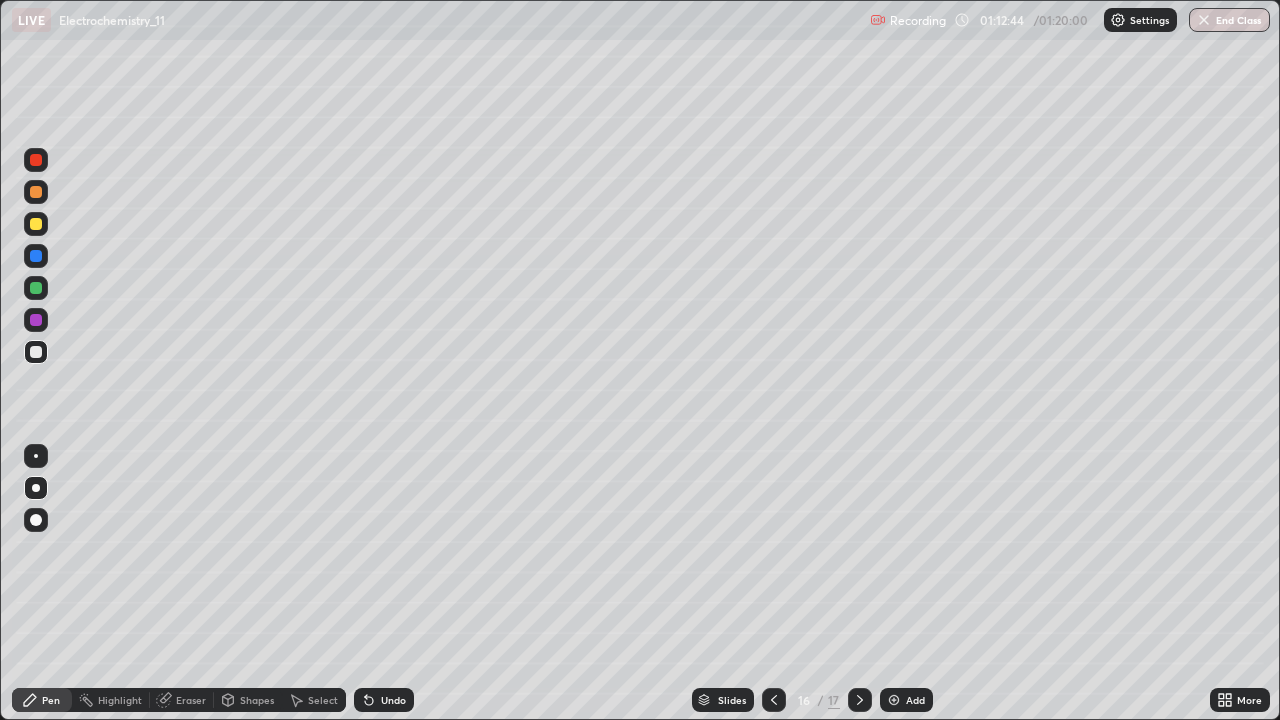 click on "Eraser" at bounding box center (191, 700) 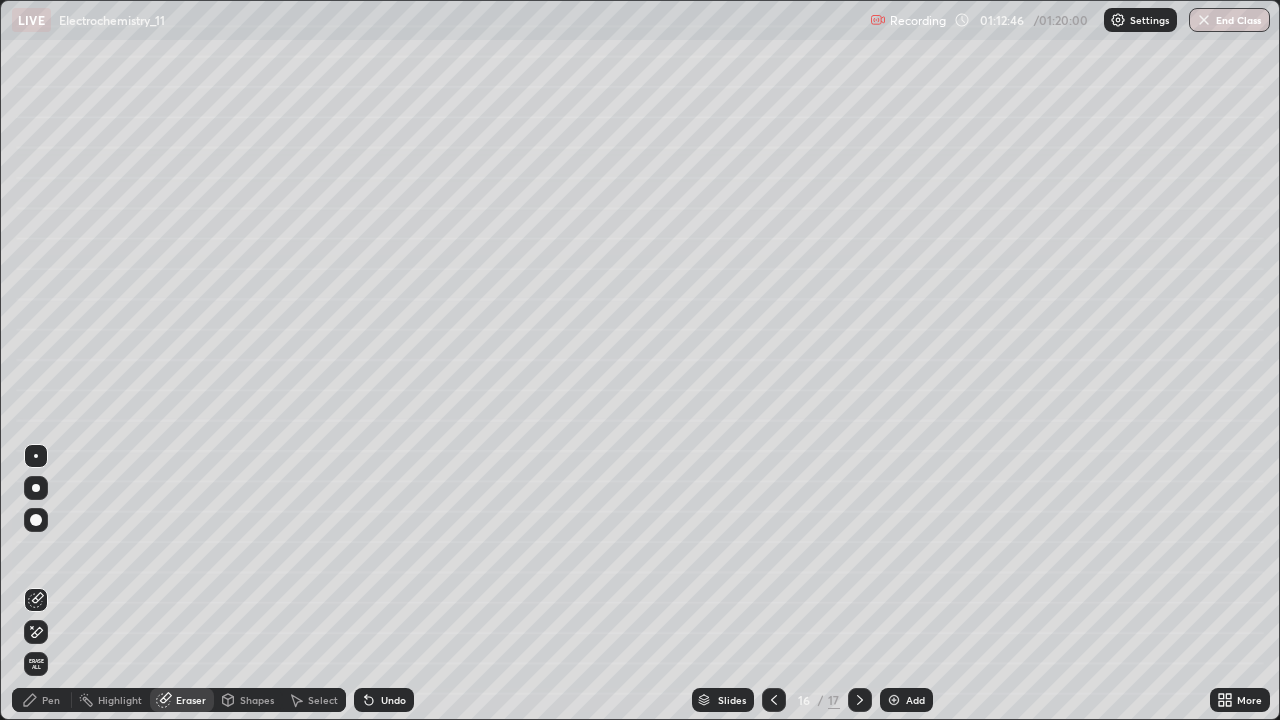 click on "Pen" at bounding box center (42, 700) 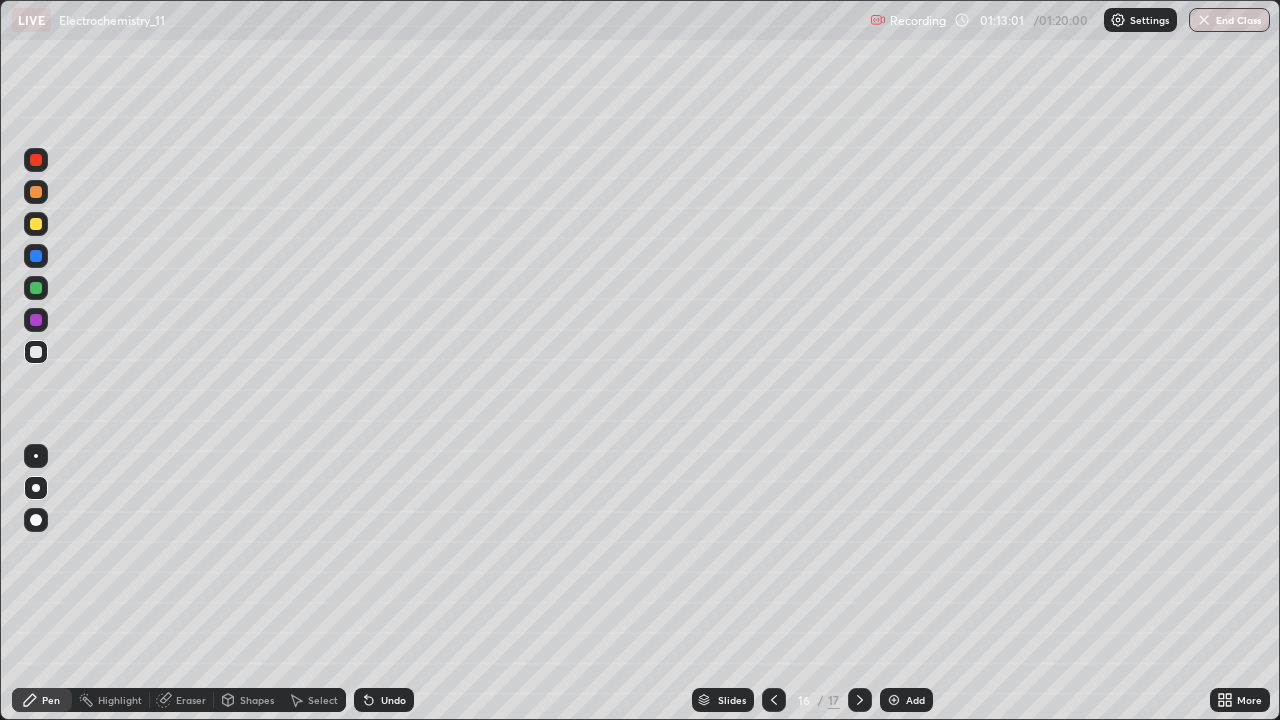 click on "Undo" at bounding box center [384, 700] 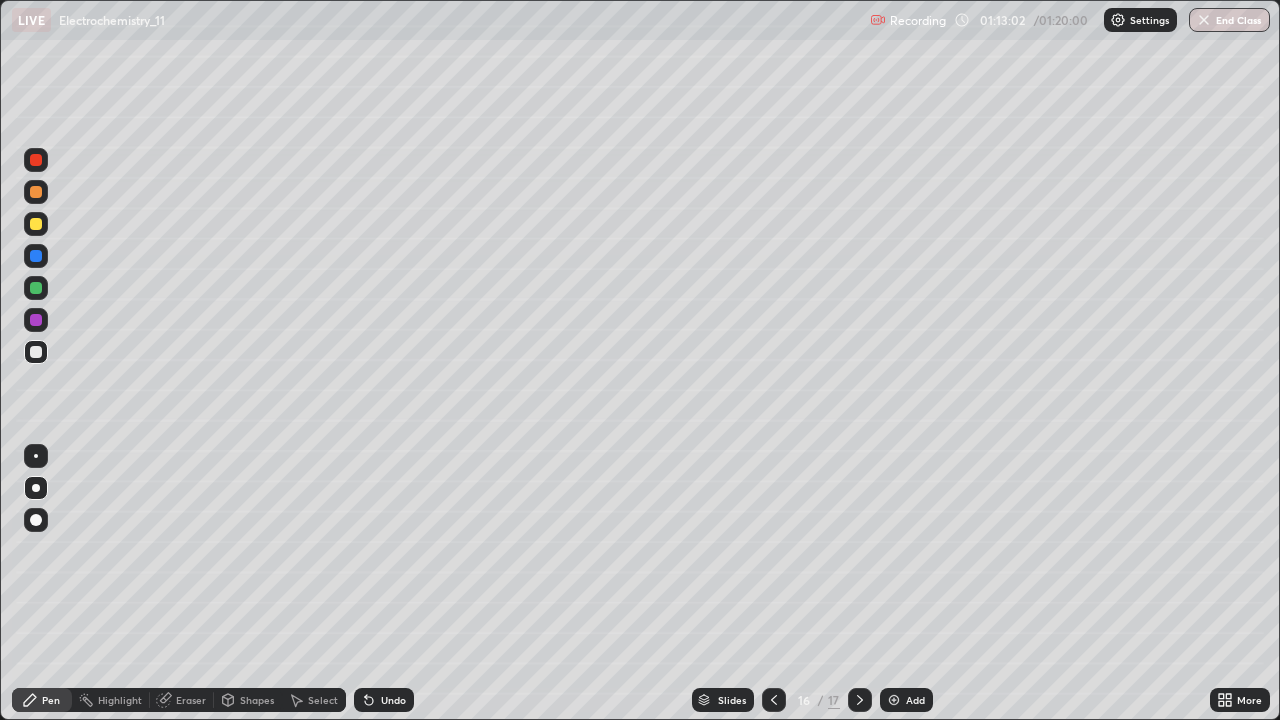 click on "Undo" at bounding box center [384, 700] 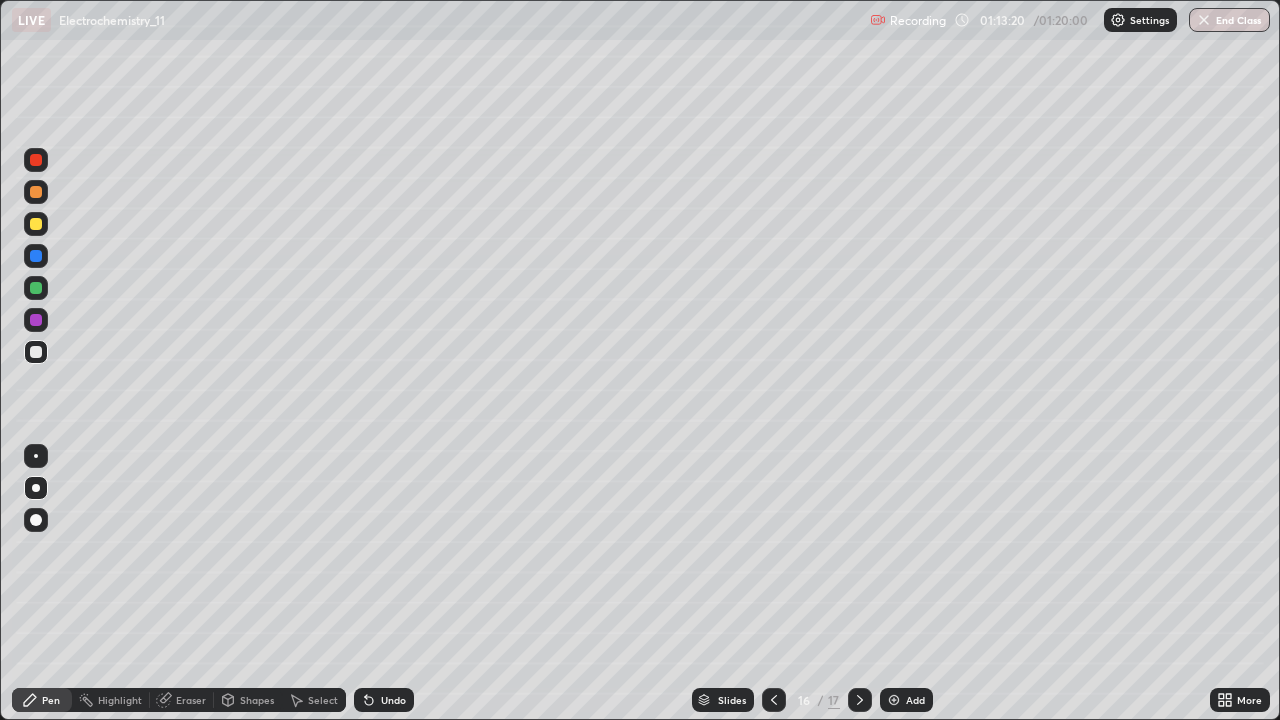 click on "Undo" at bounding box center (384, 700) 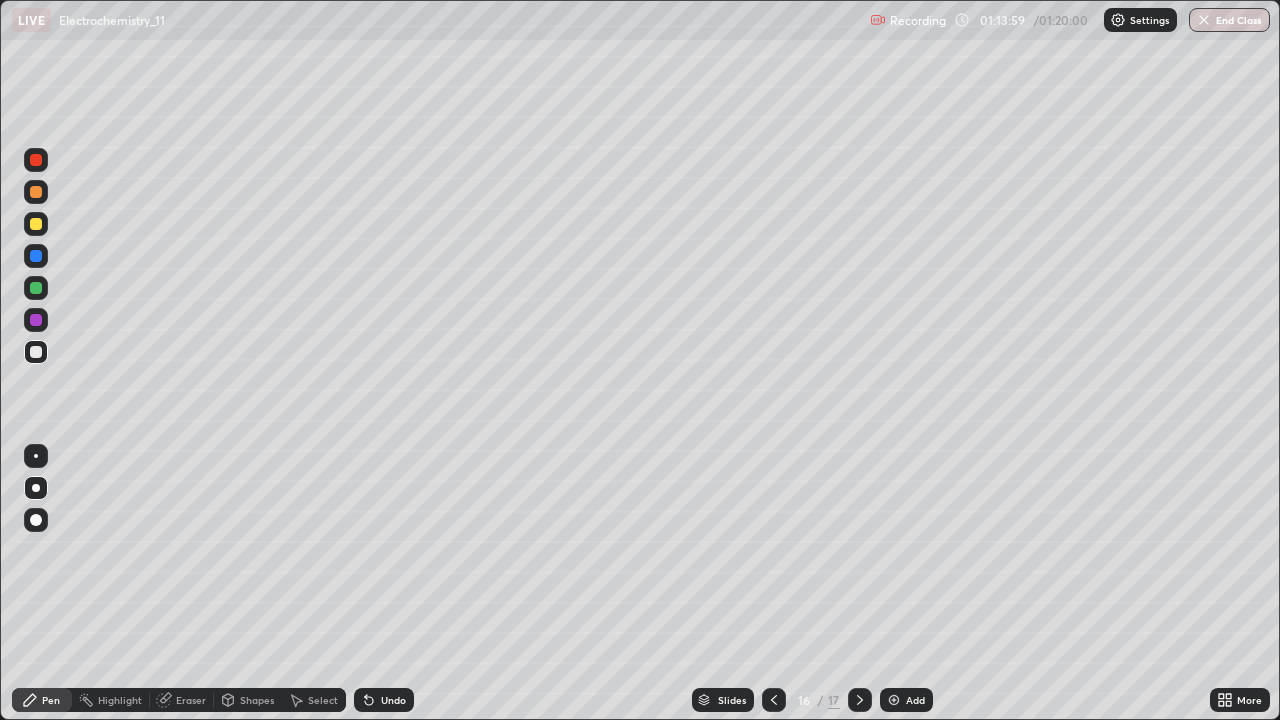 click on "Undo" at bounding box center (393, 700) 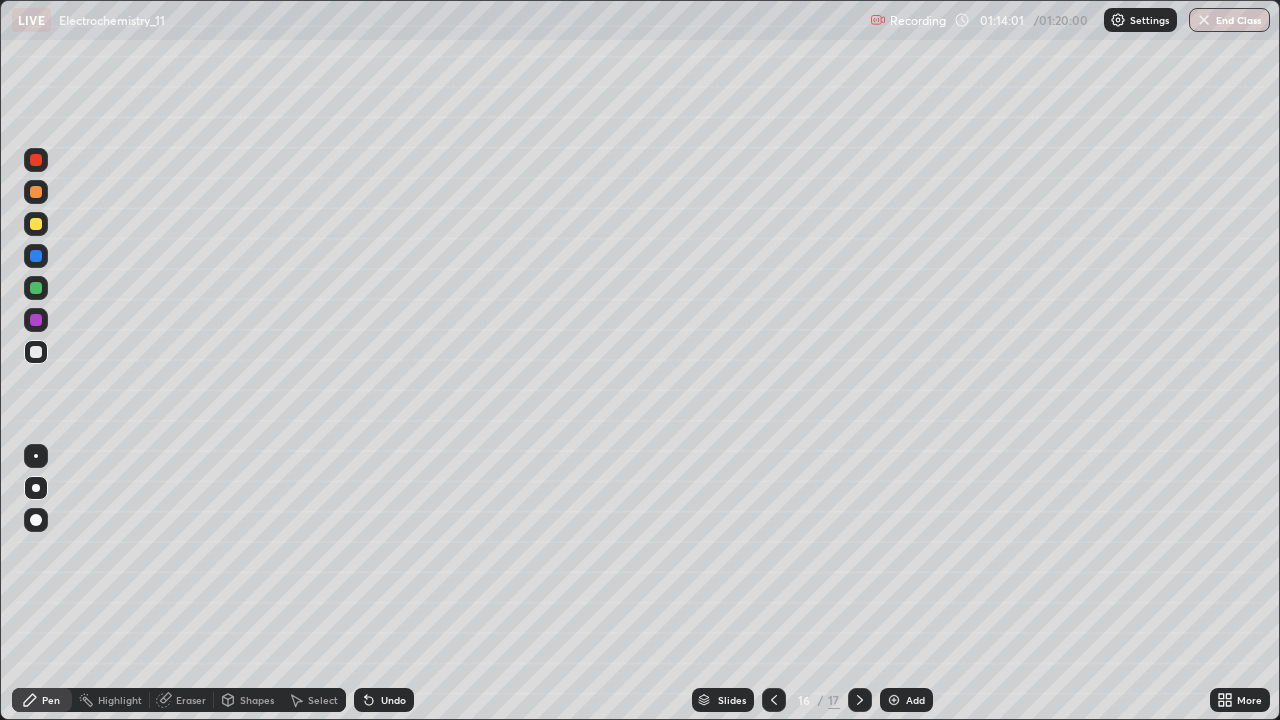 click on "Undo" at bounding box center (393, 700) 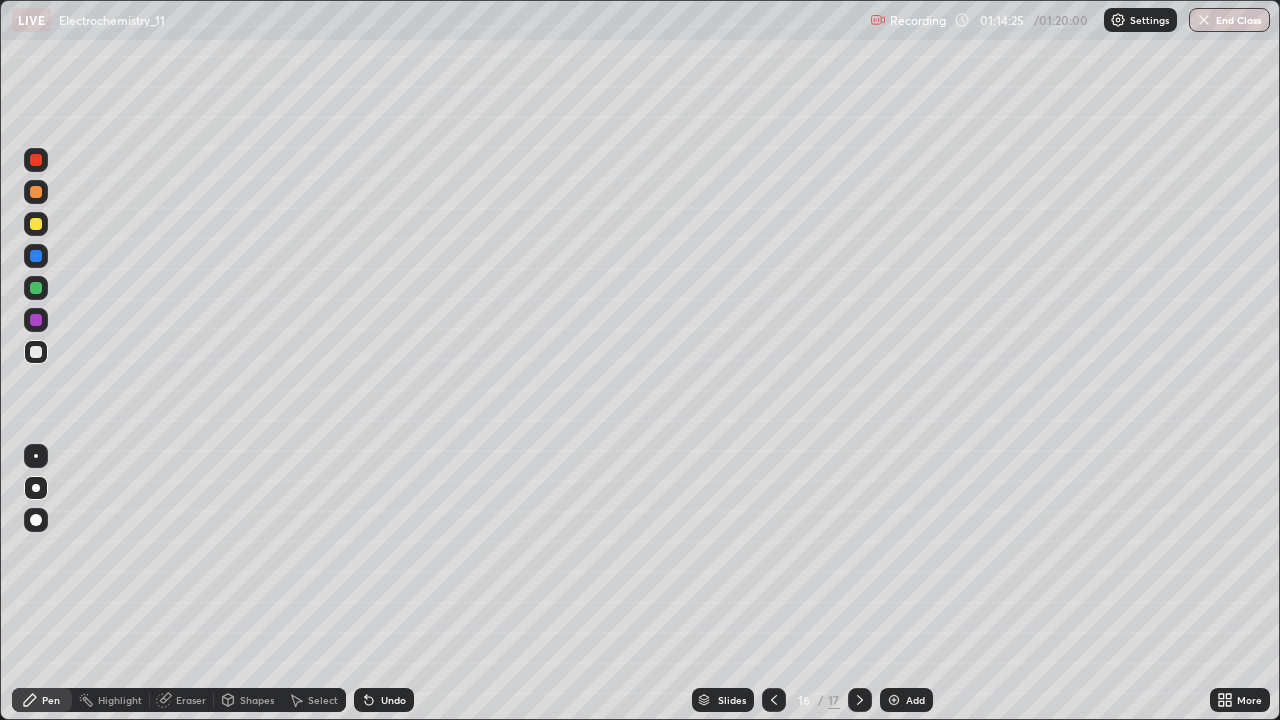 click at bounding box center (36, 456) 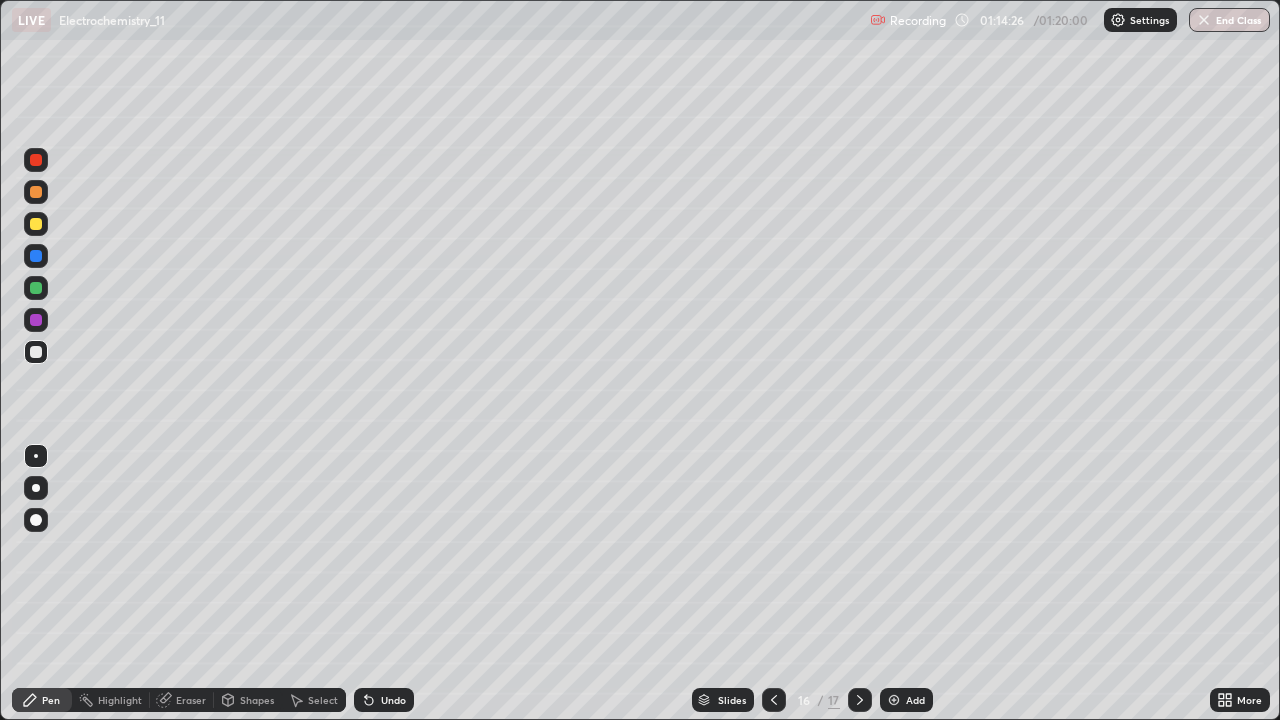 click at bounding box center (36, 488) 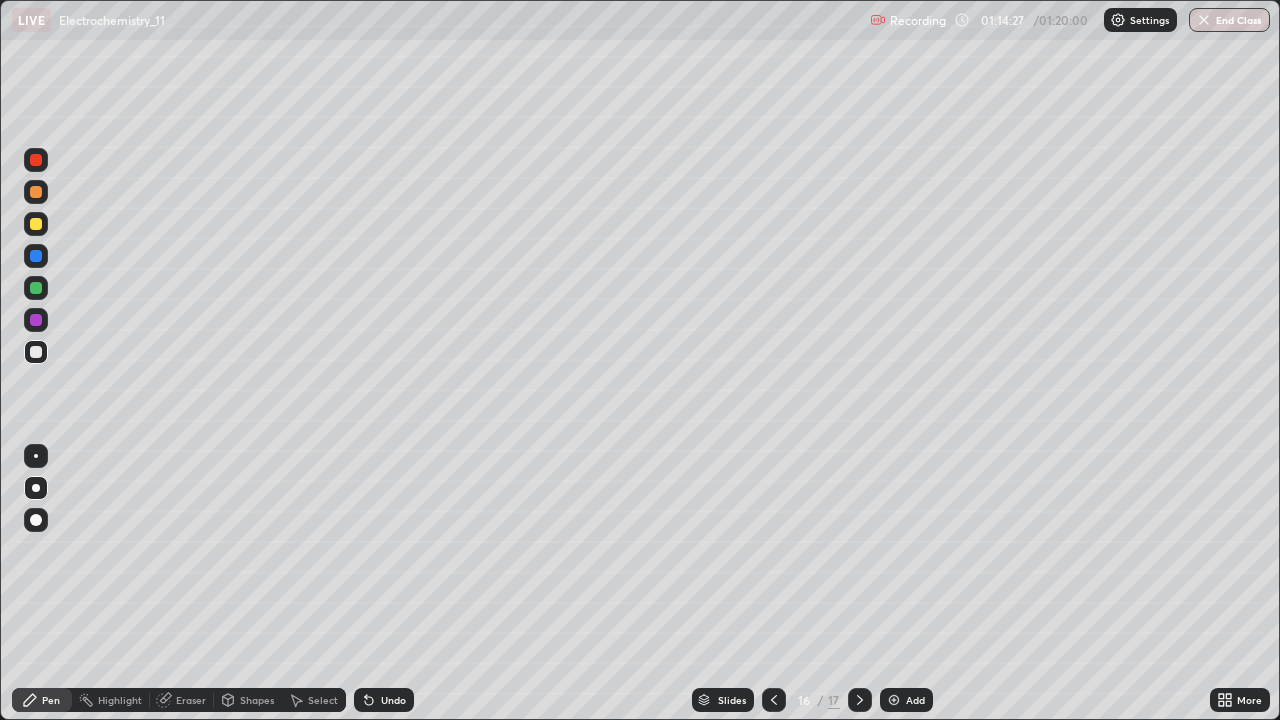 click at bounding box center (36, 256) 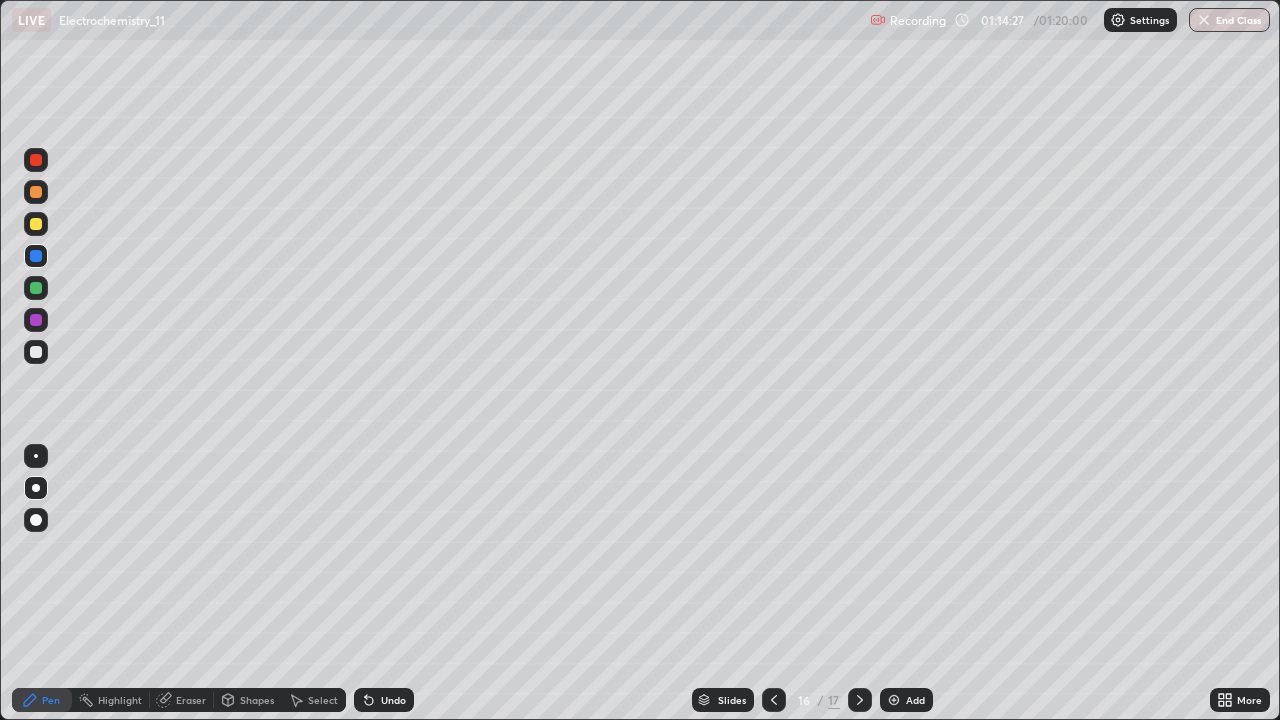 click at bounding box center [36, 224] 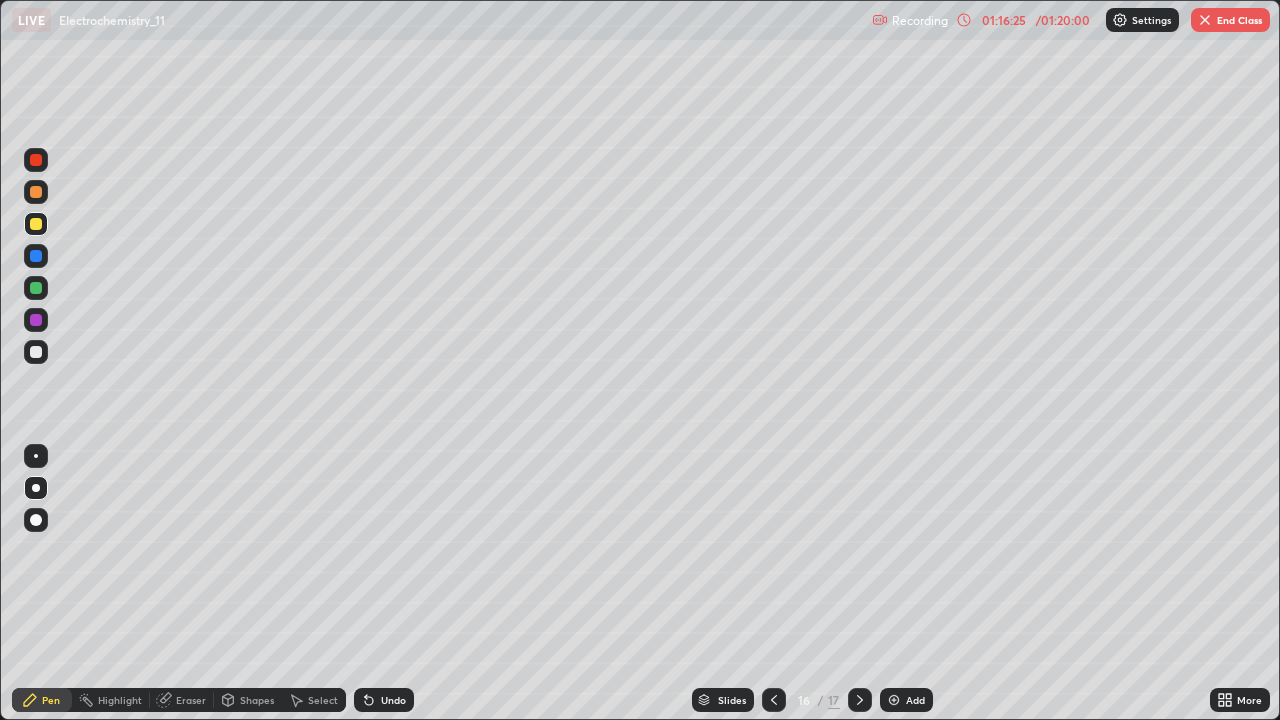click at bounding box center [1205, 20] 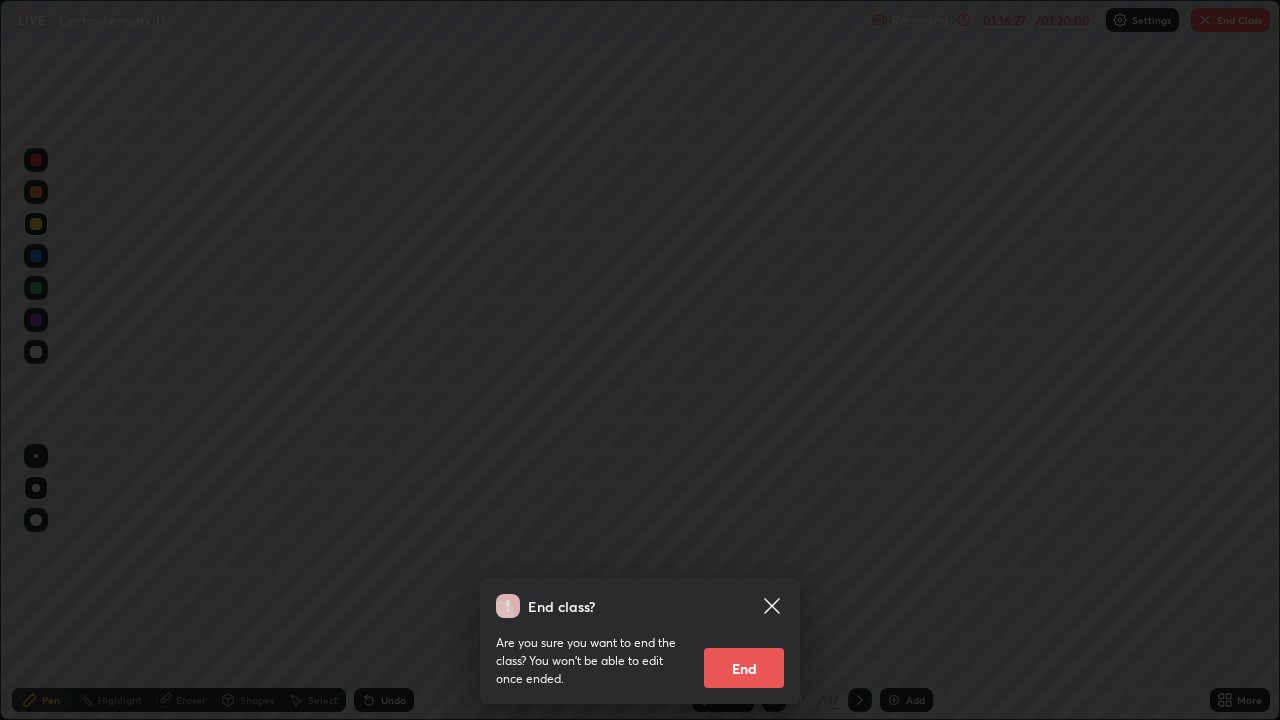click on "End class? Are you sure you want to end the class? You won’t be able to edit once ended. End" at bounding box center [640, 360] 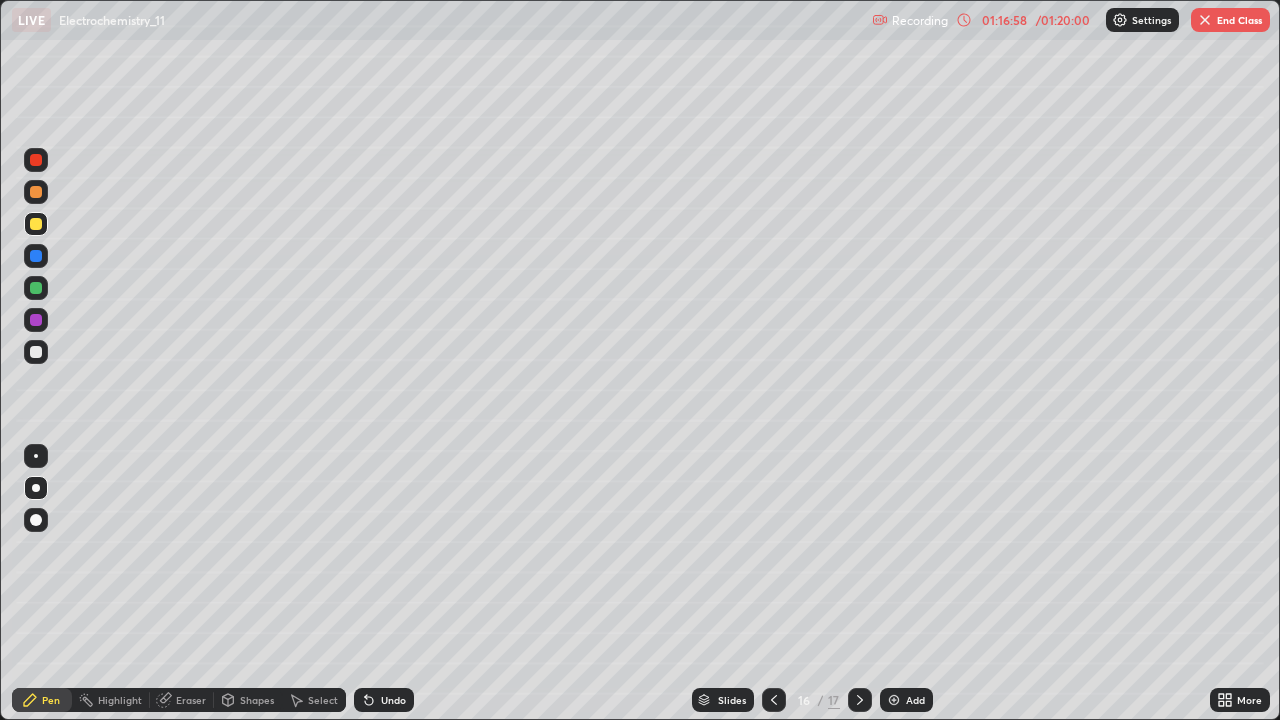 click on "End Class" at bounding box center (1230, 20) 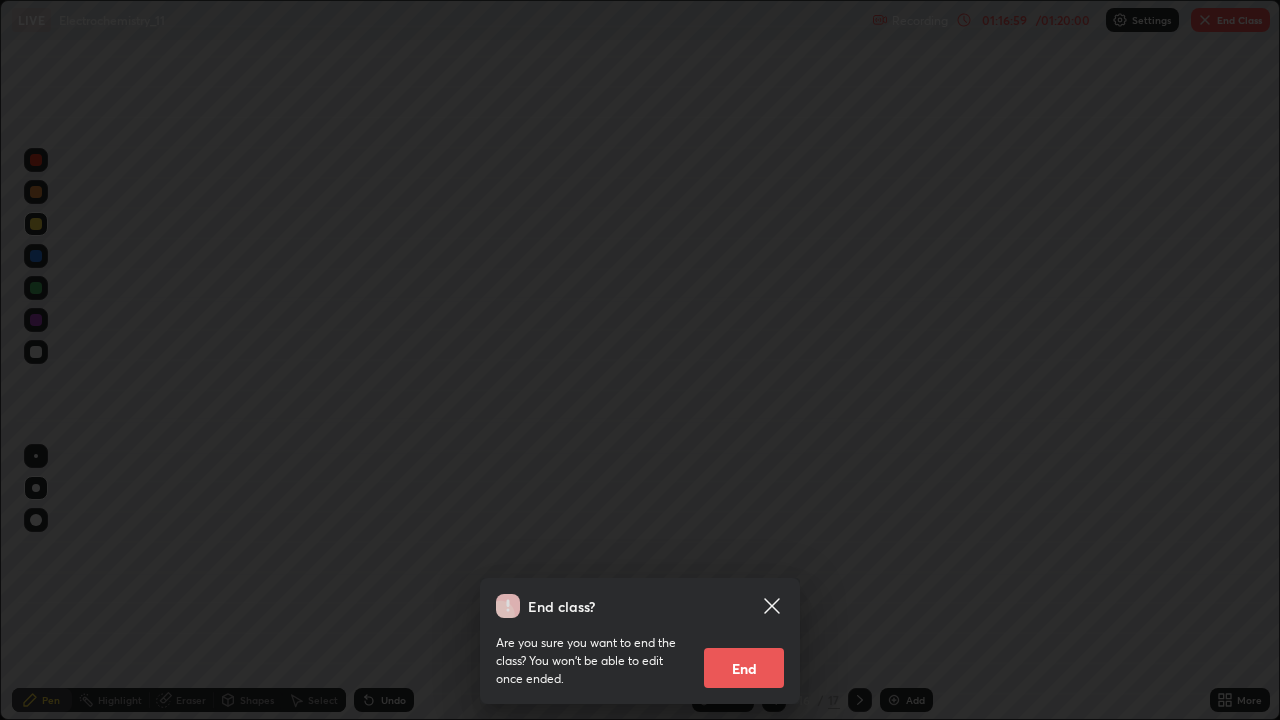 click on "End" at bounding box center [744, 668] 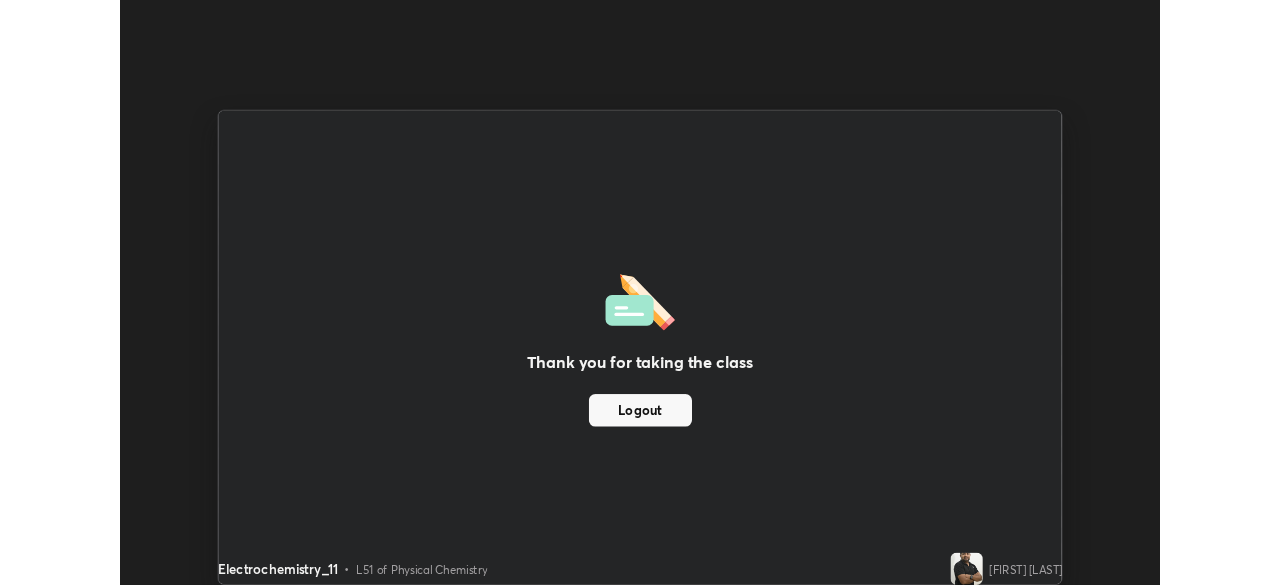 scroll, scrollTop: 585, scrollLeft: 1280, axis: both 